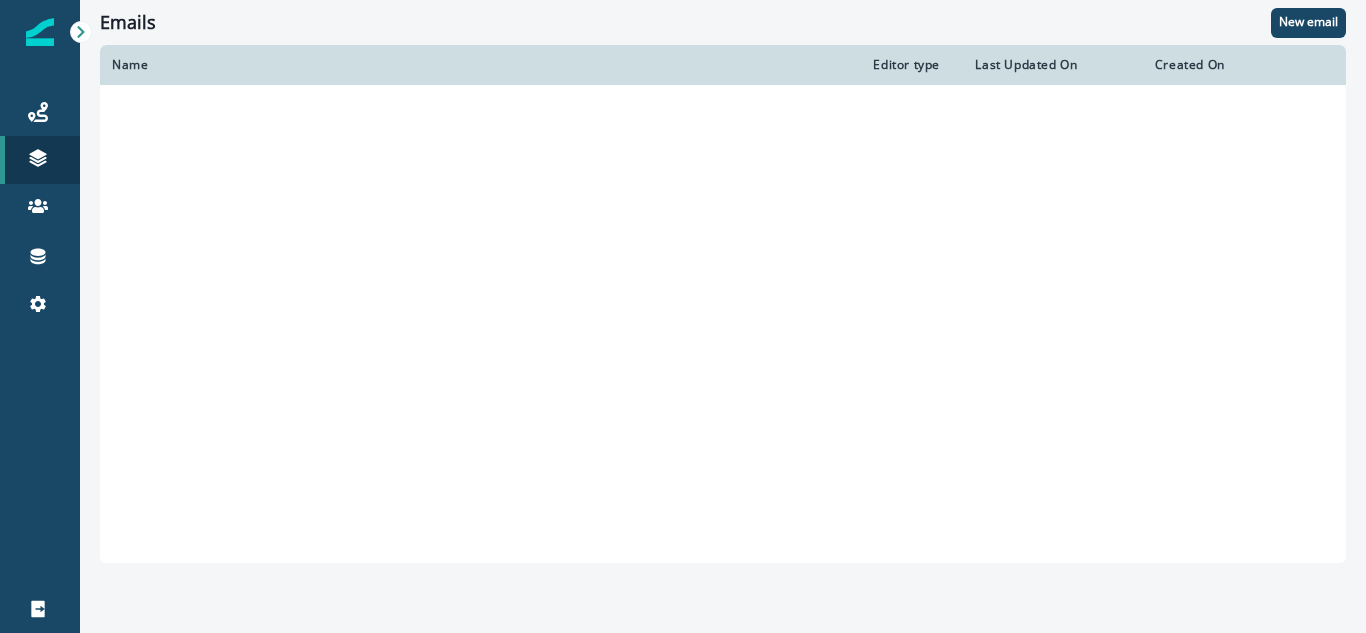 scroll, scrollTop: 0, scrollLeft: 0, axis: both 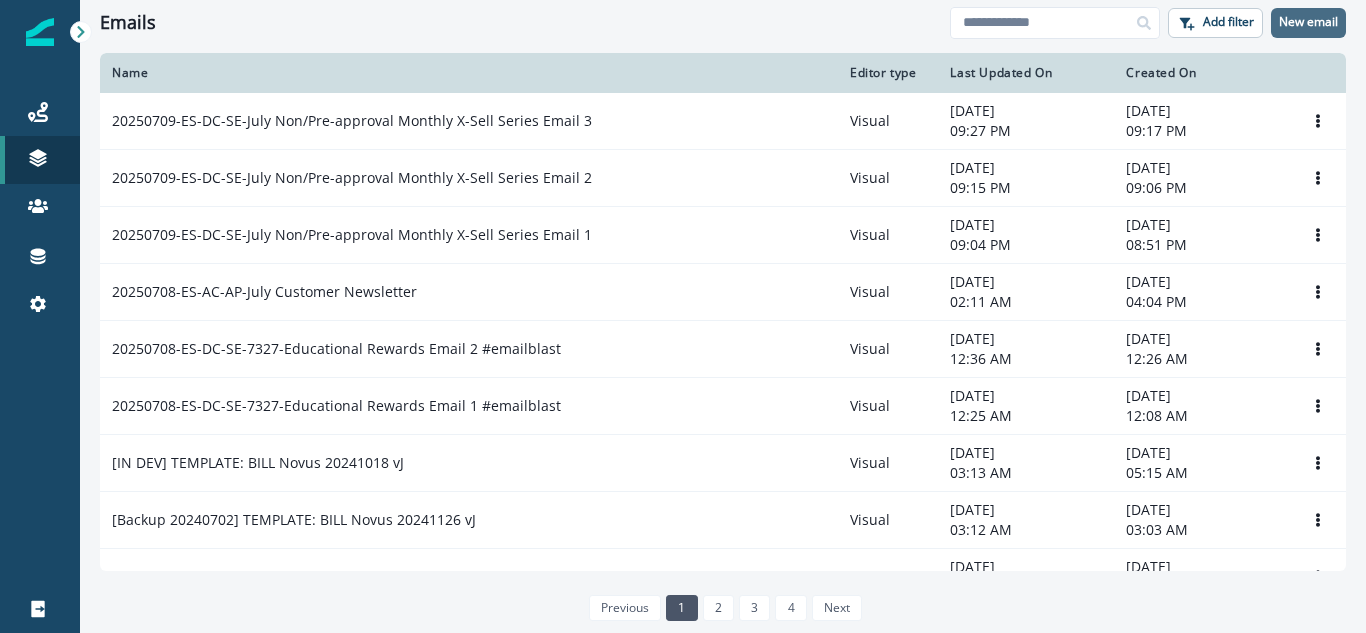 click on "New email" at bounding box center (1308, 23) 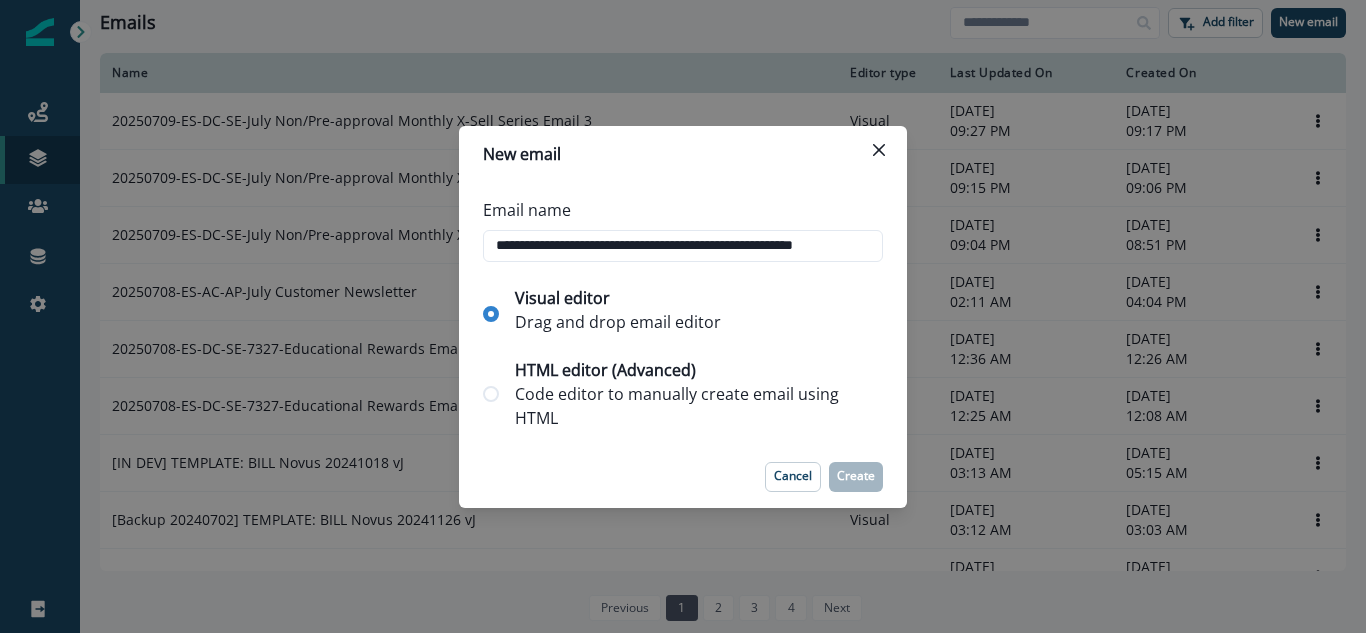 scroll, scrollTop: 0, scrollLeft: 38, axis: horizontal 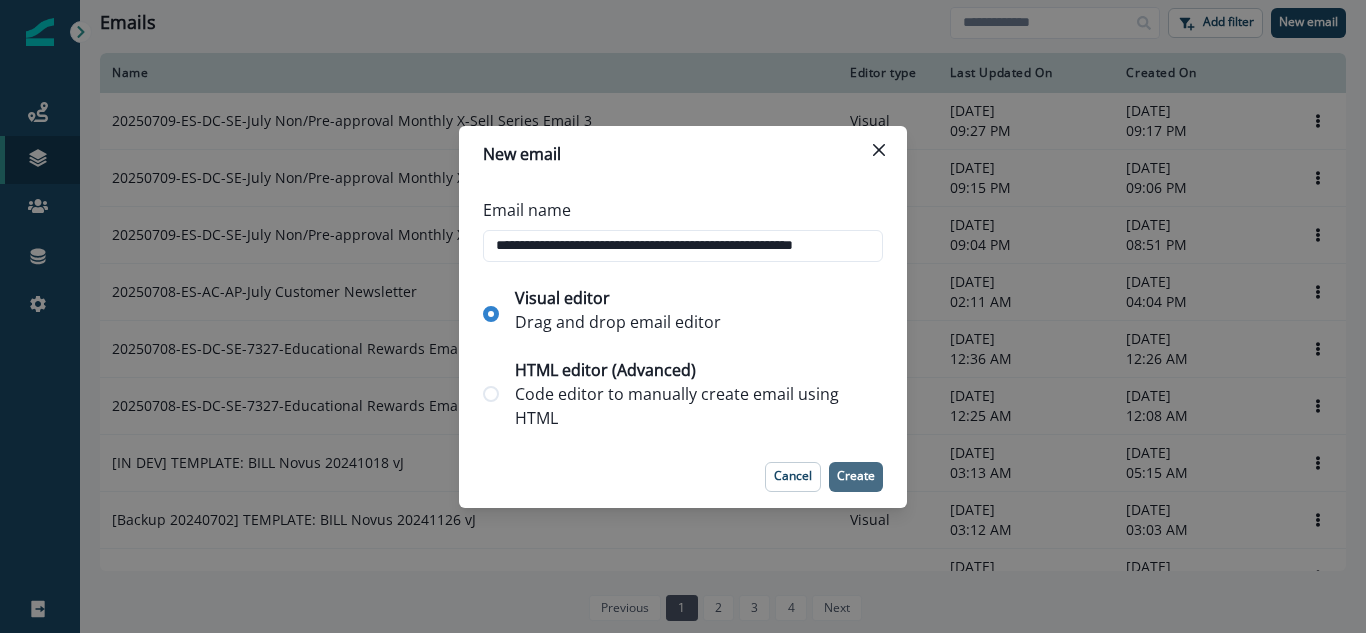 type on "**********" 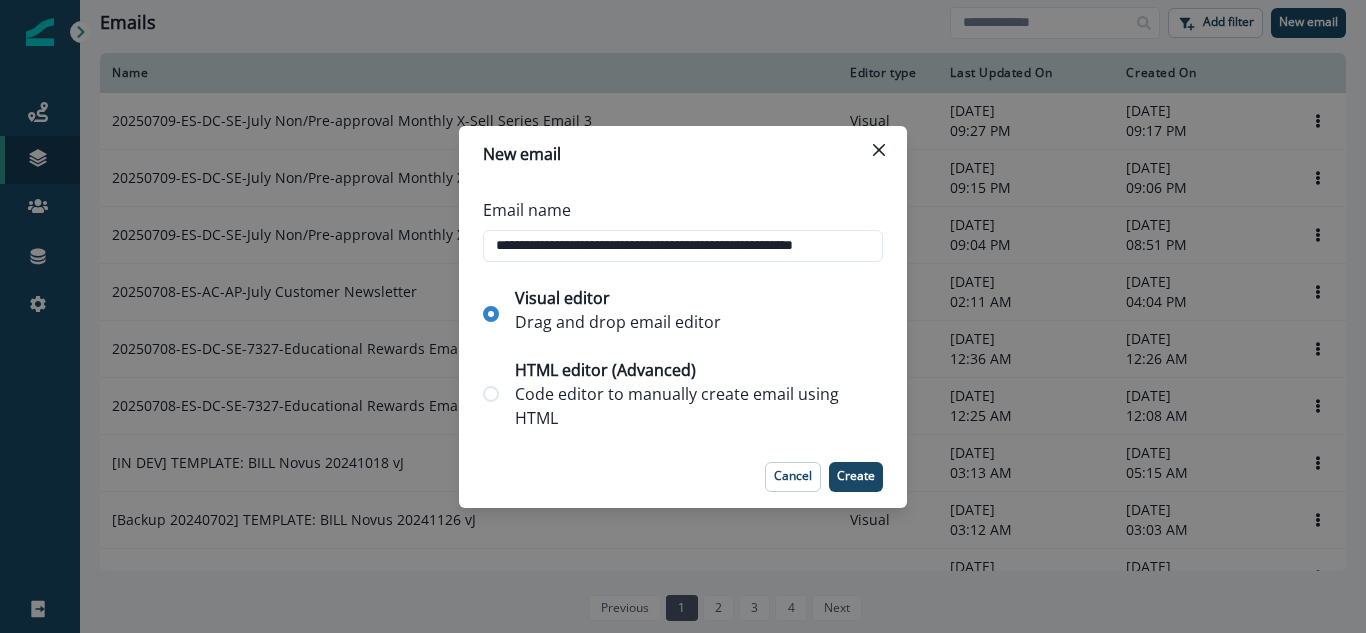 scroll, scrollTop: 0, scrollLeft: 0, axis: both 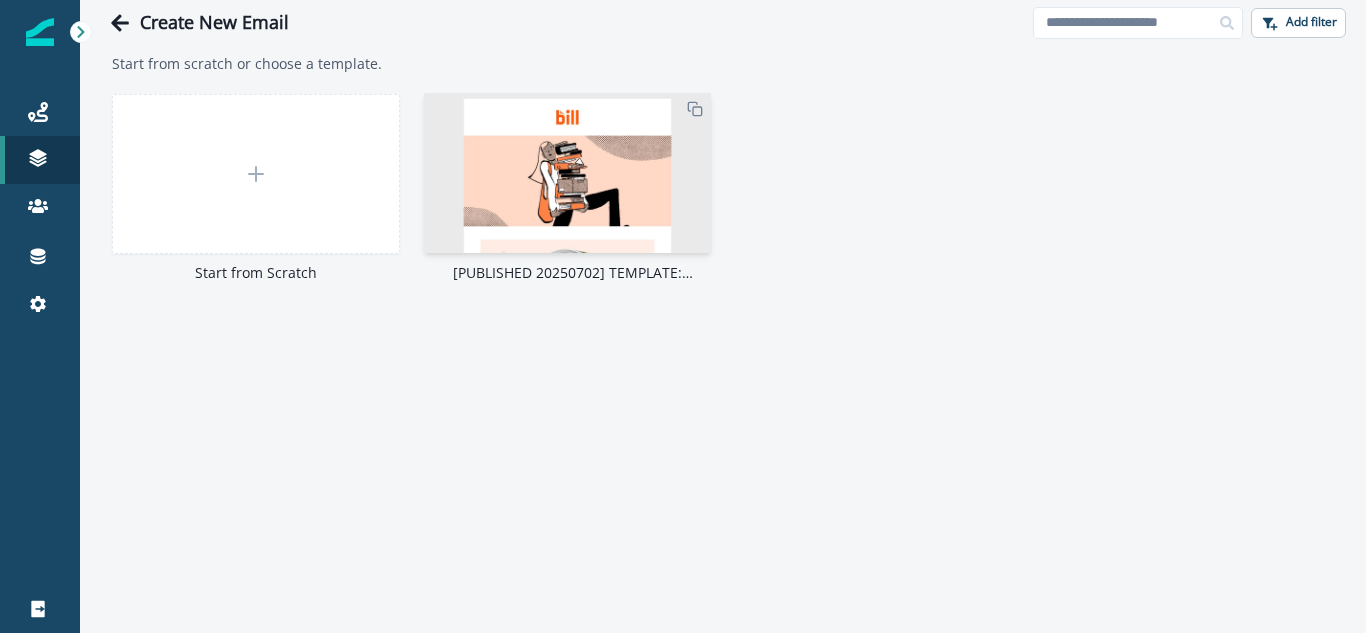 click at bounding box center (568, 508) 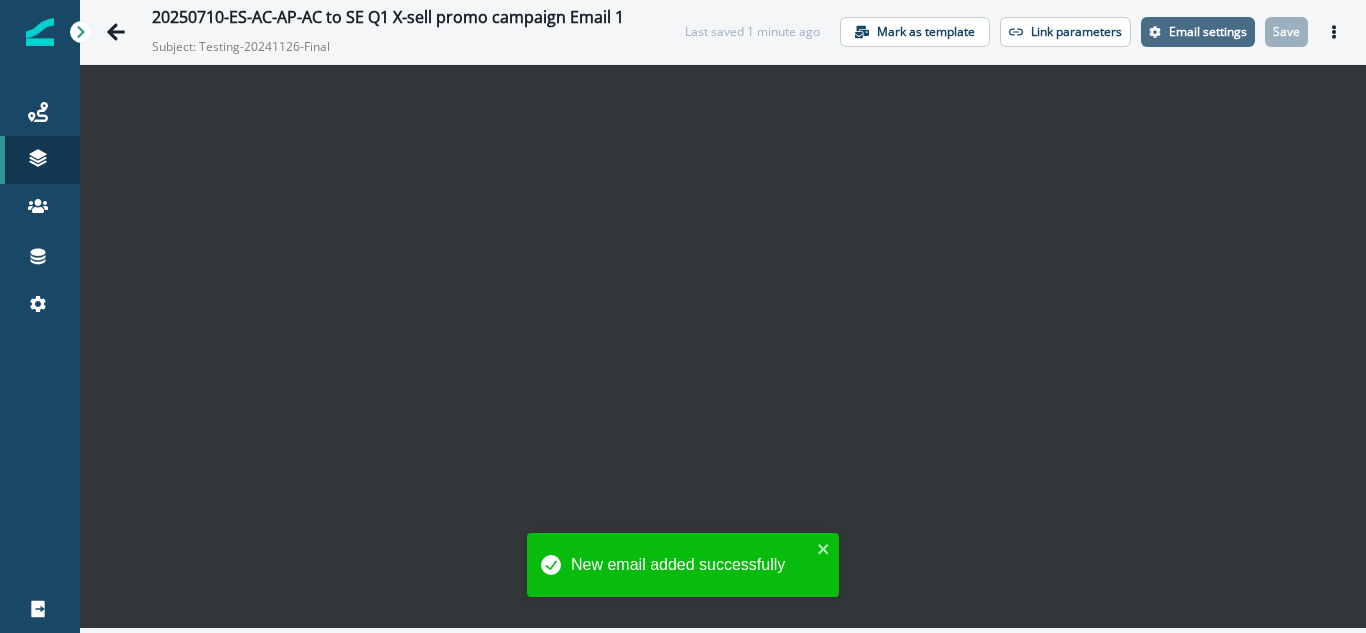 click on "Email settings" at bounding box center (1208, 32) 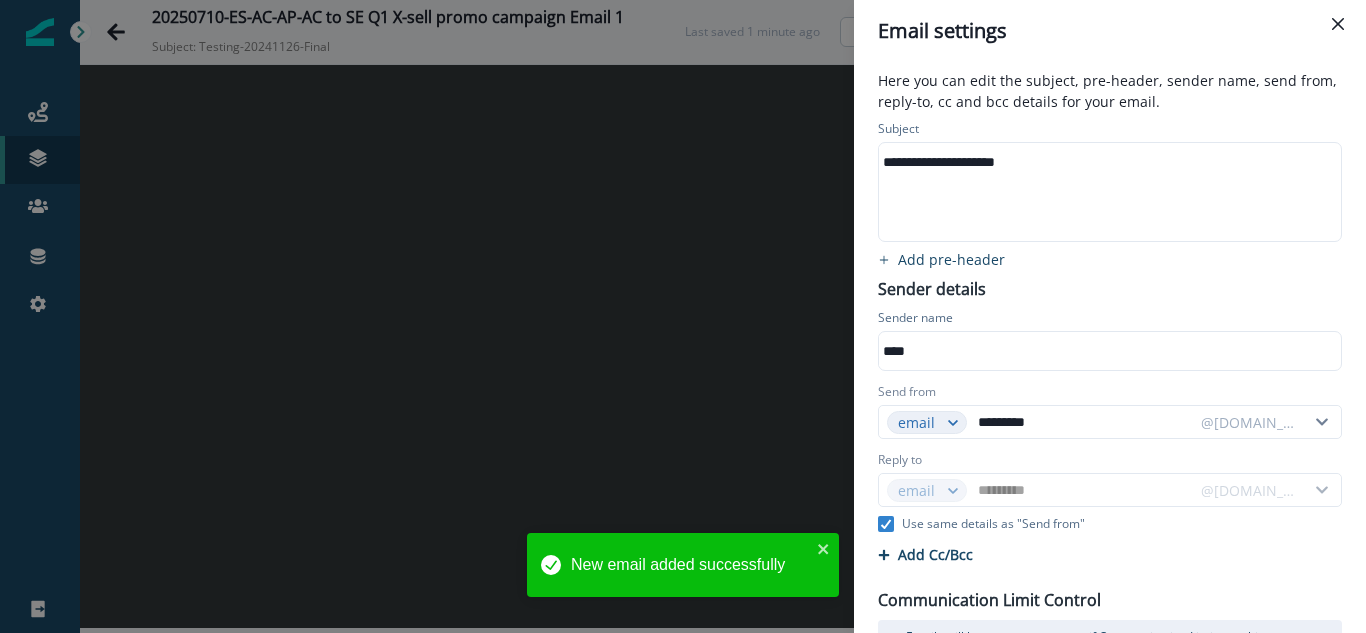 click on "**********" at bounding box center (1108, 192) 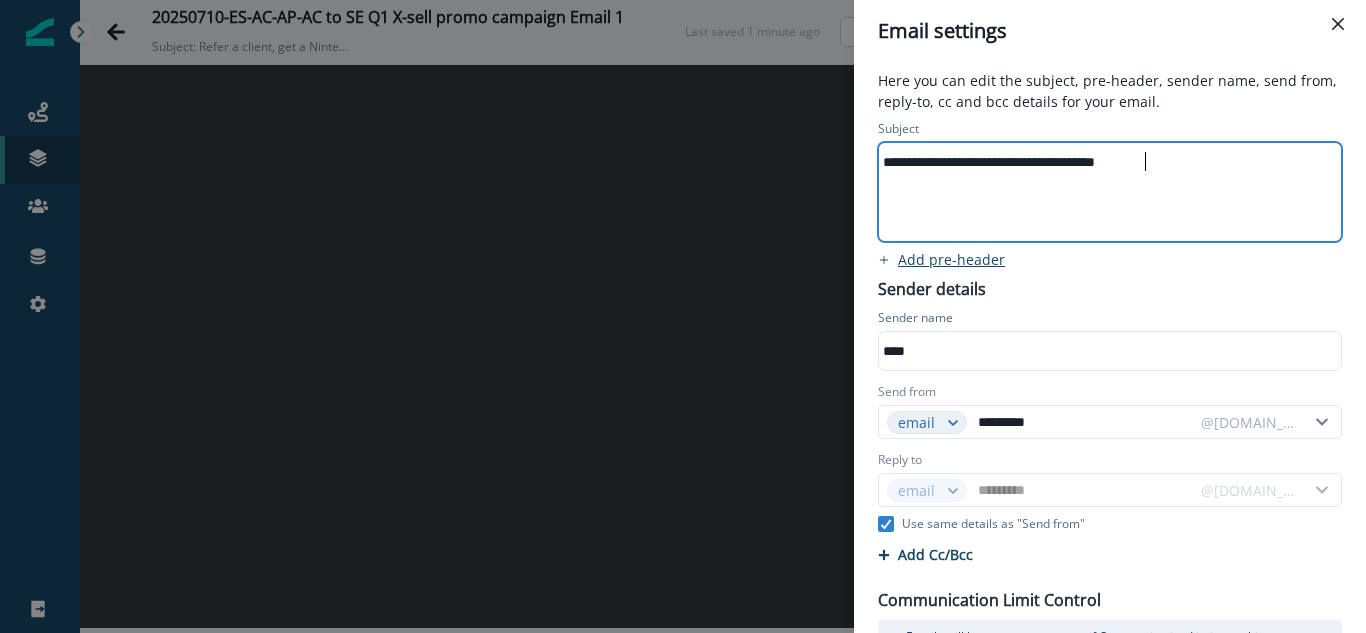 click on "Add pre-header" at bounding box center [951, 259] 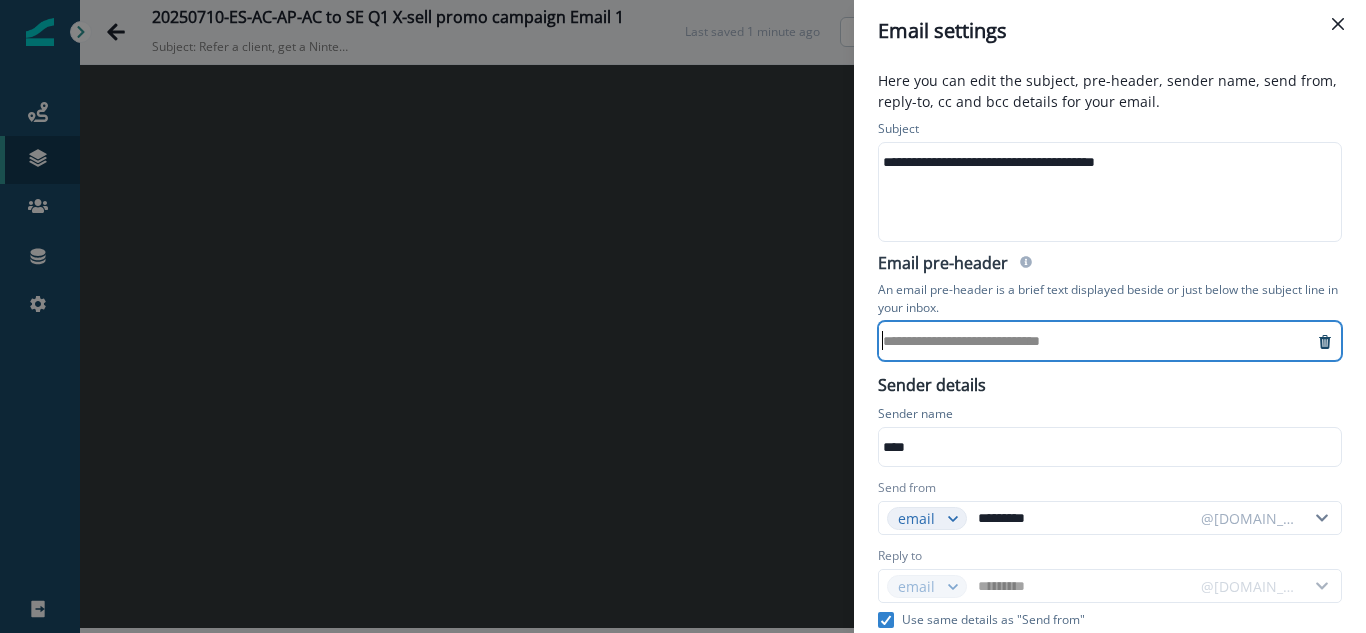 click on "**********" at bounding box center [1096, 341] 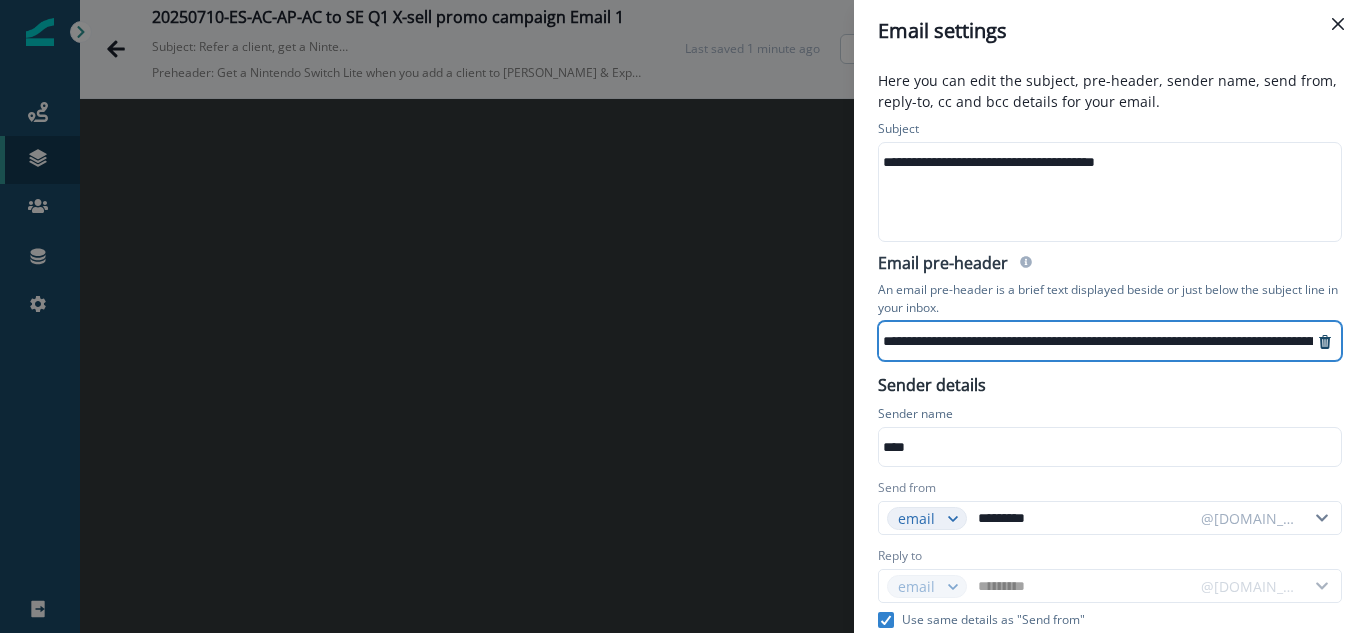 scroll, scrollTop: 10, scrollLeft: 421, axis: both 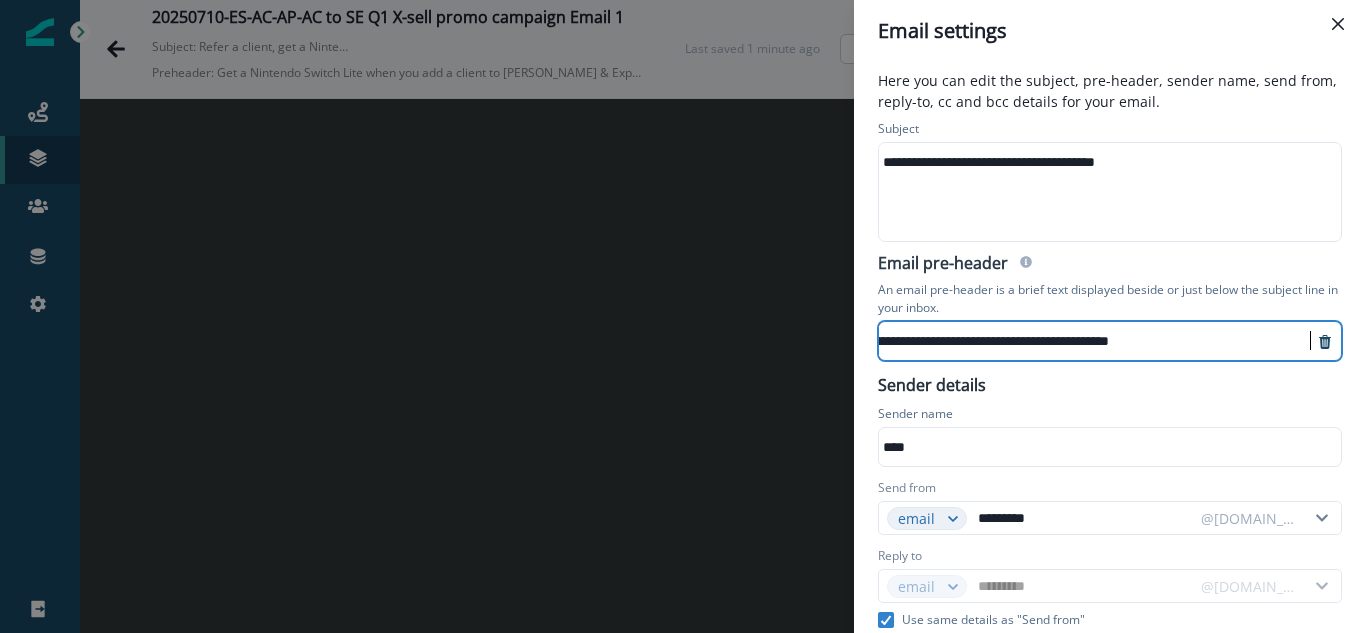 click on "An email pre-header is a brief text displayed beside or just below the subject line in your inbox." at bounding box center [1110, 299] 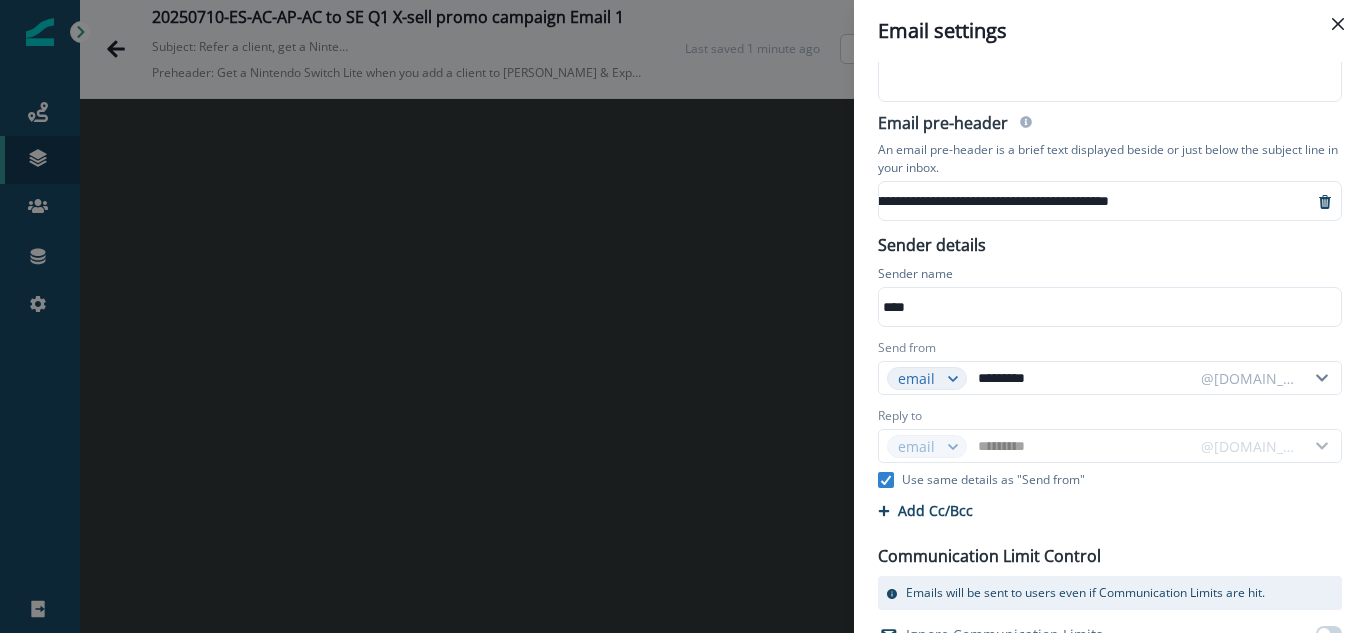scroll, scrollTop: 152, scrollLeft: 0, axis: vertical 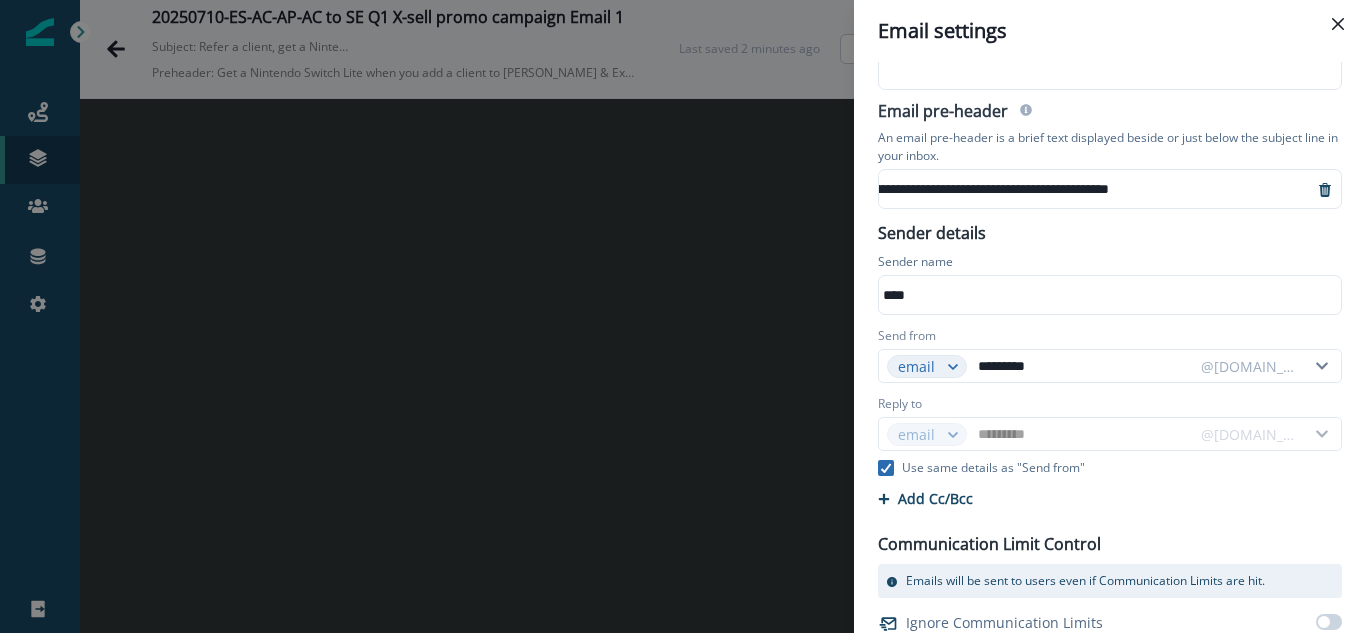 click 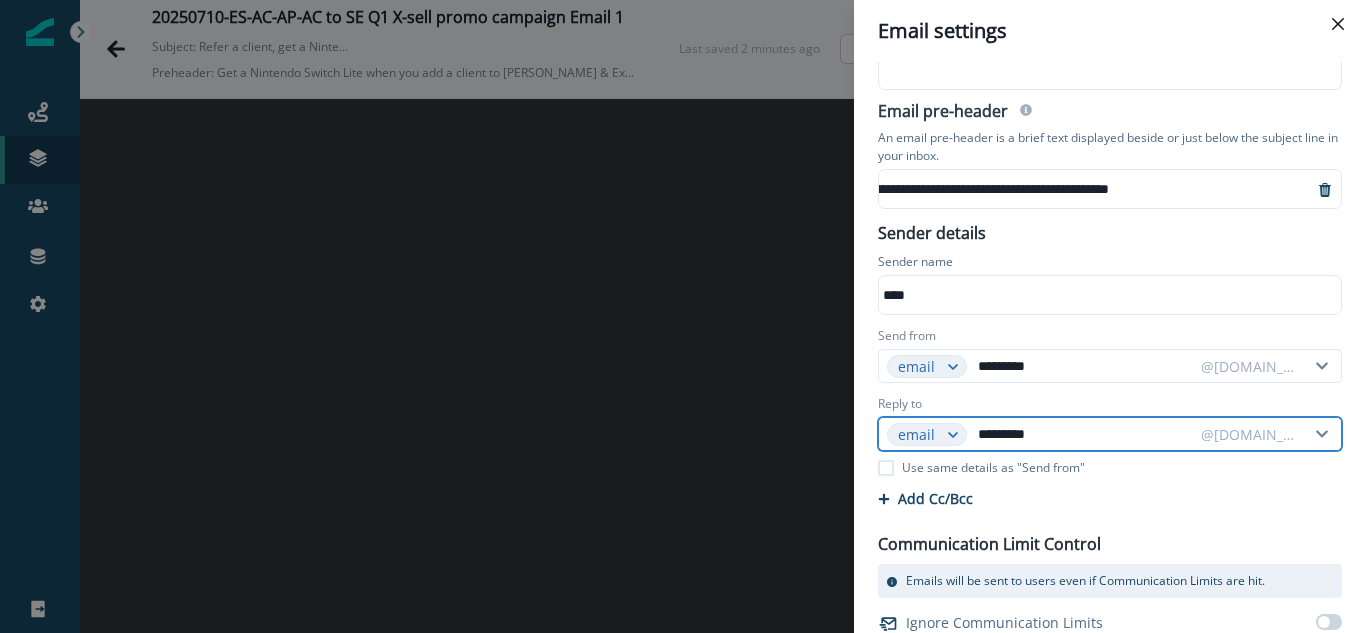 click on "*********" at bounding box center (1083, 434) 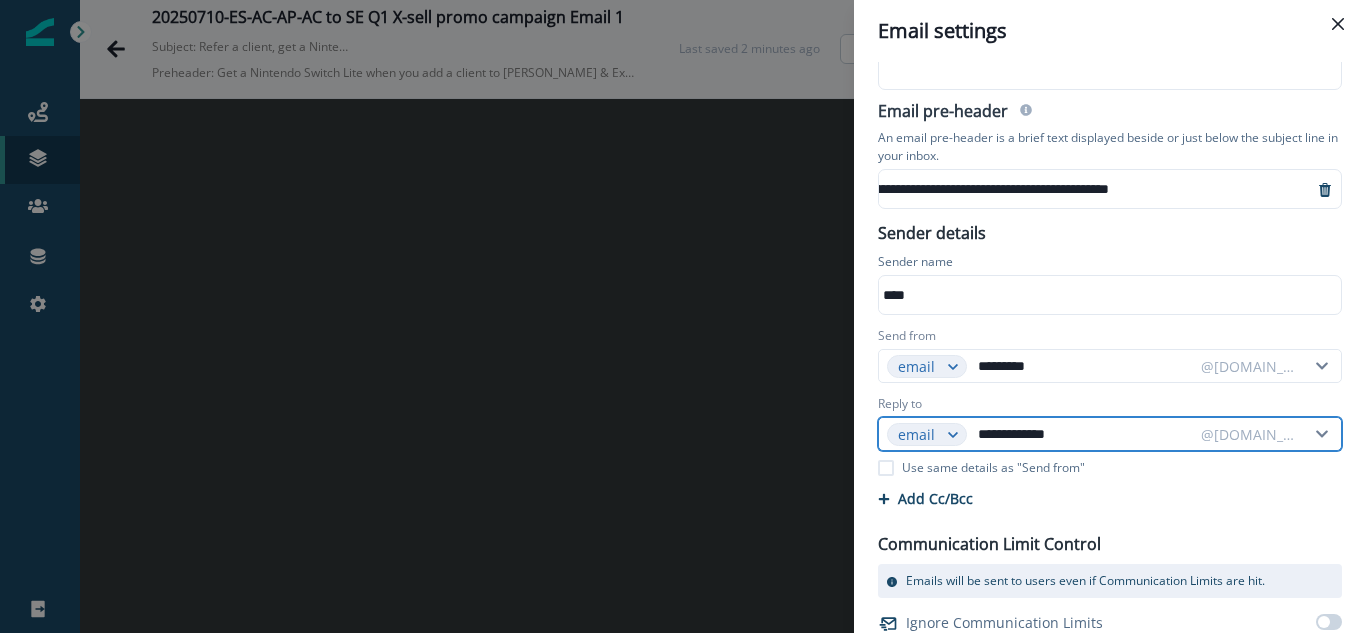 type on "**********" 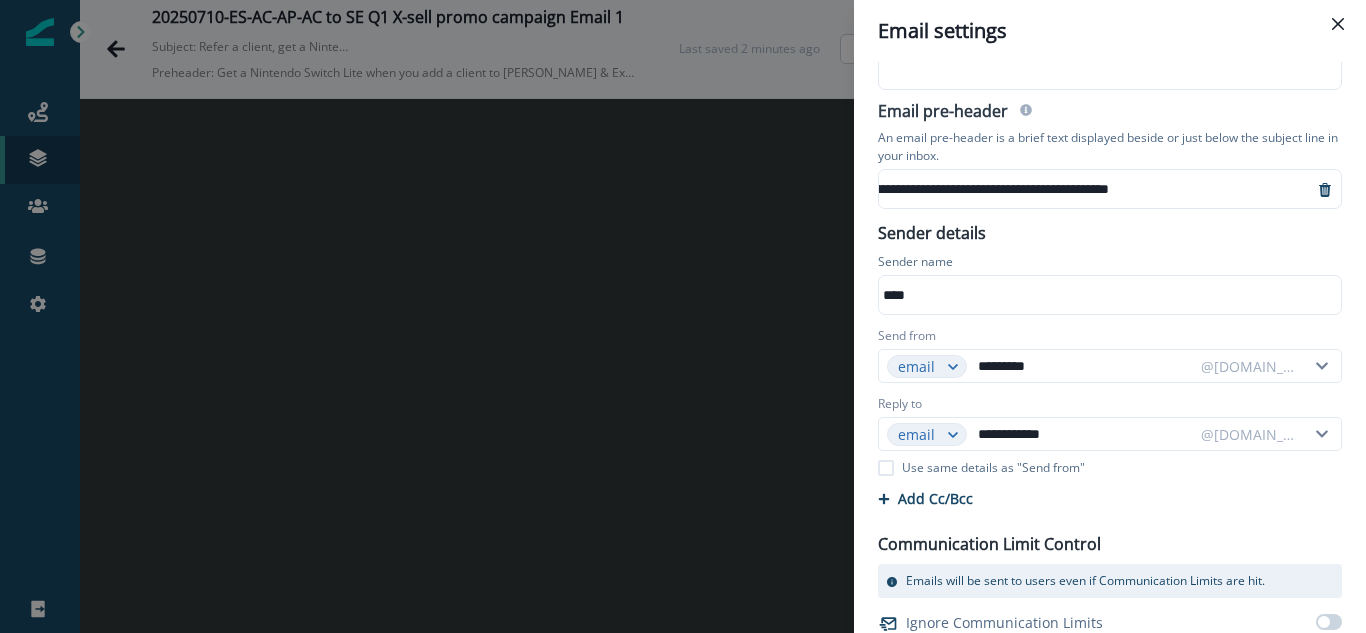click on "**********" at bounding box center (1110, 322) 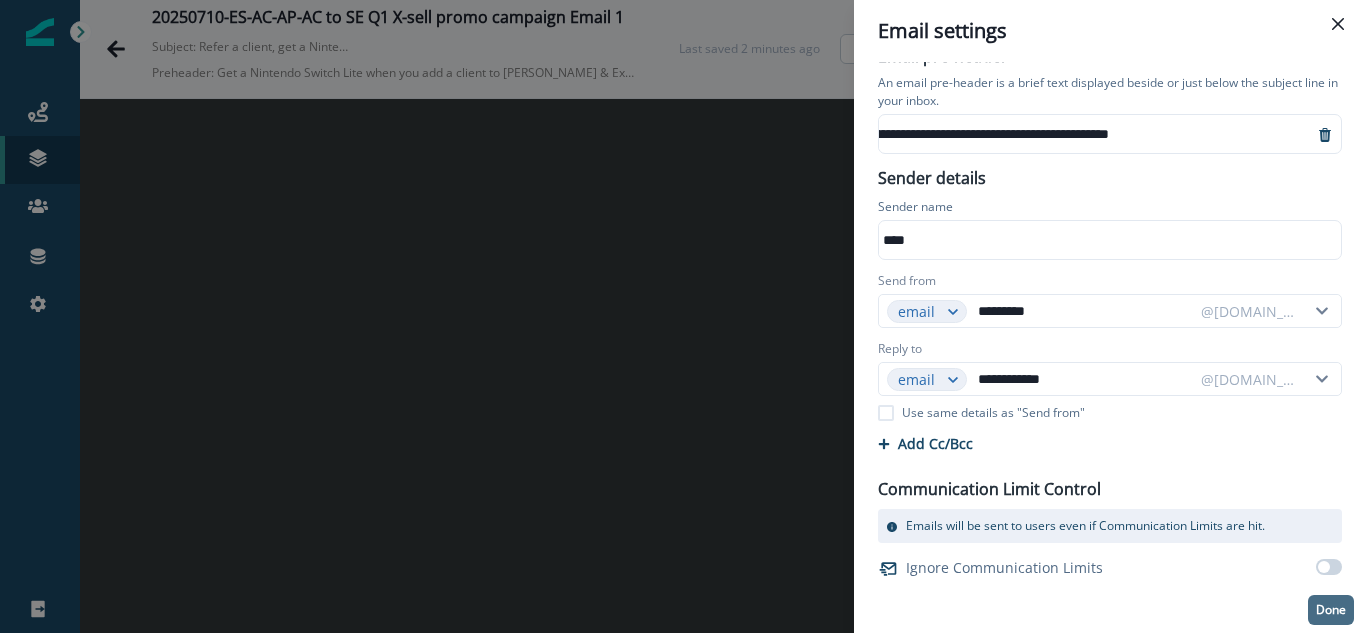 click on "Done" at bounding box center (1331, 610) 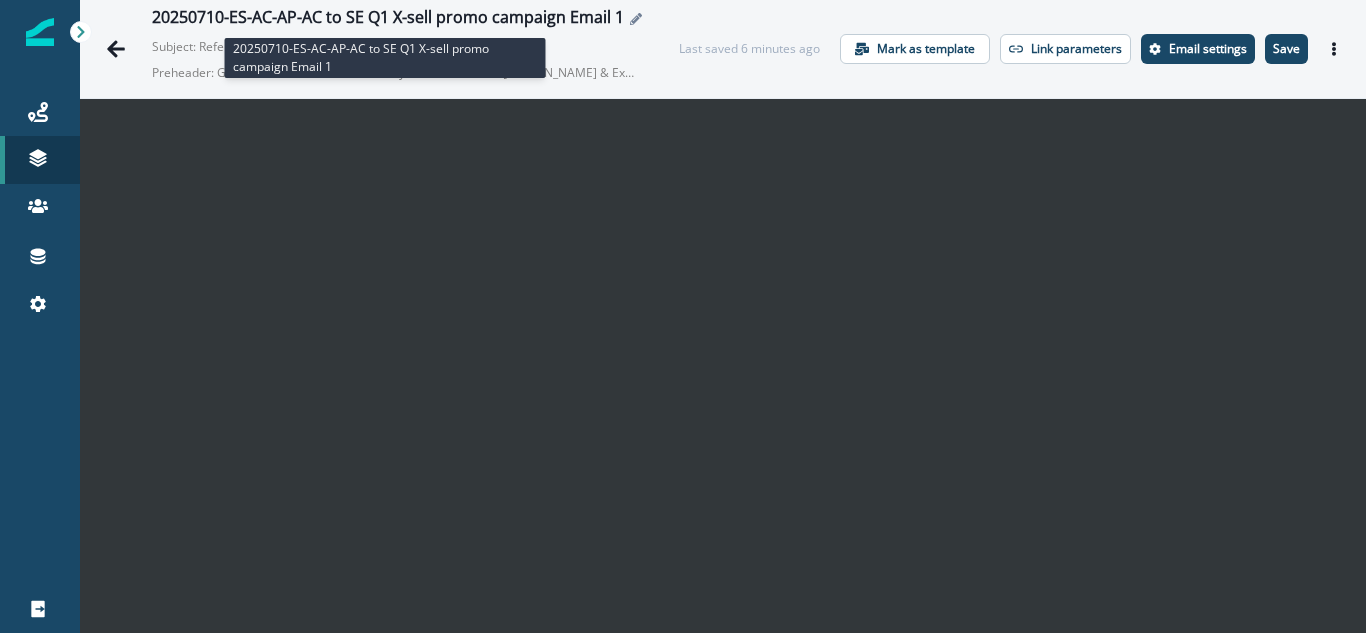 click on "20250710-ES-AC-AP-AC to SE Q1 X-sell promo campaign Email 1" at bounding box center [388, 19] 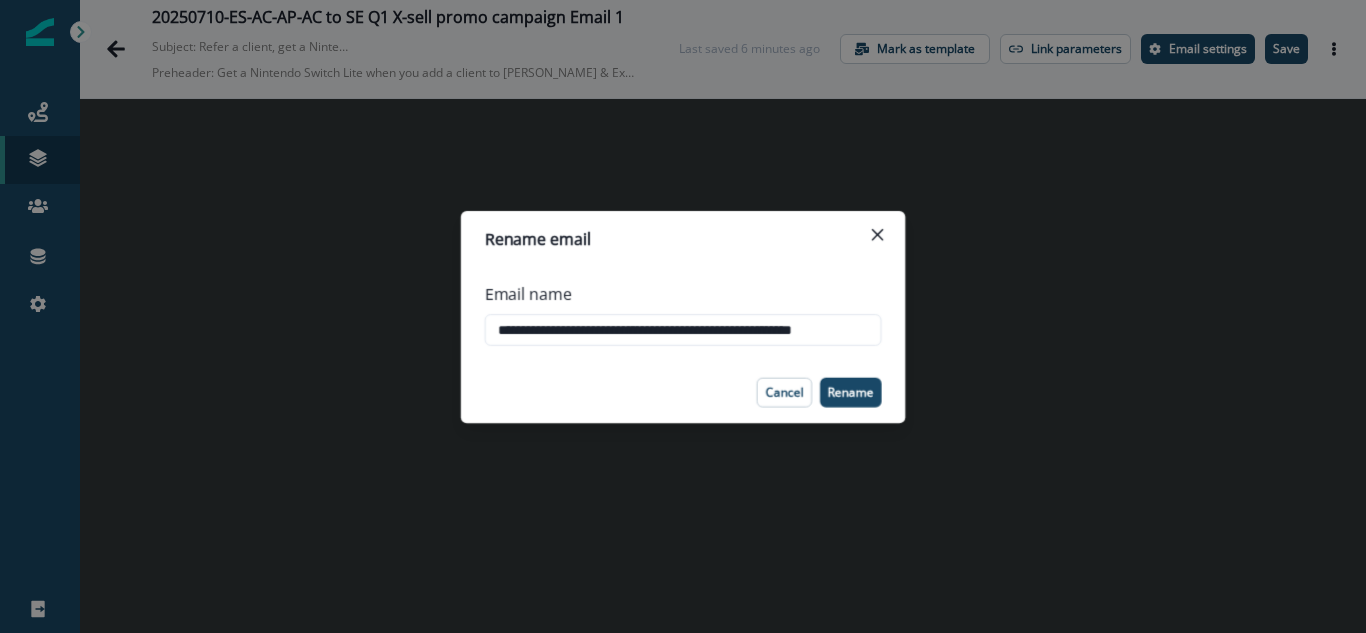scroll, scrollTop: 0, scrollLeft: 38, axis: horizontal 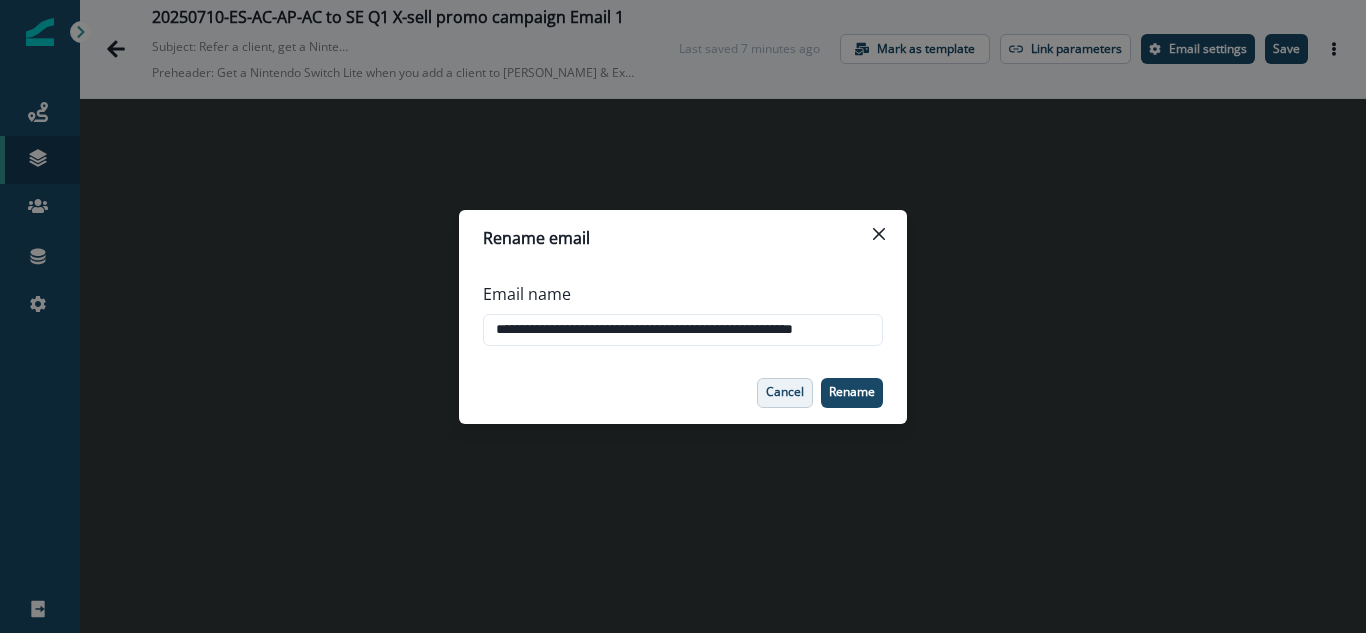 click on "Cancel" at bounding box center (785, 392) 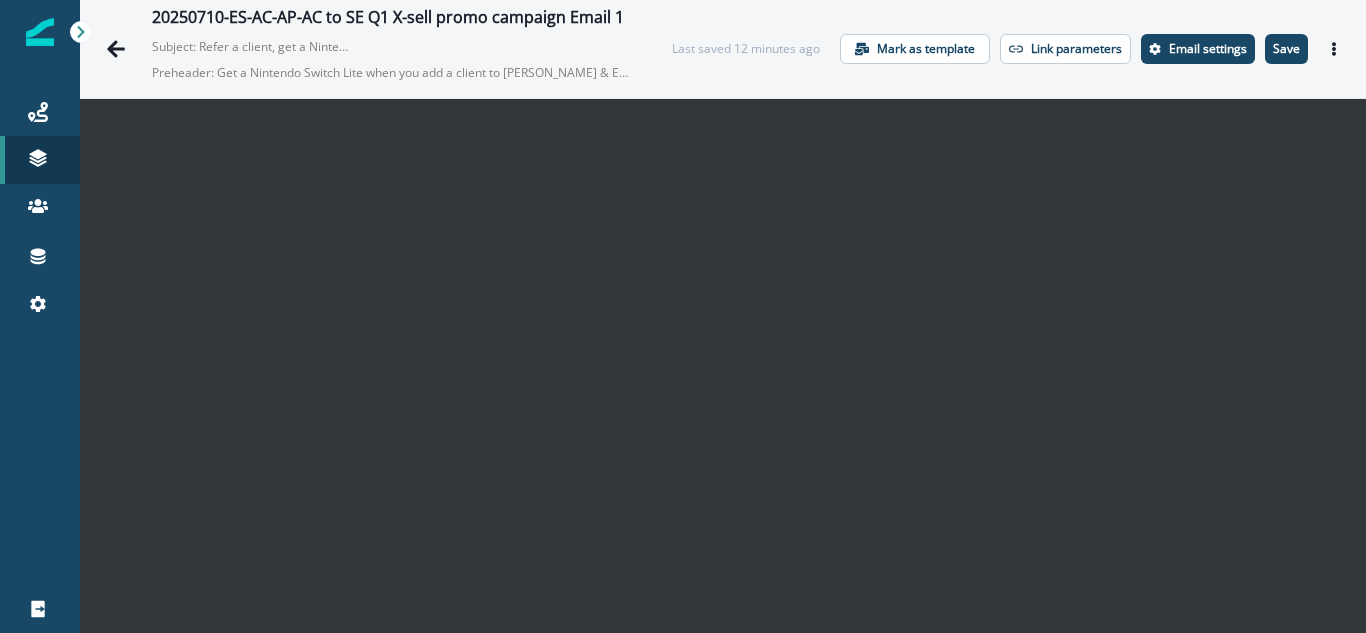 scroll, scrollTop: 29, scrollLeft: 0, axis: vertical 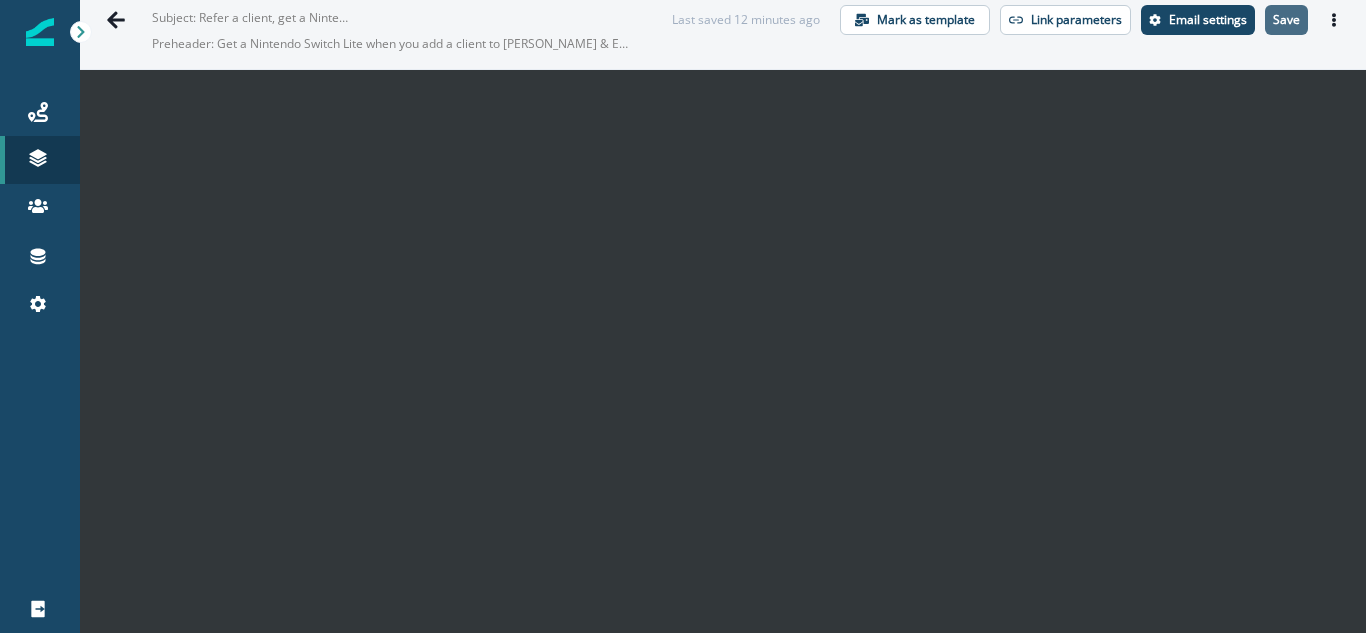 click on "Save" at bounding box center [1286, 20] 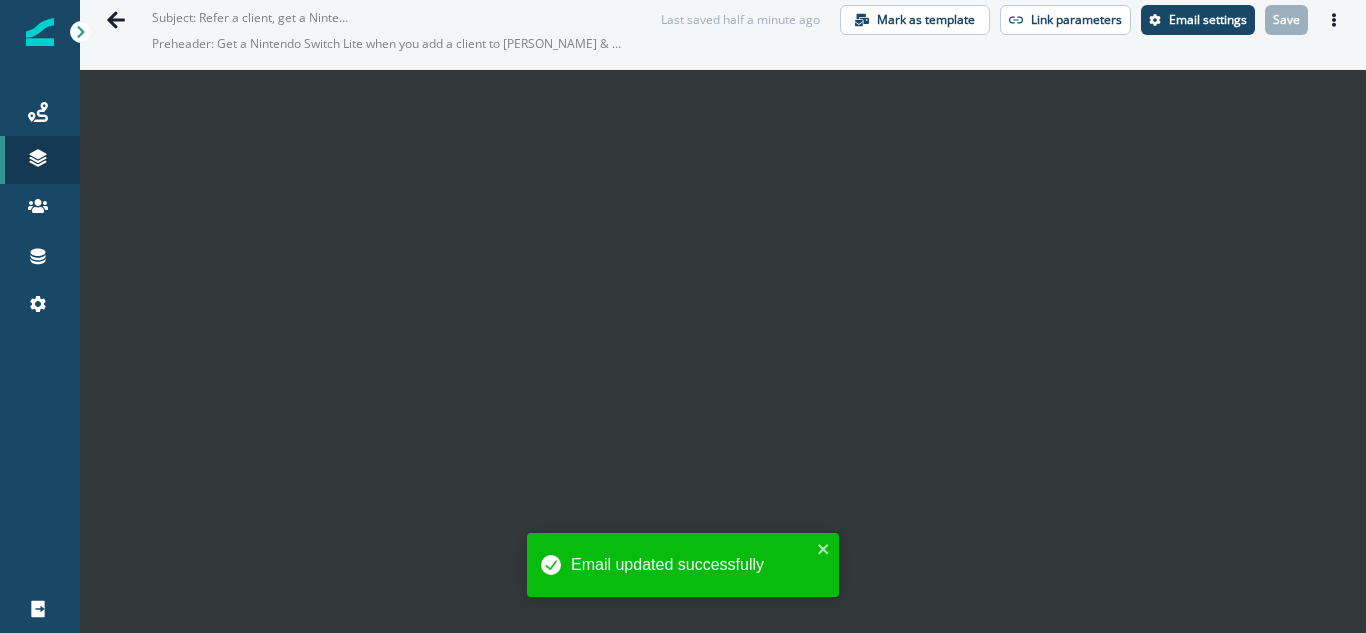 click 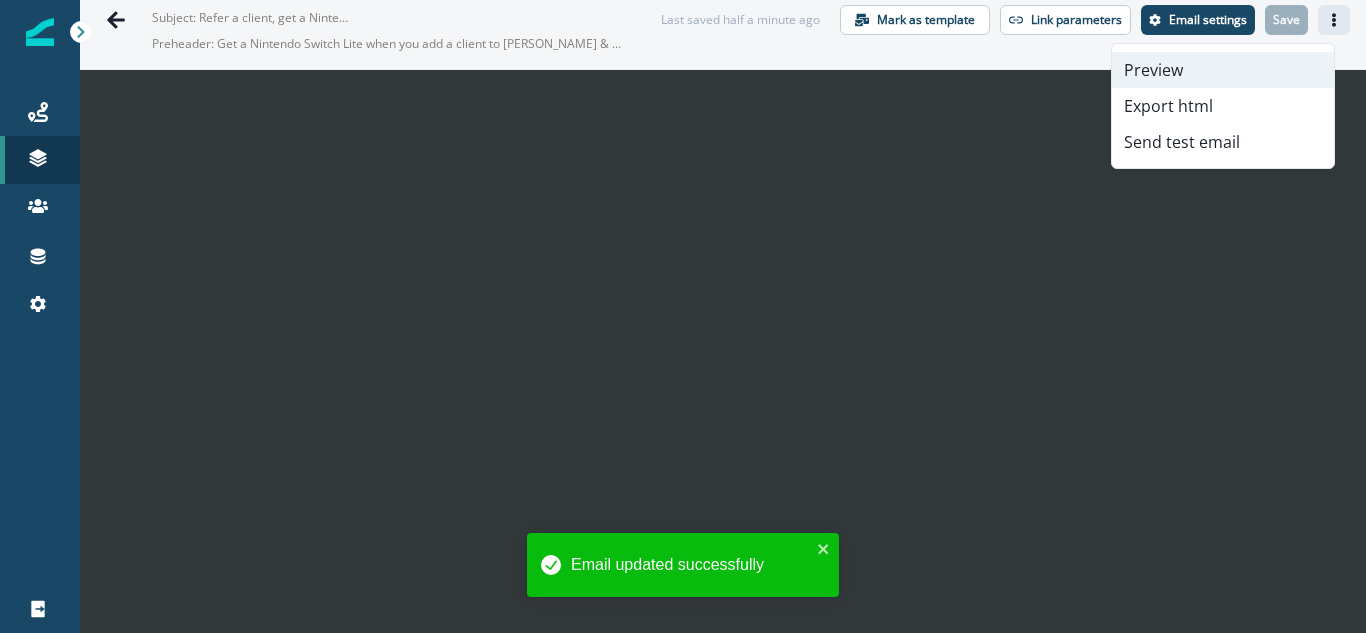 click on "Preview" at bounding box center (1223, 70) 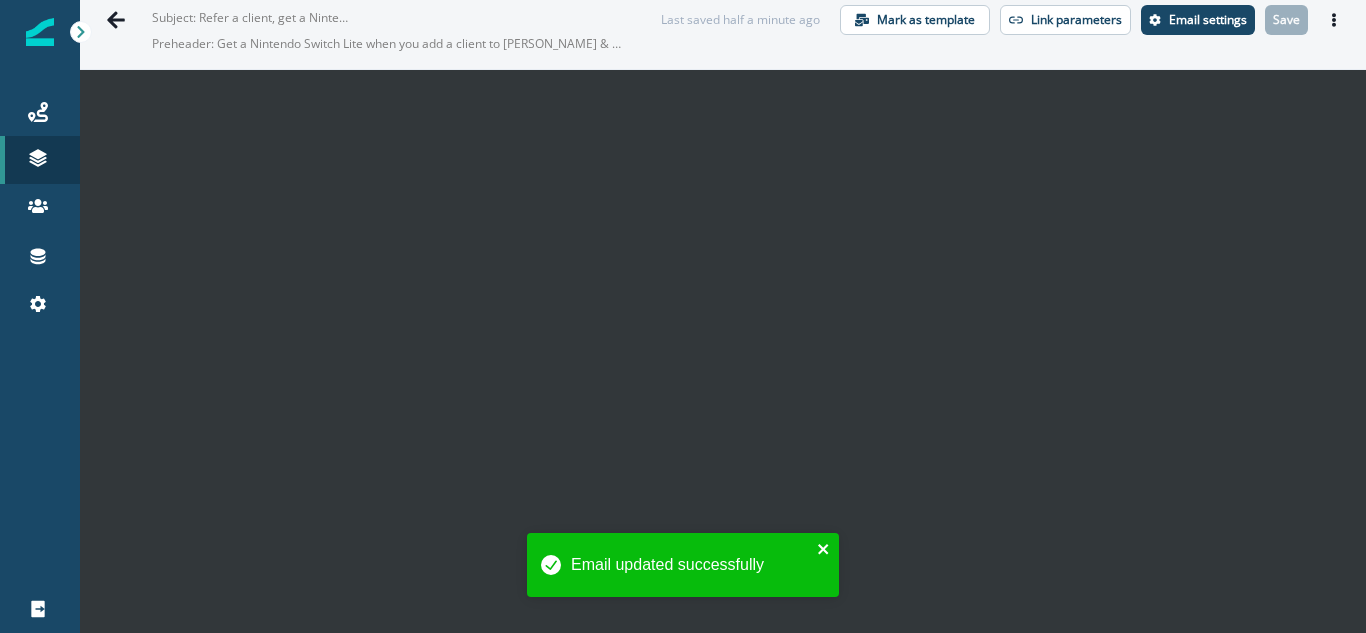 click 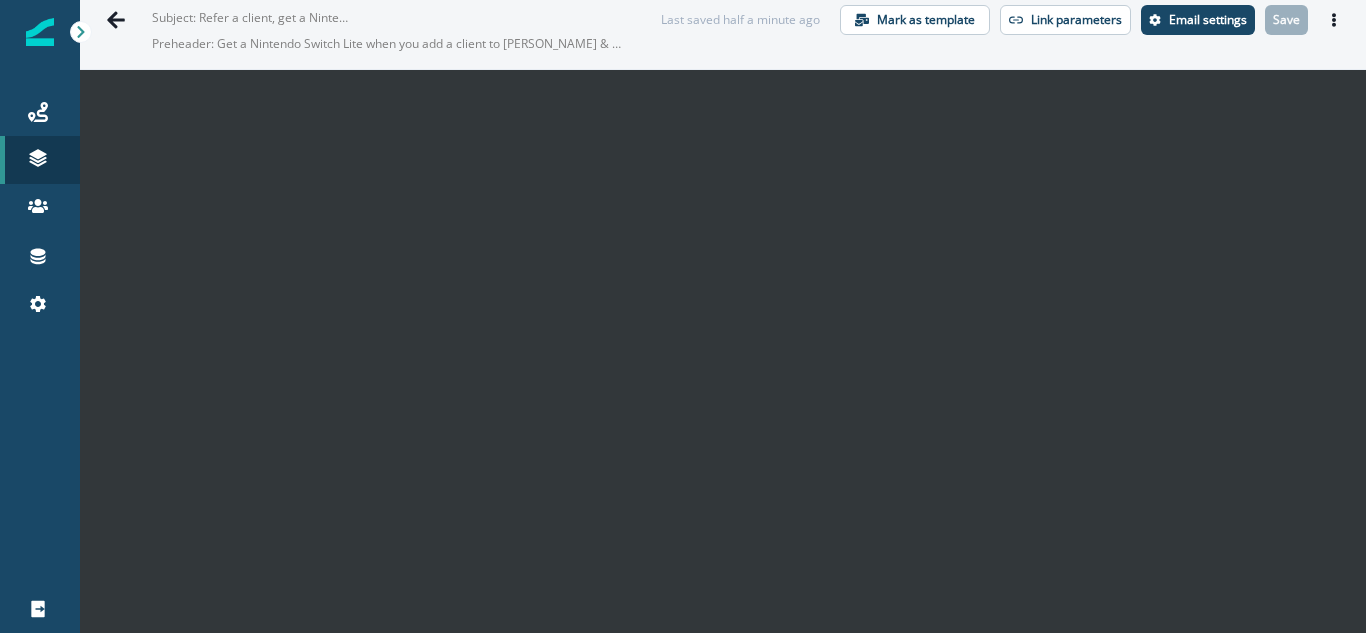 type 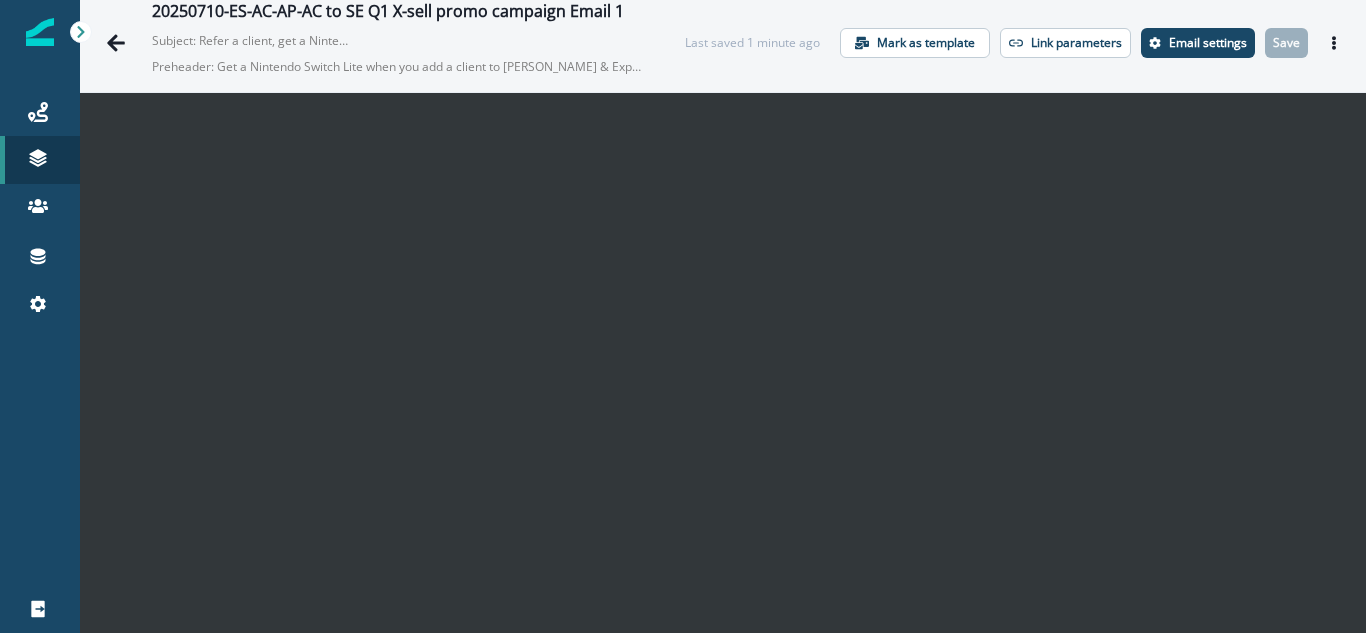 scroll, scrollTop: 0, scrollLeft: 0, axis: both 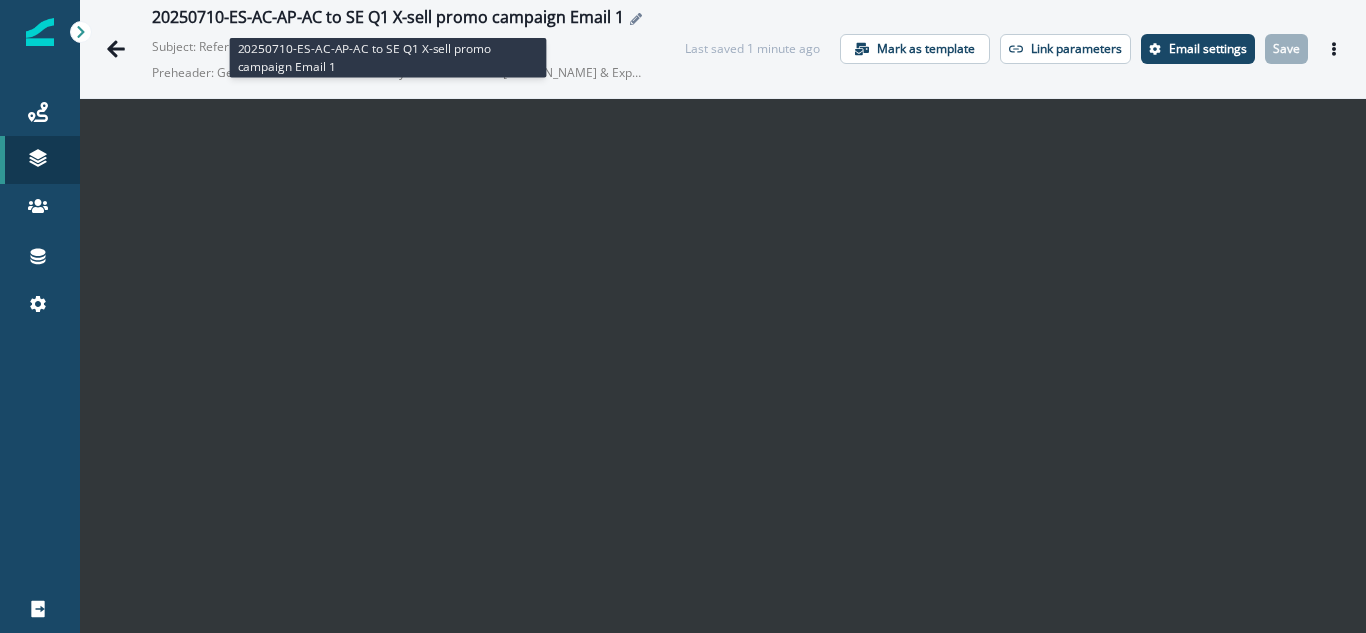 click on "20250710-ES-AC-AP-AC to SE Q1 X-sell promo campaign Email 1" at bounding box center [388, 19] 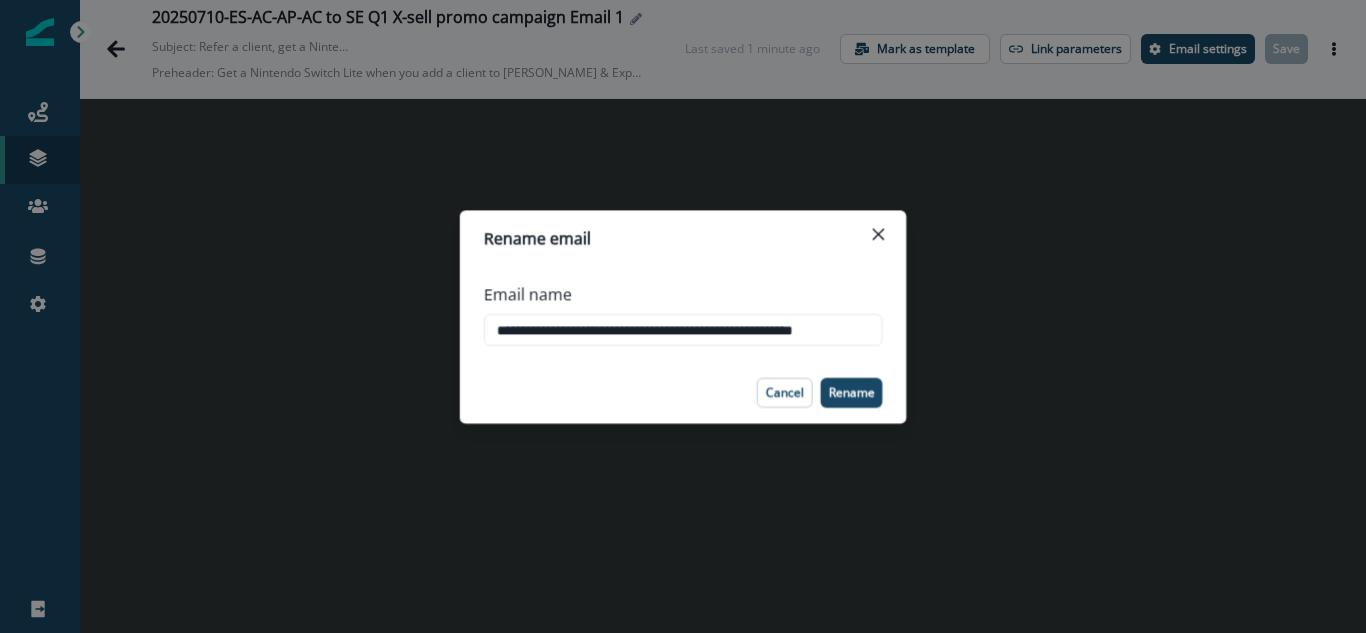 scroll, scrollTop: 0, scrollLeft: 38, axis: horizontal 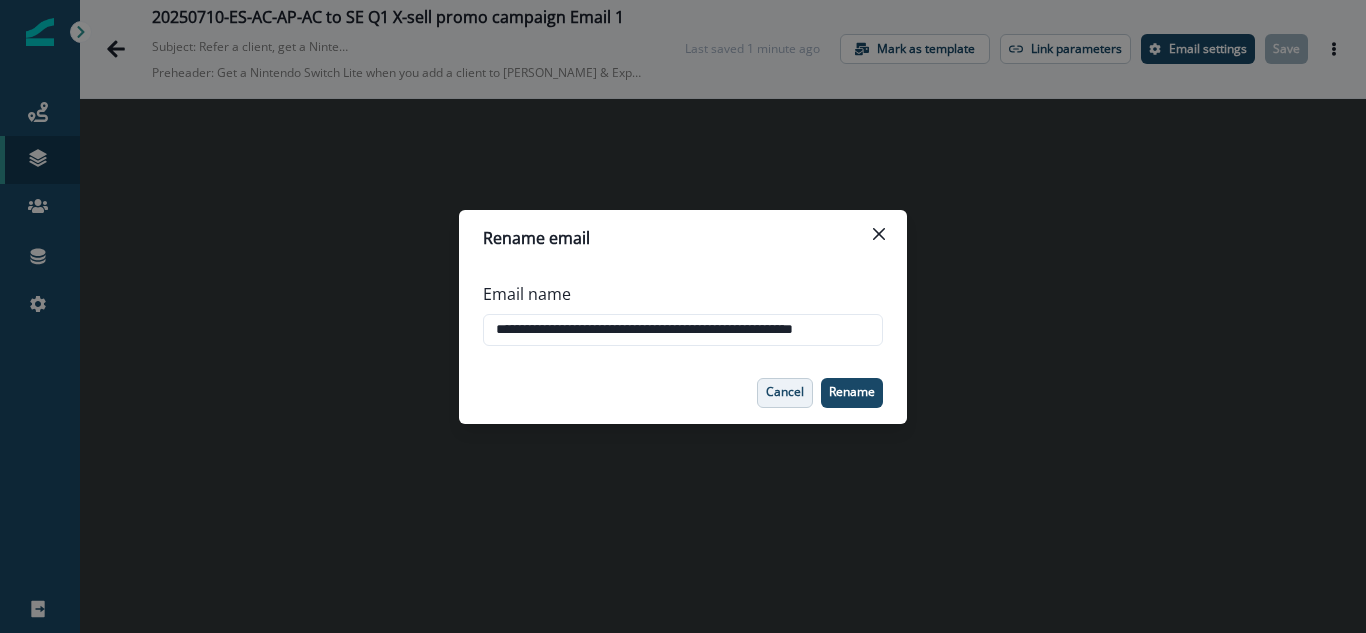 click on "Cancel" at bounding box center [785, 393] 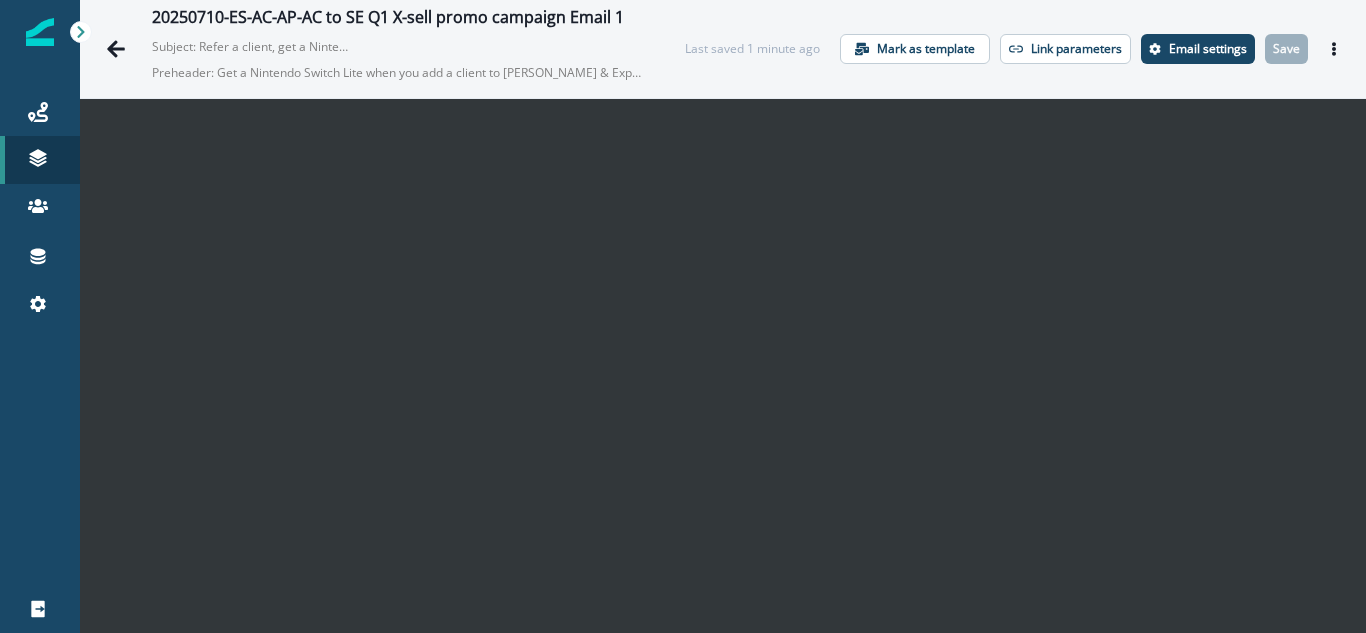scroll, scrollTop: 0, scrollLeft: 0, axis: both 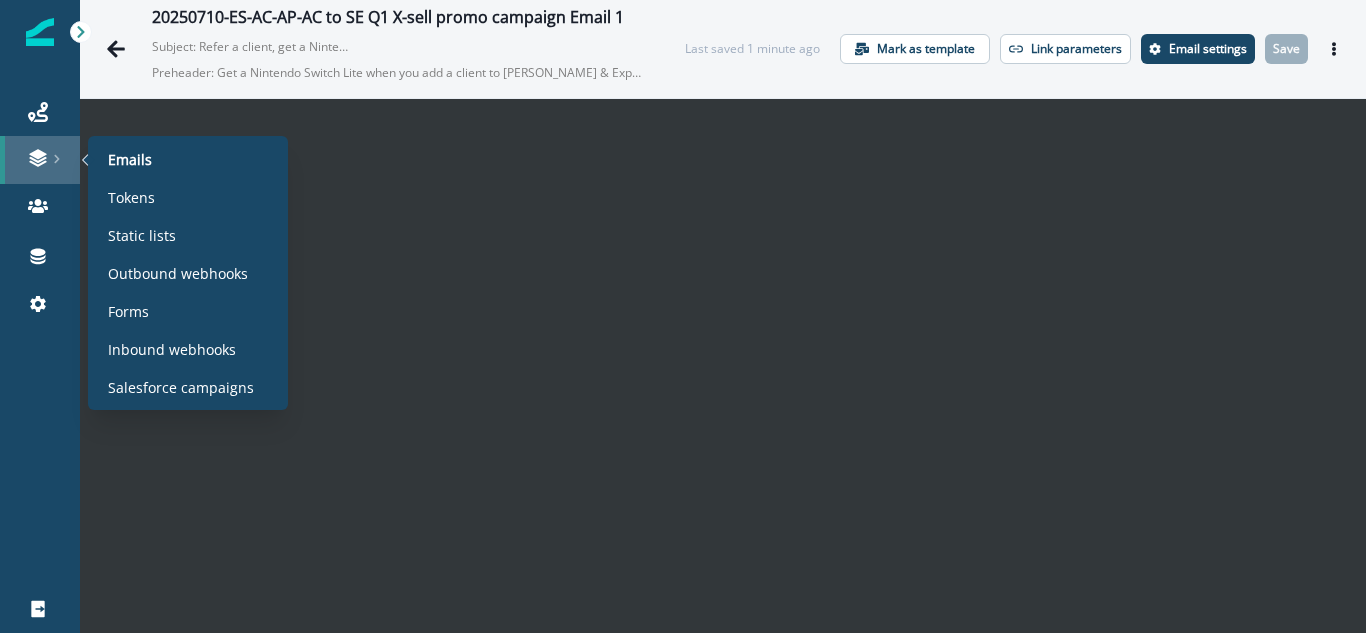 click 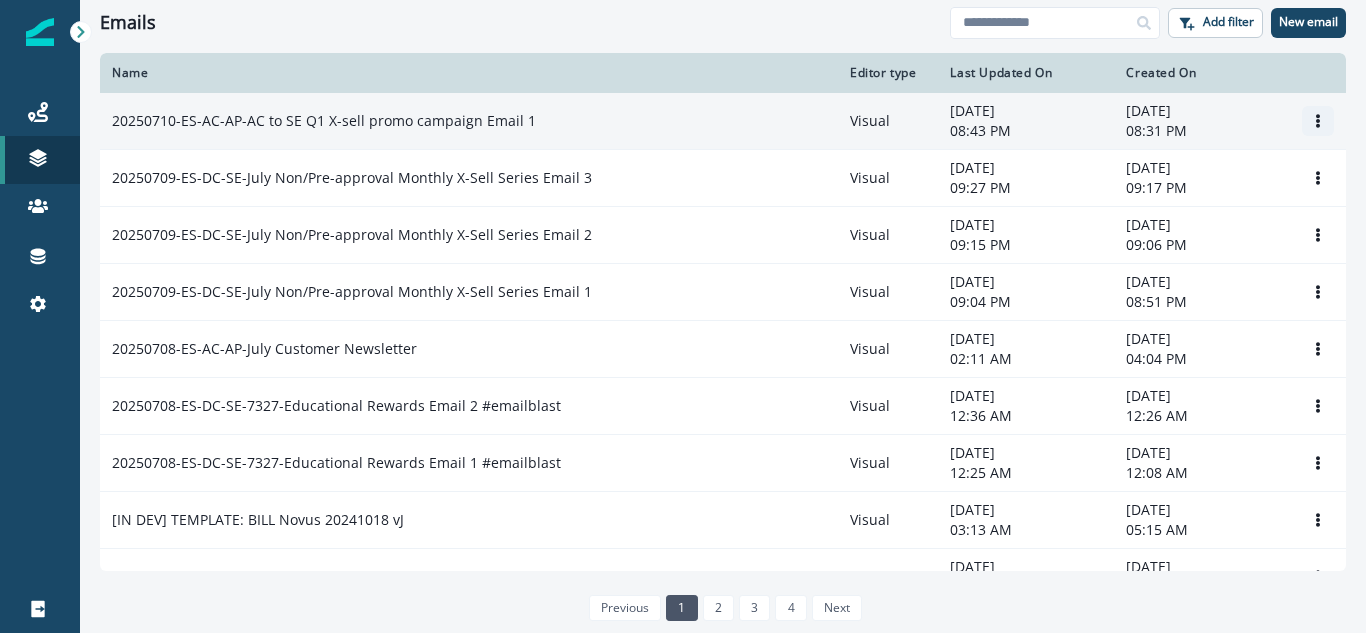 click at bounding box center (1318, 121) 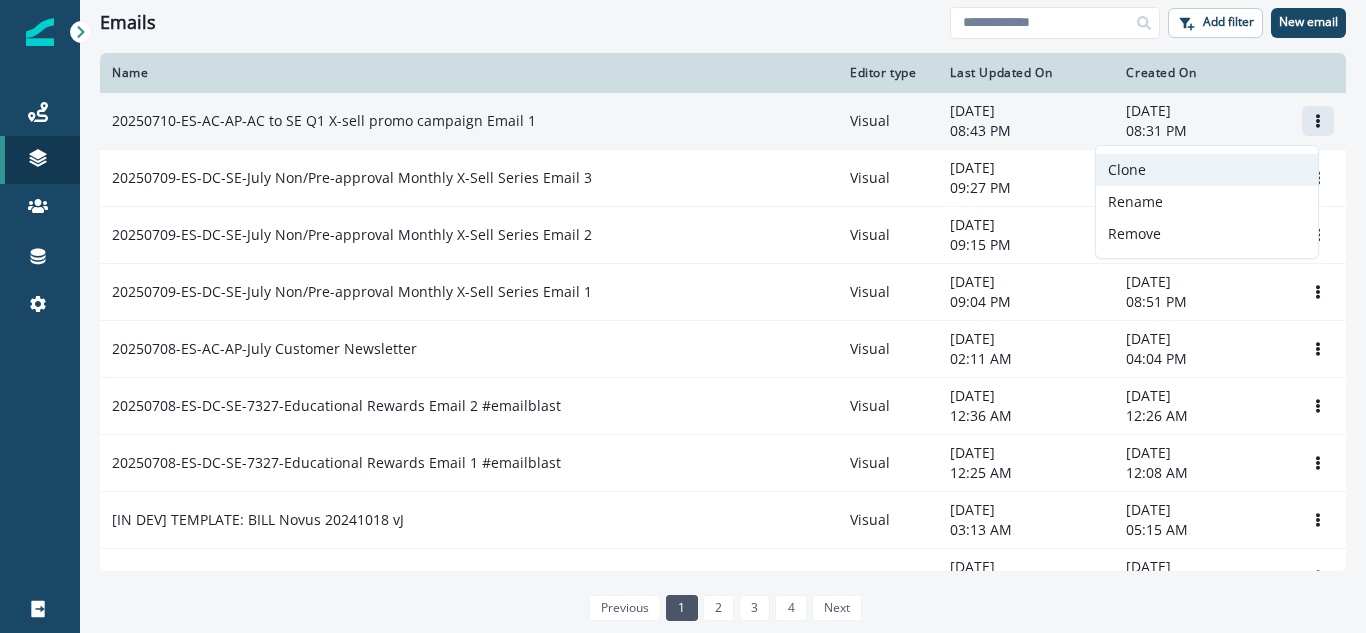 click on "Clone" at bounding box center [1207, 170] 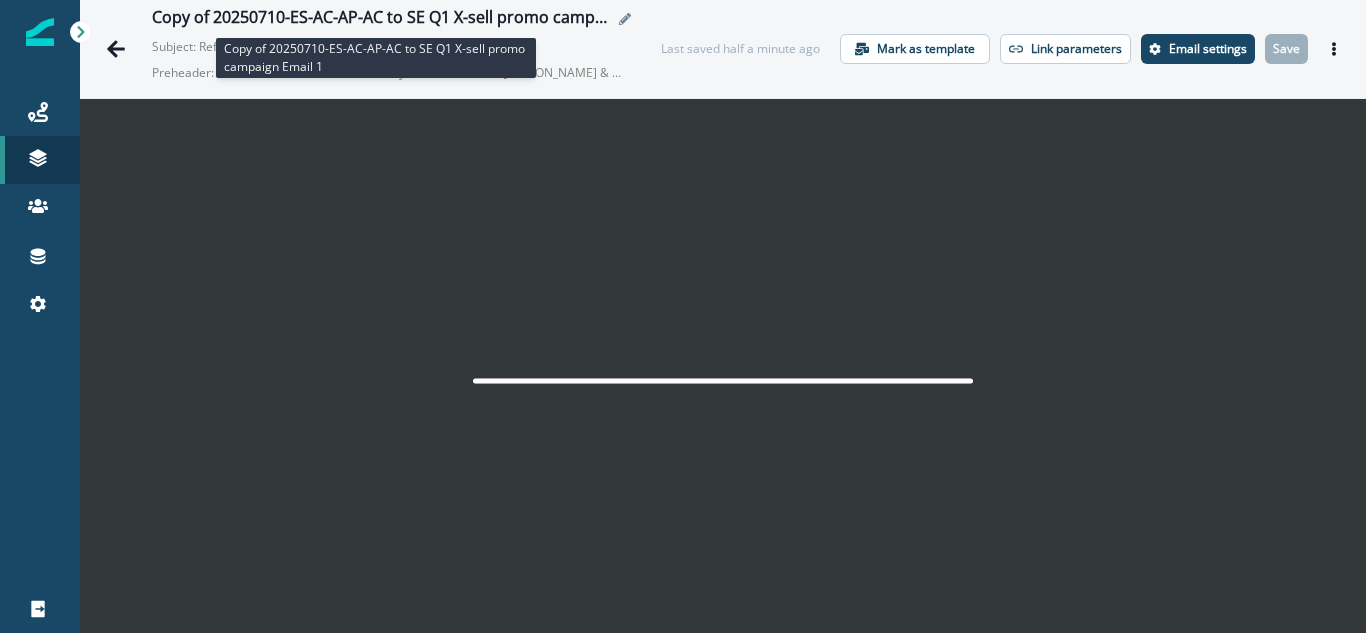 click on "Copy of 20250710-ES-AC-AP-AC to SE Q1 X-sell promo campaign Email 1" at bounding box center [382, 19] 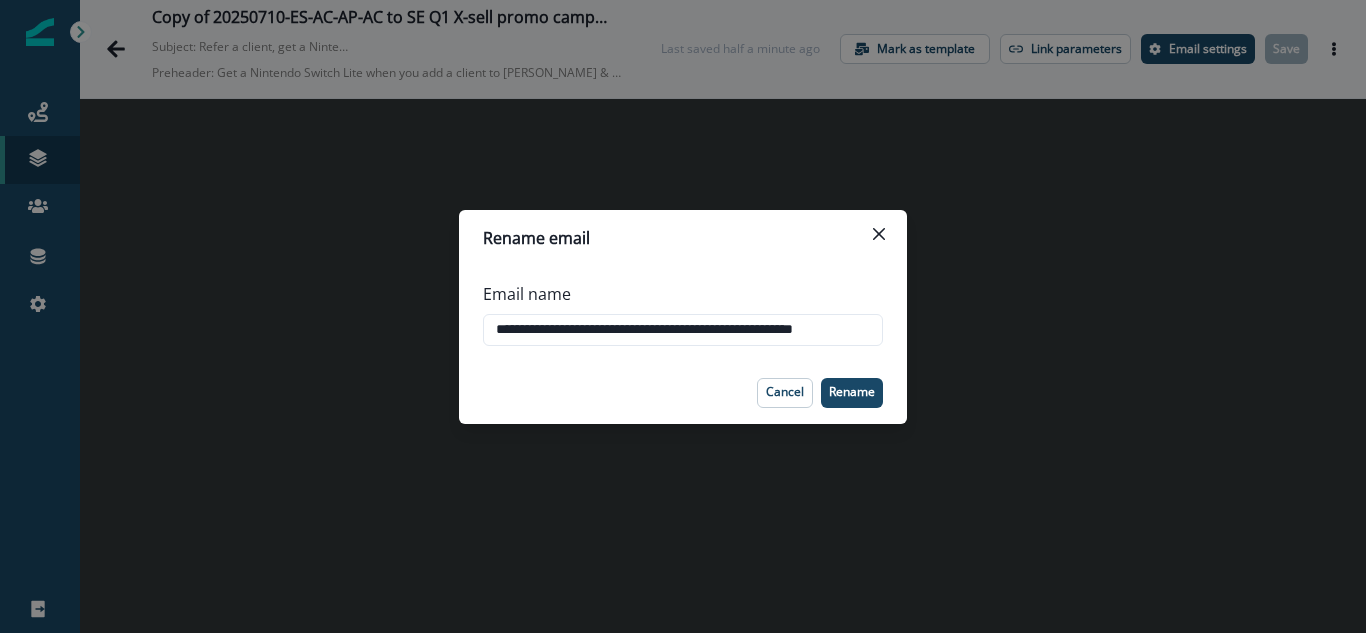 scroll, scrollTop: 0, scrollLeft: 38, axis: horizontal 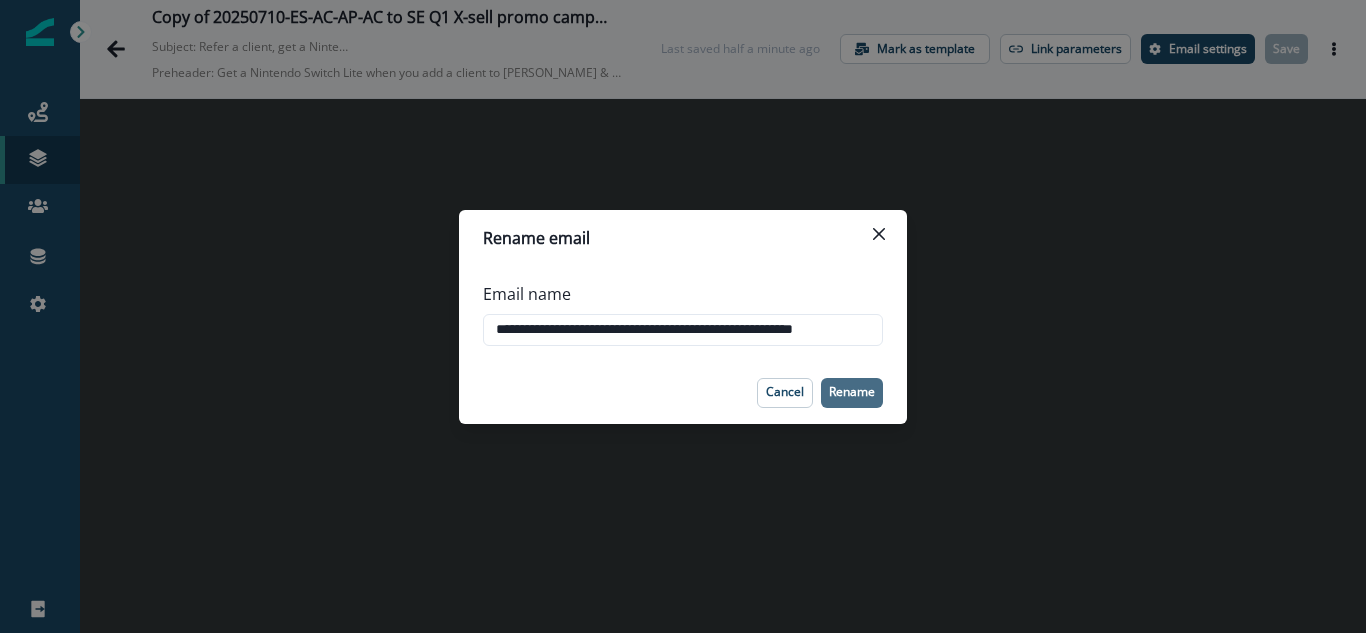 type on "**********" 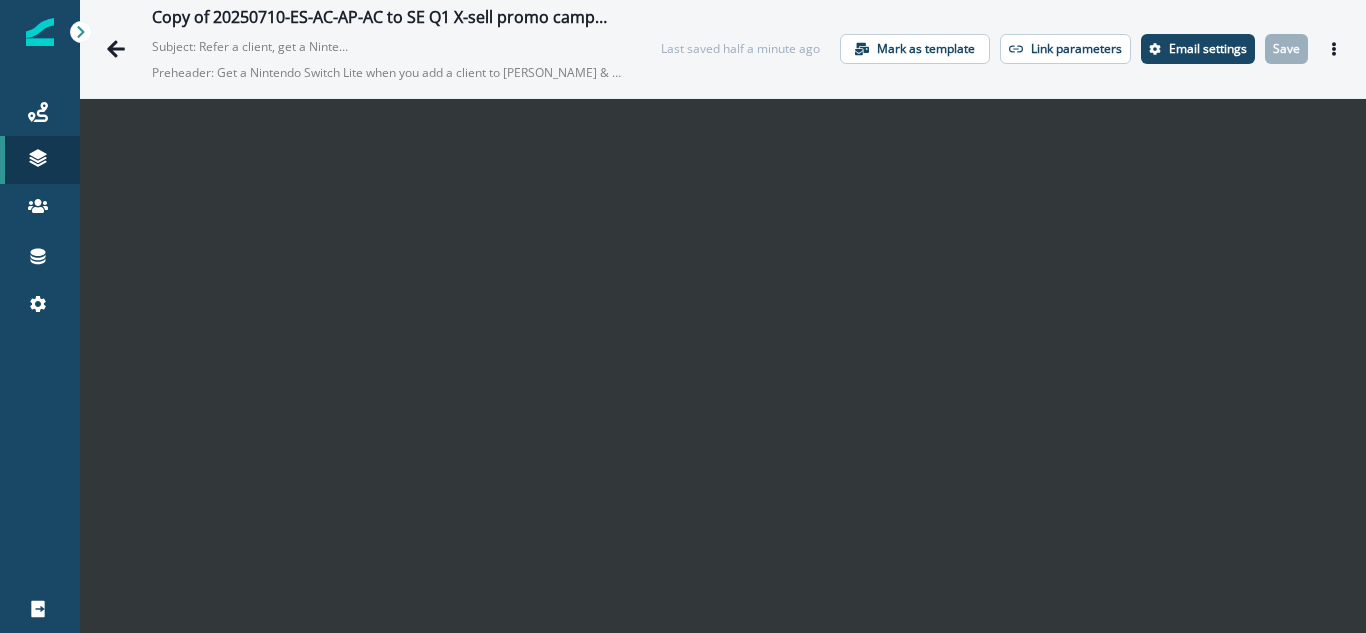 scroll, scrollTop: 0, scrollLeft: 0, axis: both 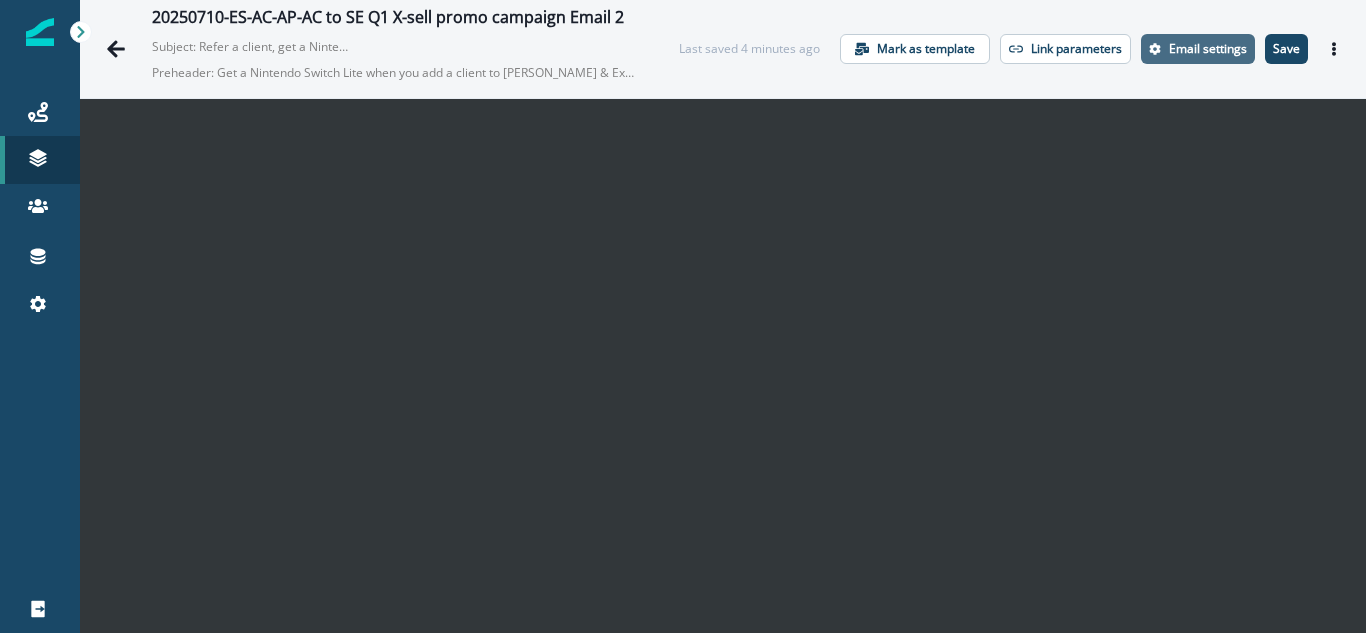click on "Email settings" at bounding box center [1208, 49] 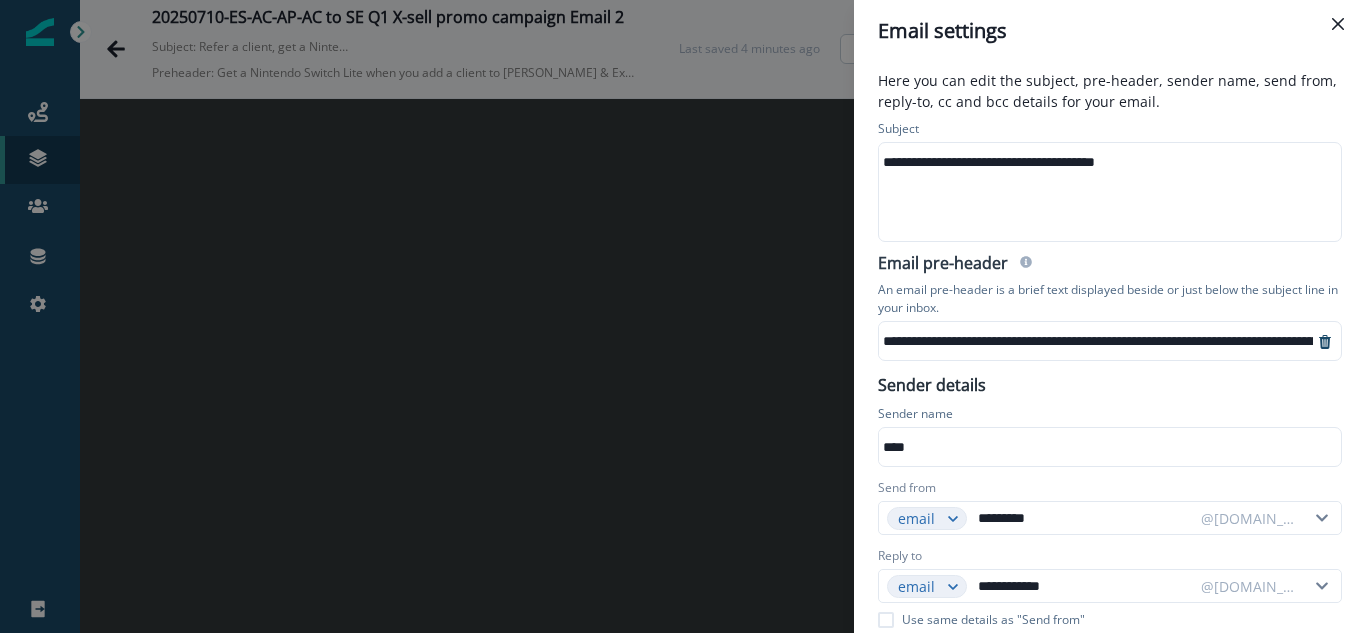 click on "**********" at bounding box center (1108, 192) 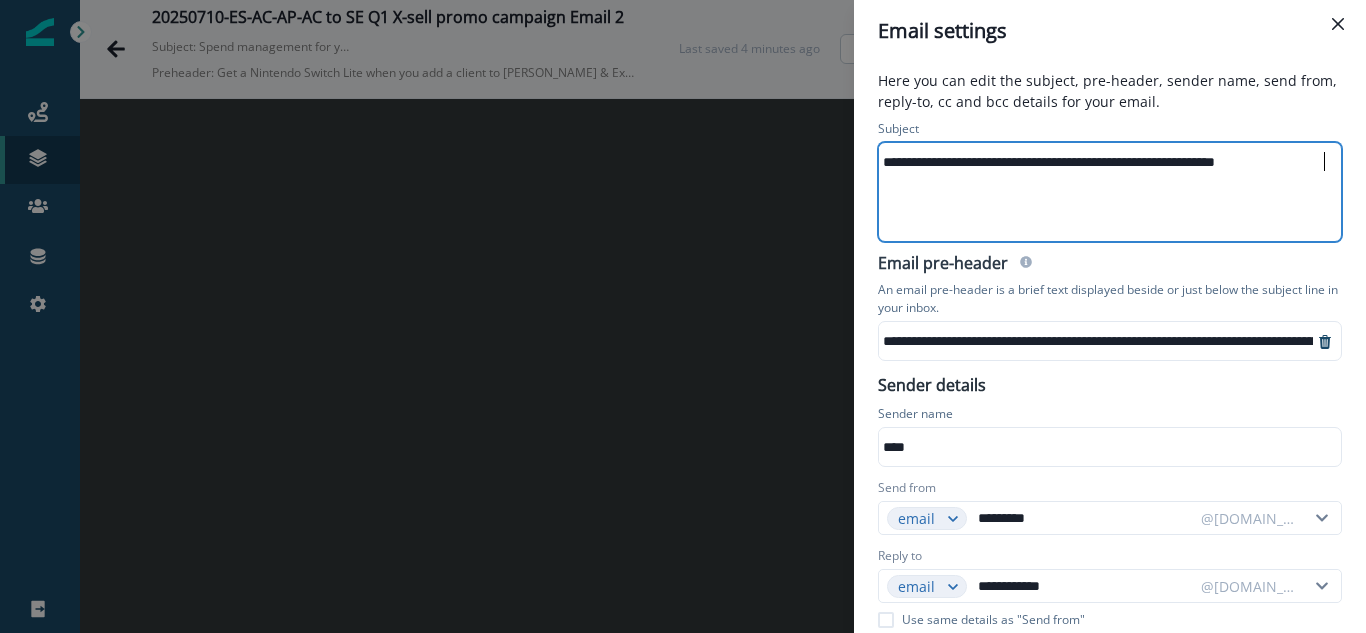 scroll, scrollTop: 0, scrollLeft: 3, axis: horizontal 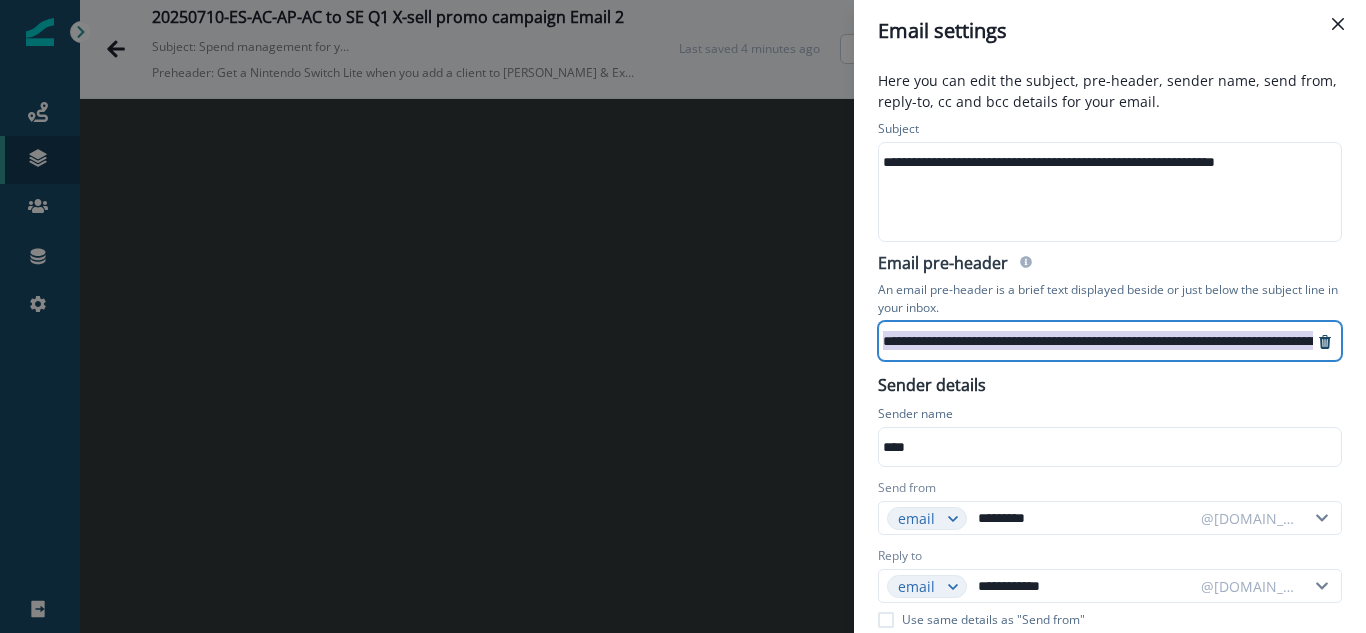 click on "**********" at bounding box center (1291, 341) 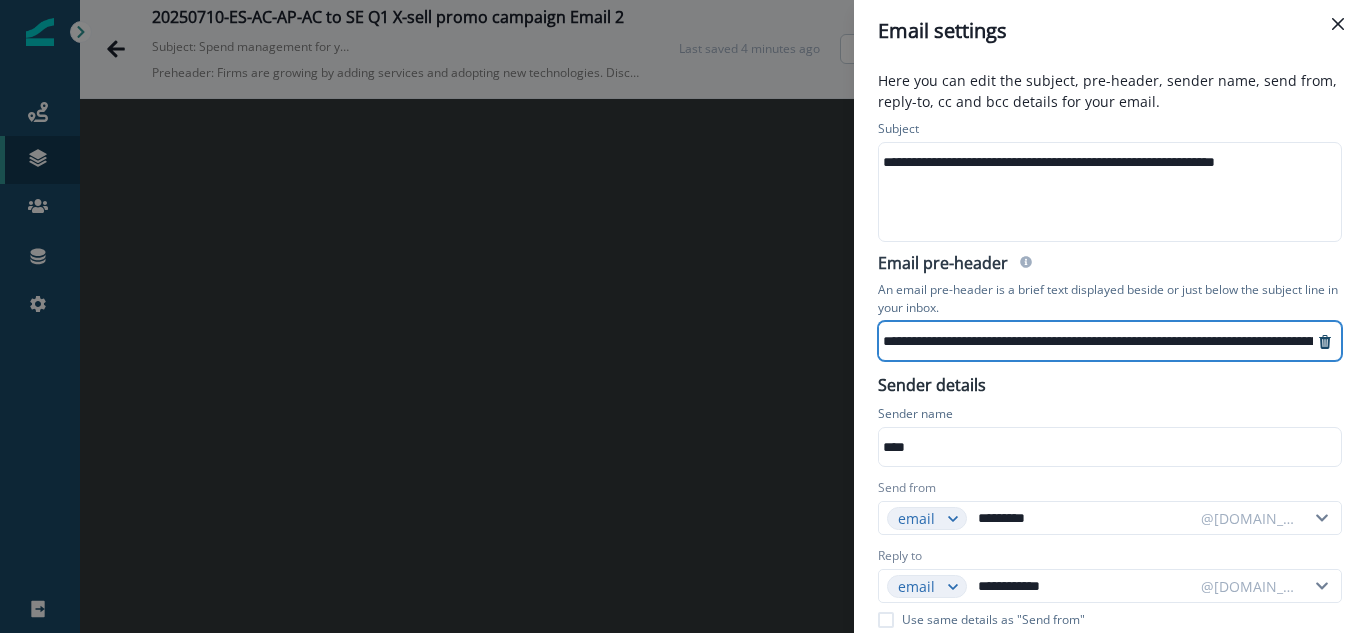 scroll, scrollTop: 10, scrollLeft: 557, axis: both 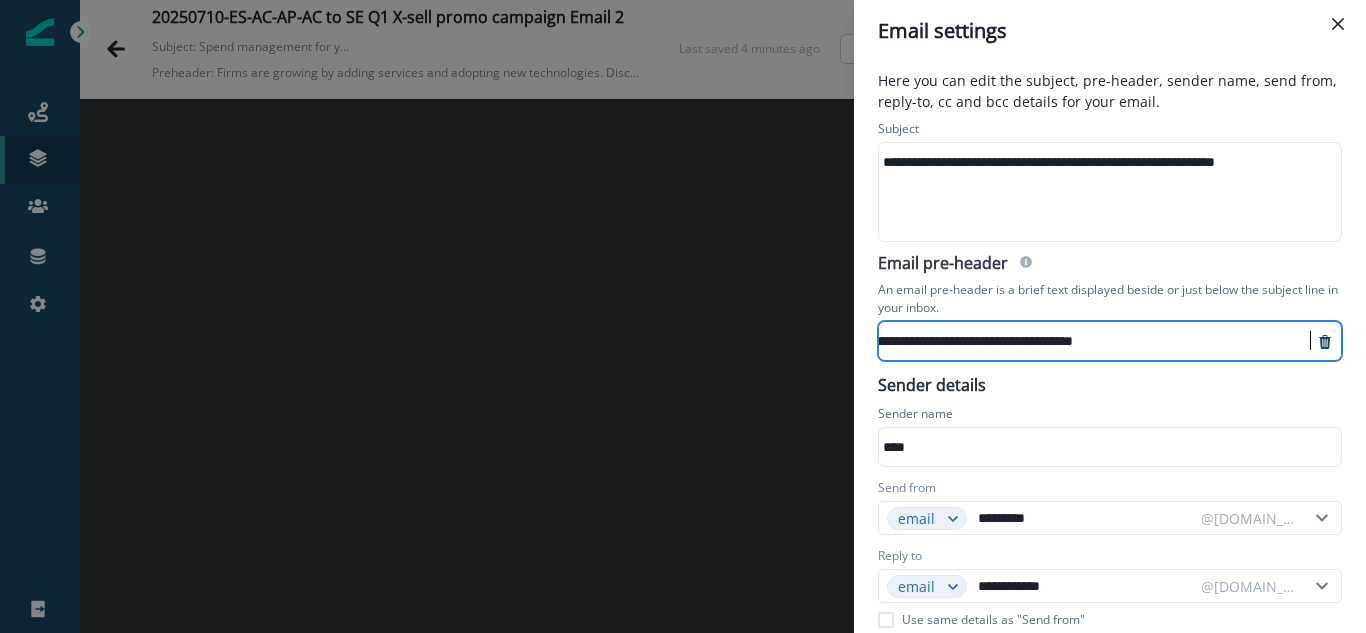 click on "Email pre-header" at bounding box center [1110, 265] 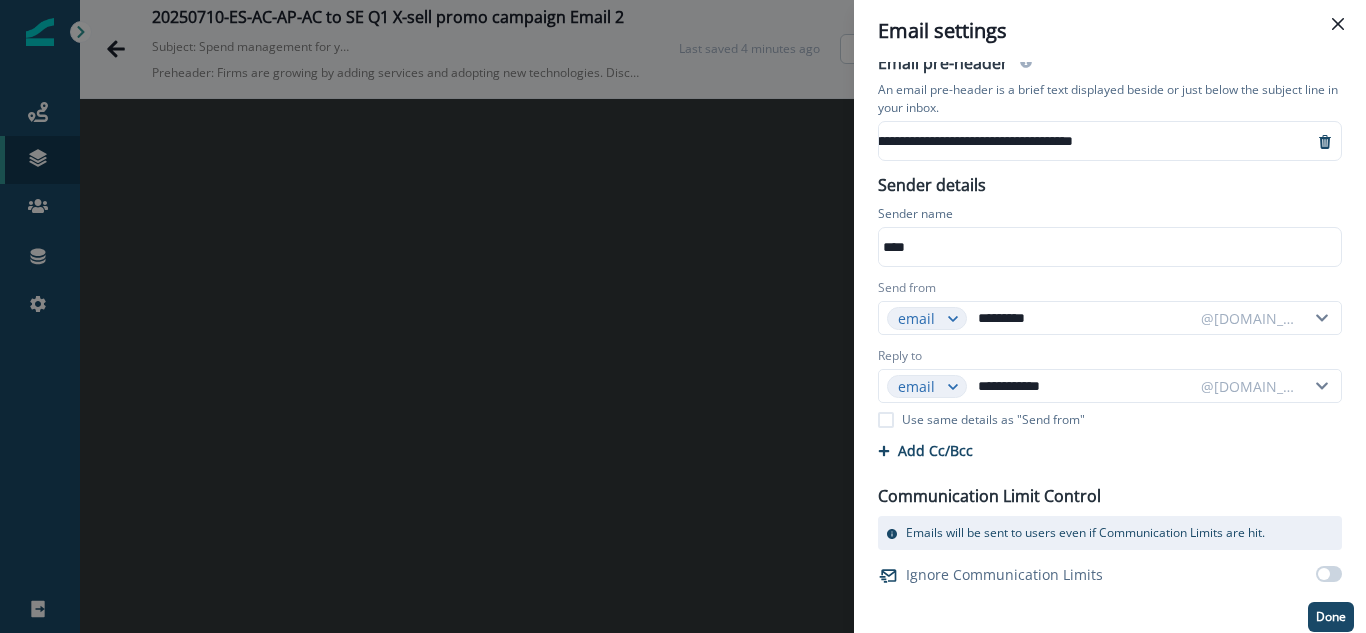 scroll, scrollTop: 207, scrollLeft: 0, axis: vertical 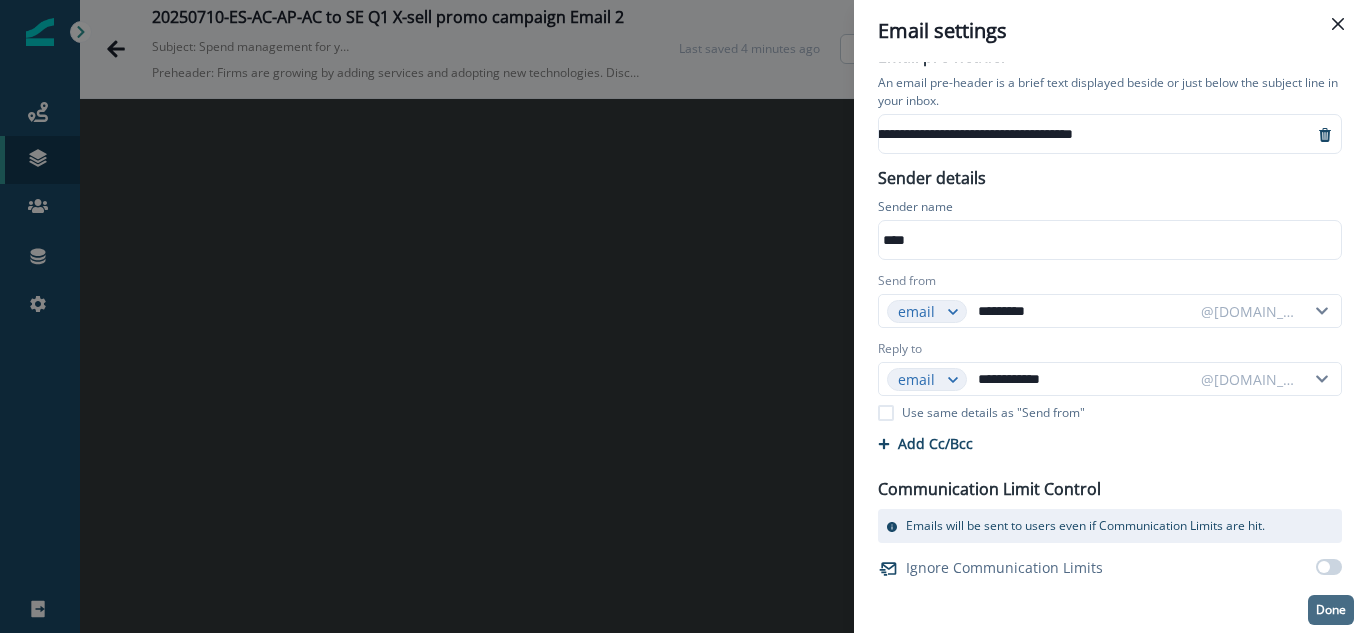 click on "Done" at bounding box center [1331, 610] 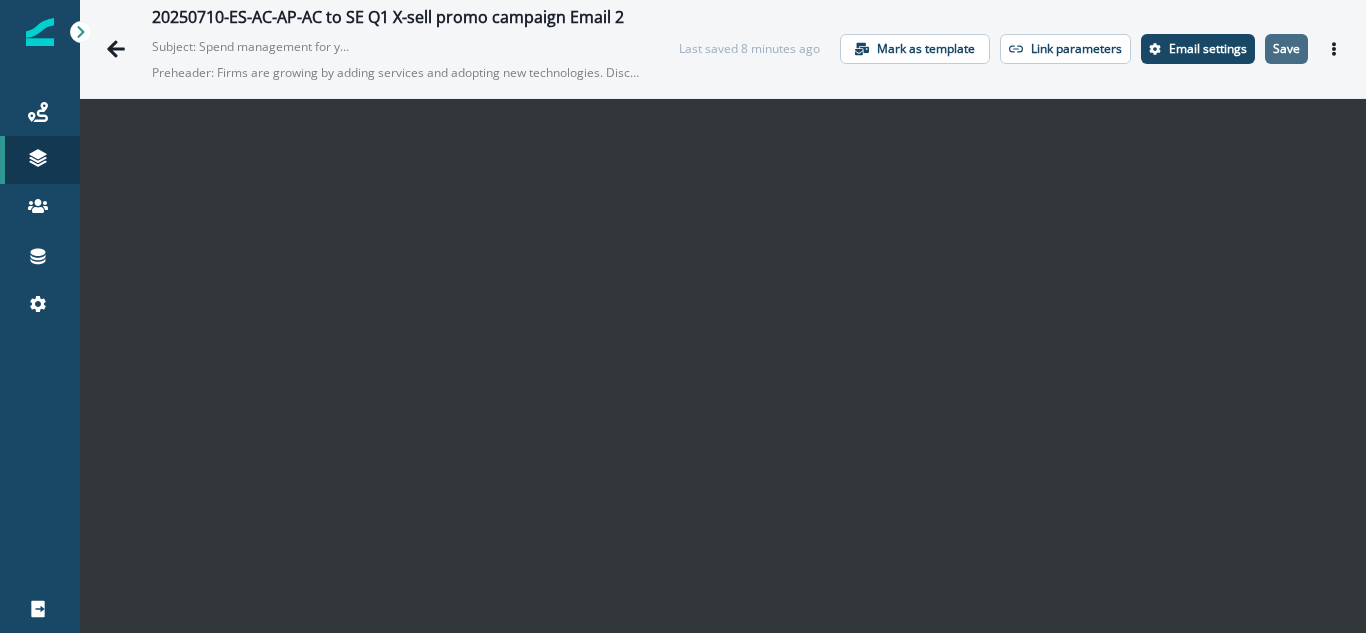 click on "Save" at bounding box center (1286, 49) 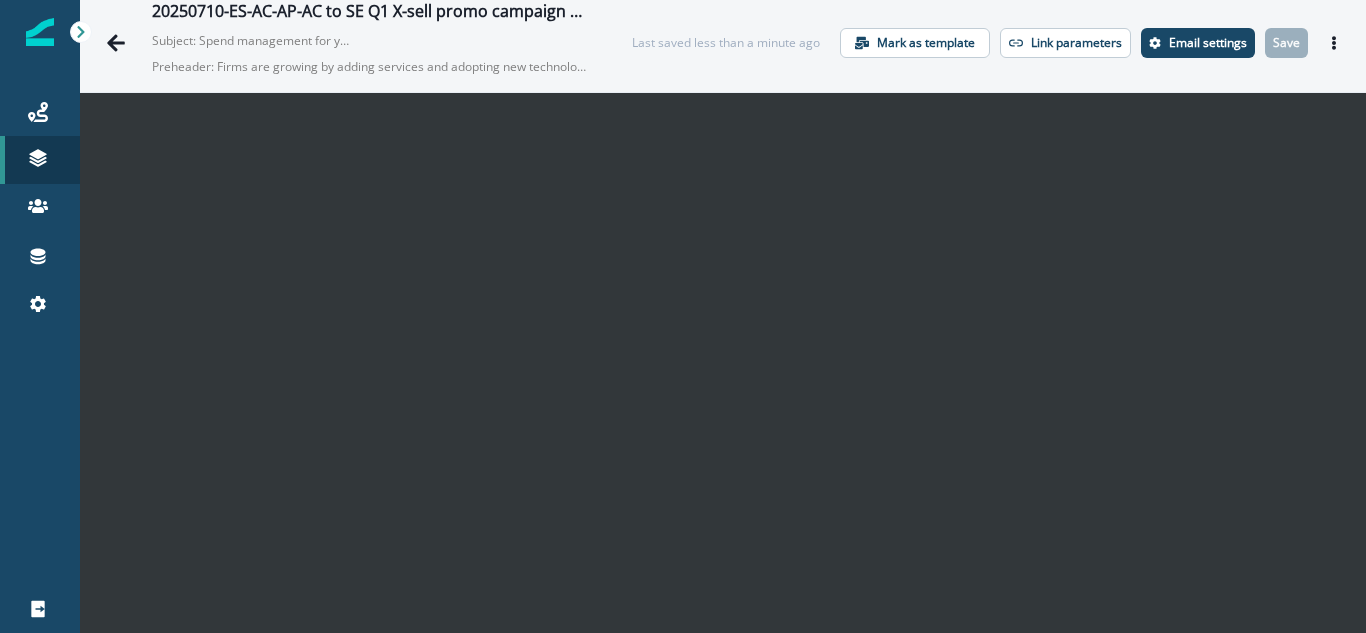 scroll, scrollTop: 0, scrollLeft: 0, axis: both 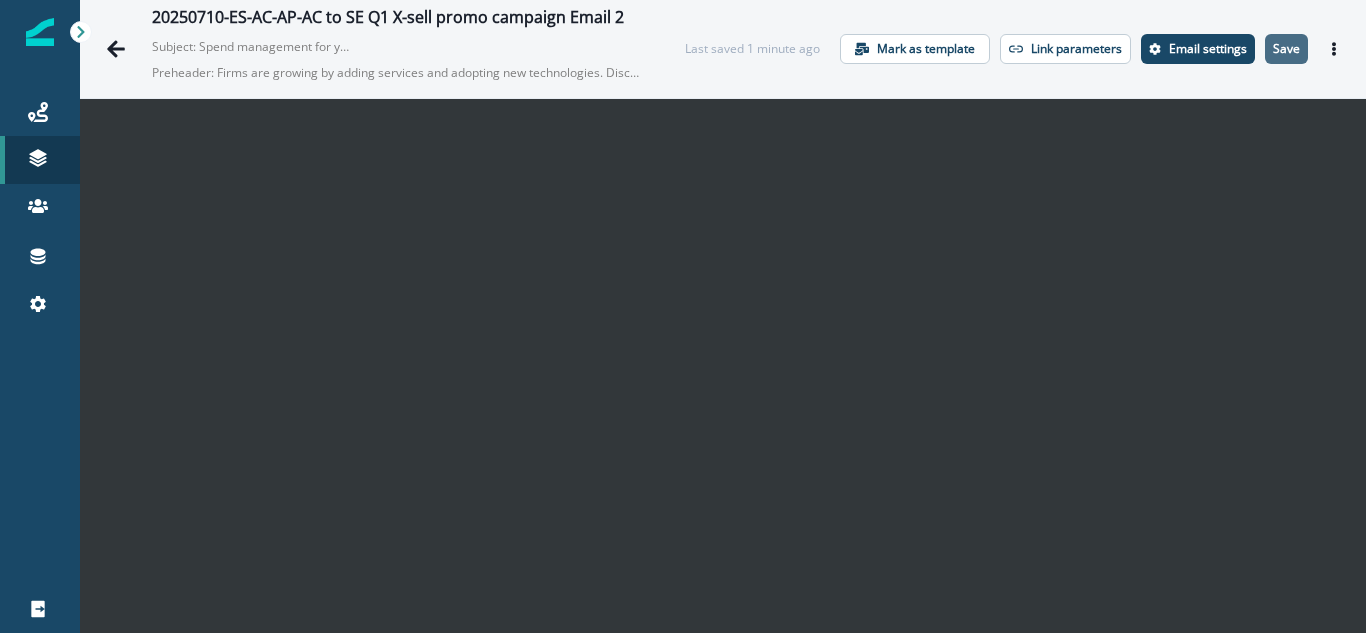 click on "Save" at bounding box center (1286, 49) 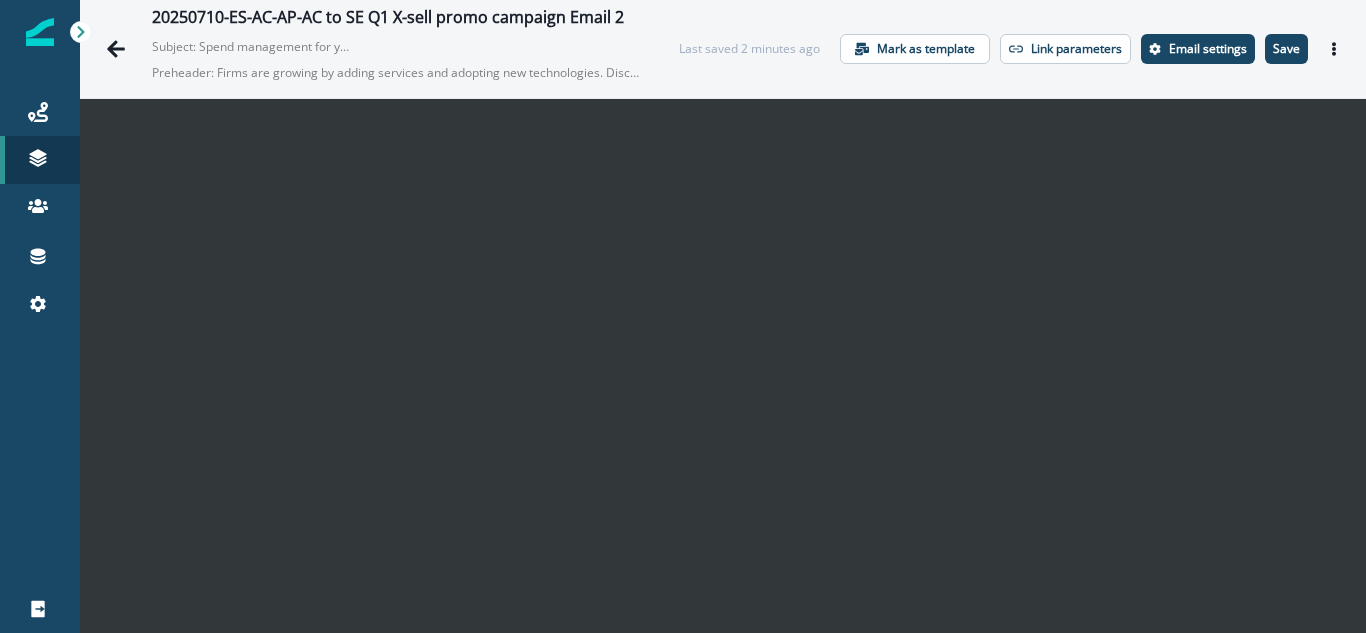 scroll, scrollTop: 29, scrollLeft: 0, axis: vertical 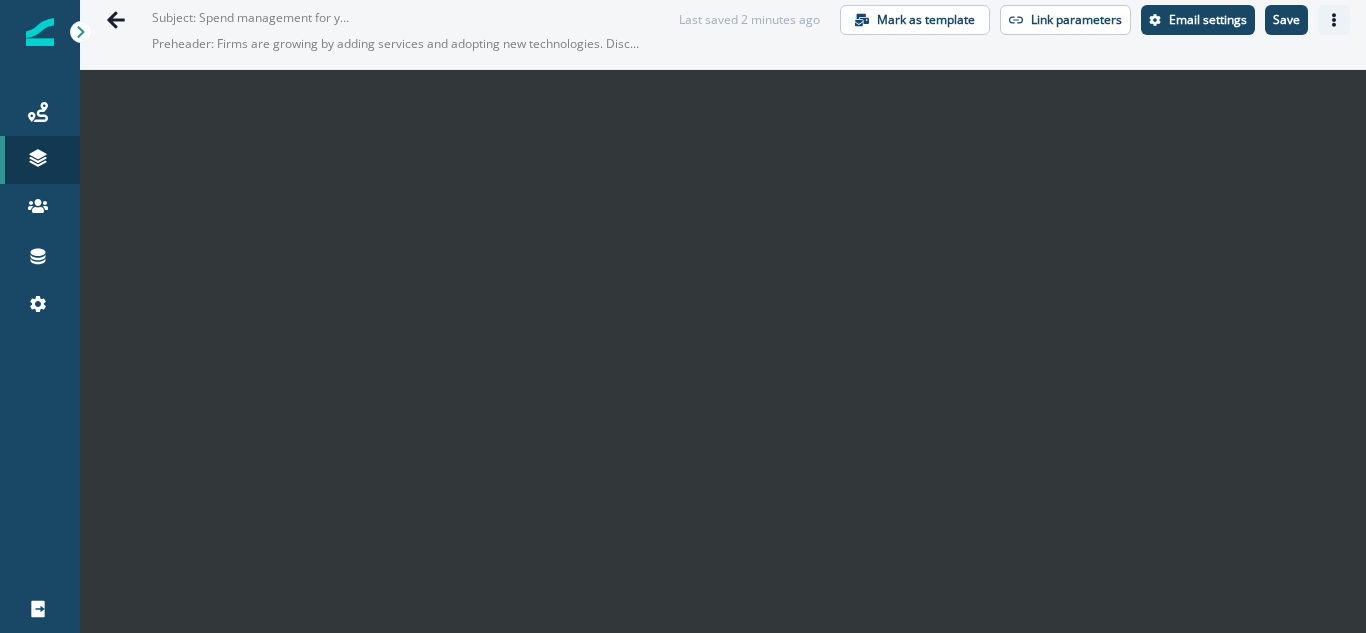 click 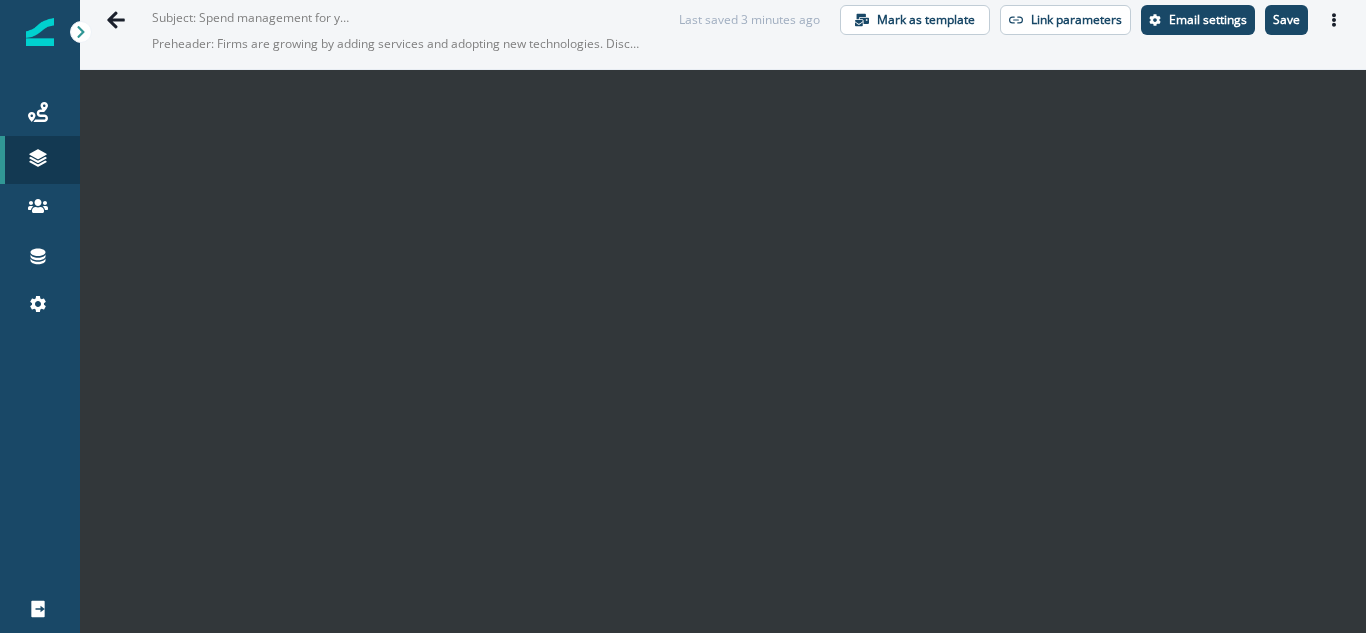 scroll, scrollTop: 0, scrollLeft: 0, axis: both 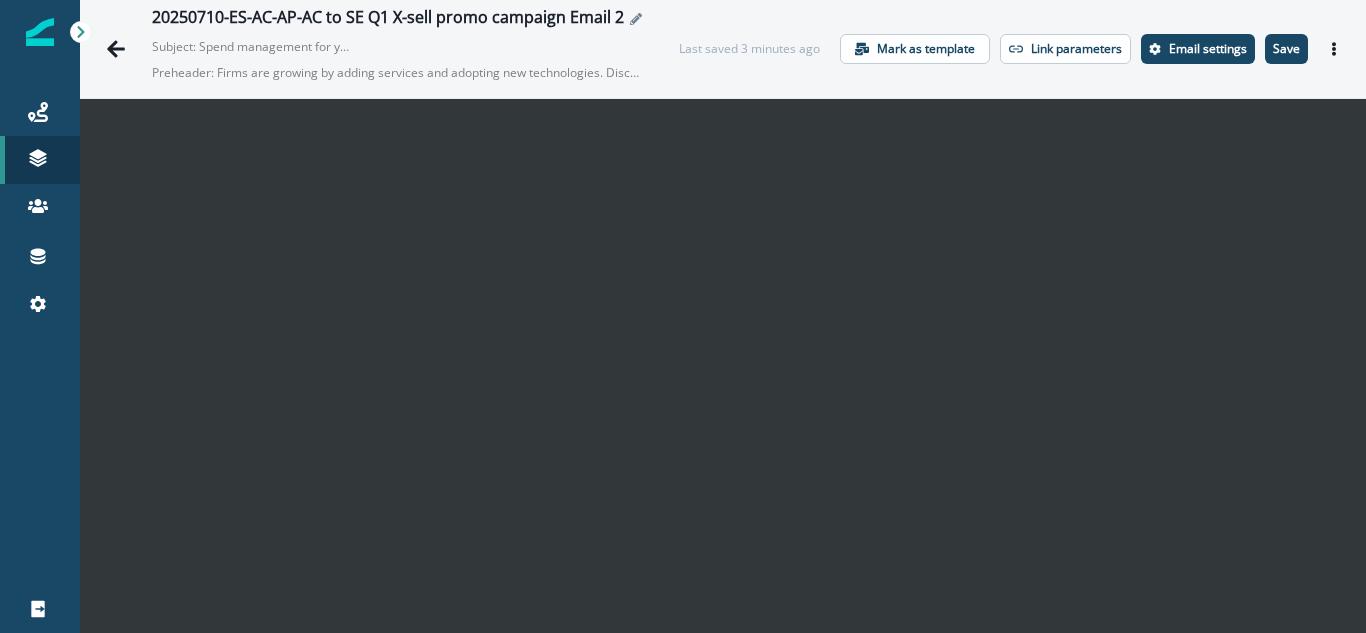 click on "20250710-ES-AC-AP-AC to SE Q1 X-sell promo campaign Email 2" at bounding box center [388, 19] 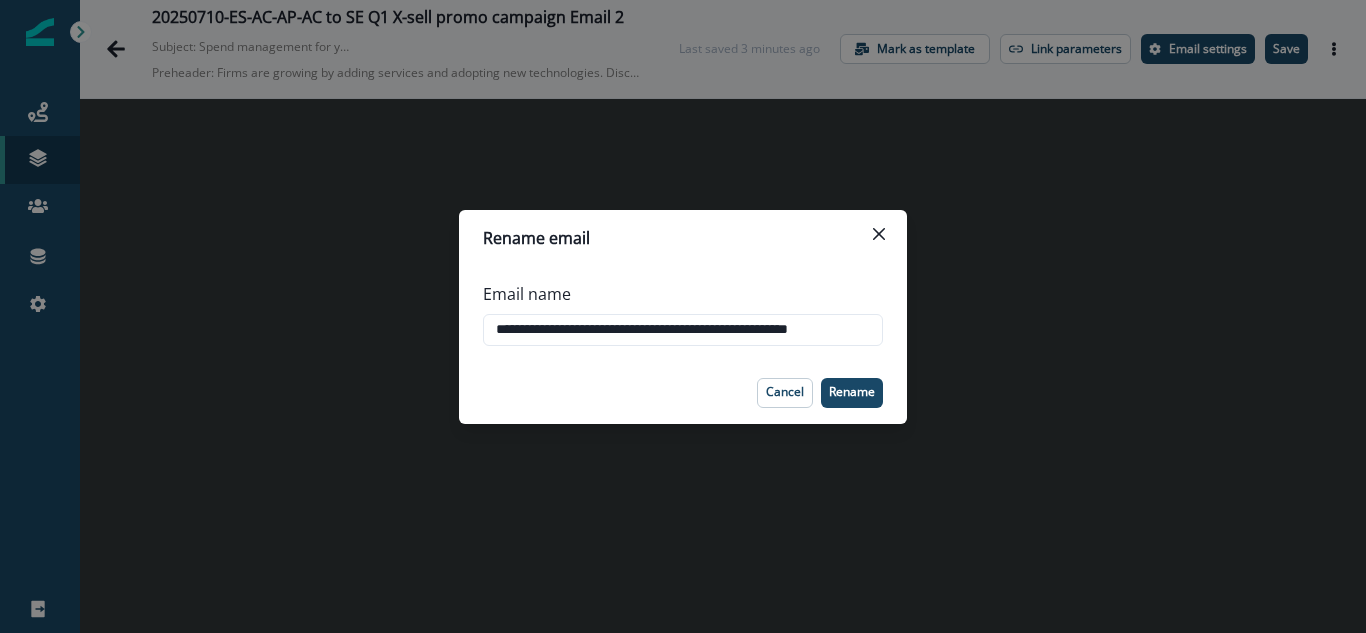 scroll, scrollTop: 0, scrollLeft: 38, axis: horizontal 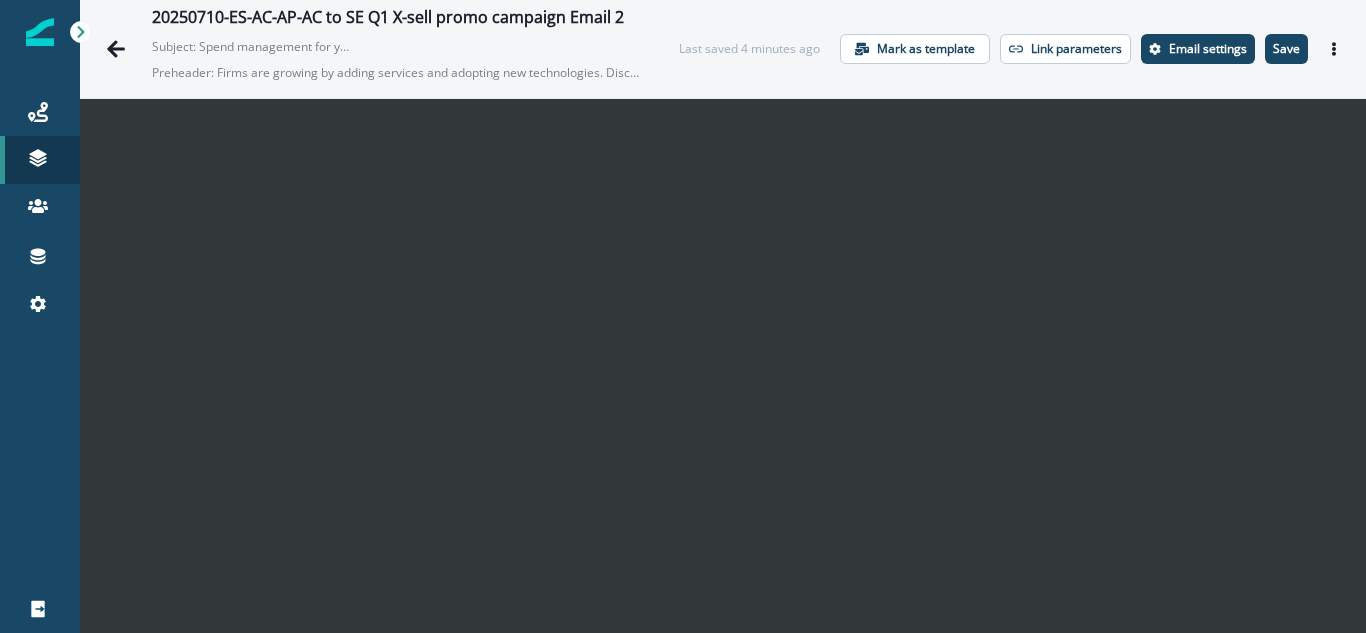 type on "**********" 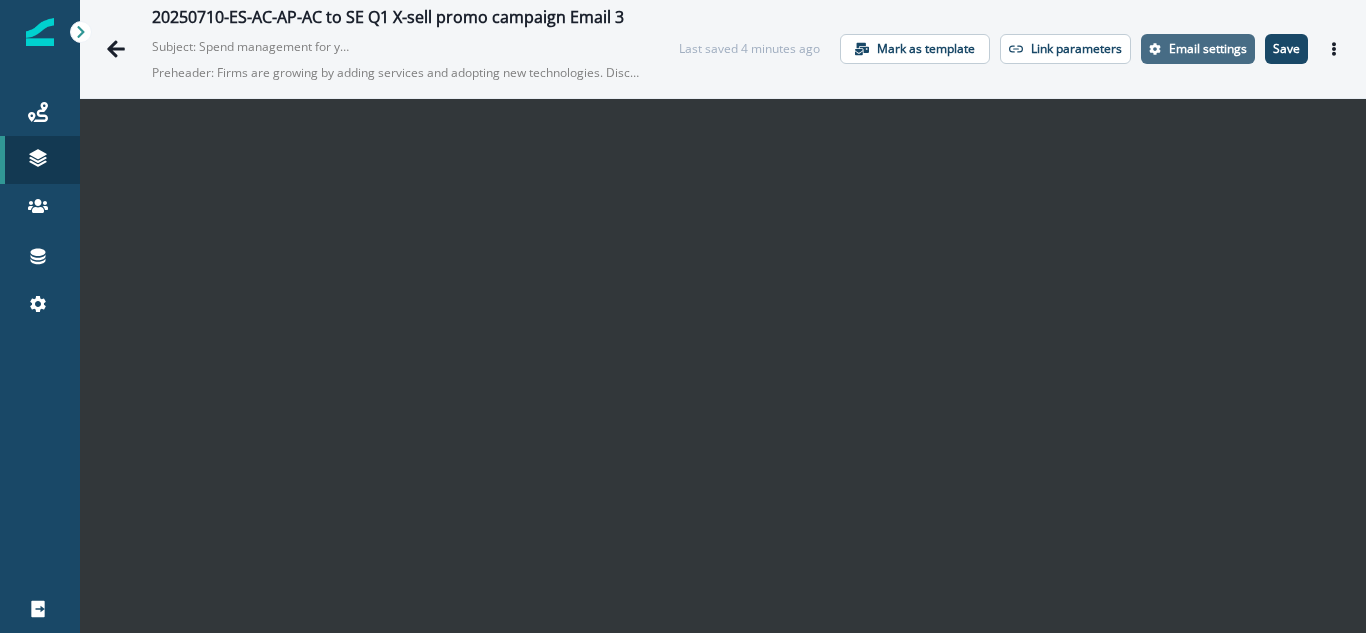 click on "Email settings" at bounding box center [1208, 49] 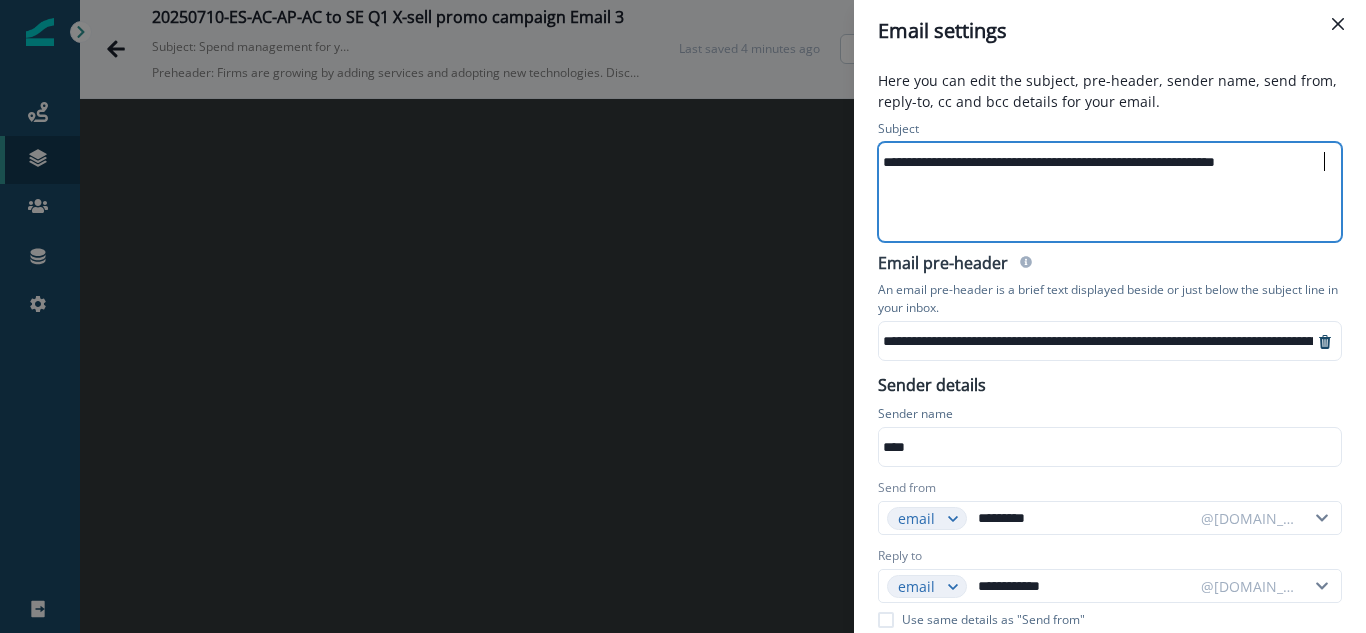 click on "**********" at bounding box center [1108, 192] 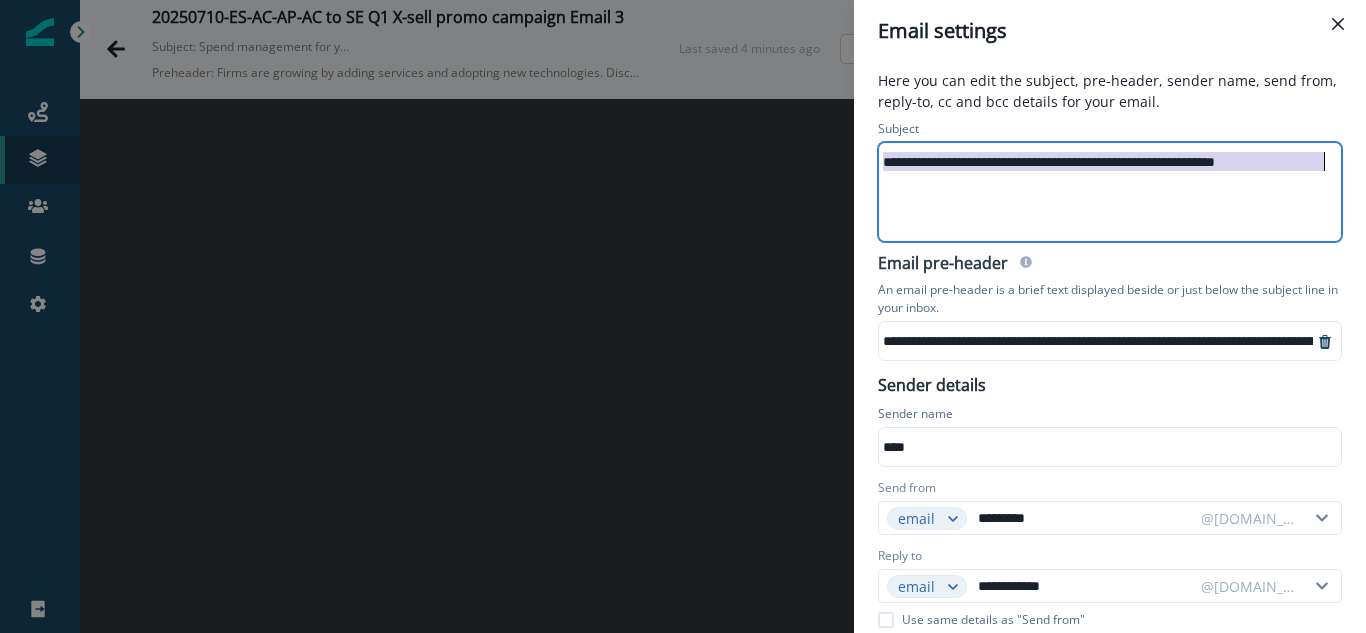 scroll, scrollTop: 0, scrollLeft: 0, axis: both 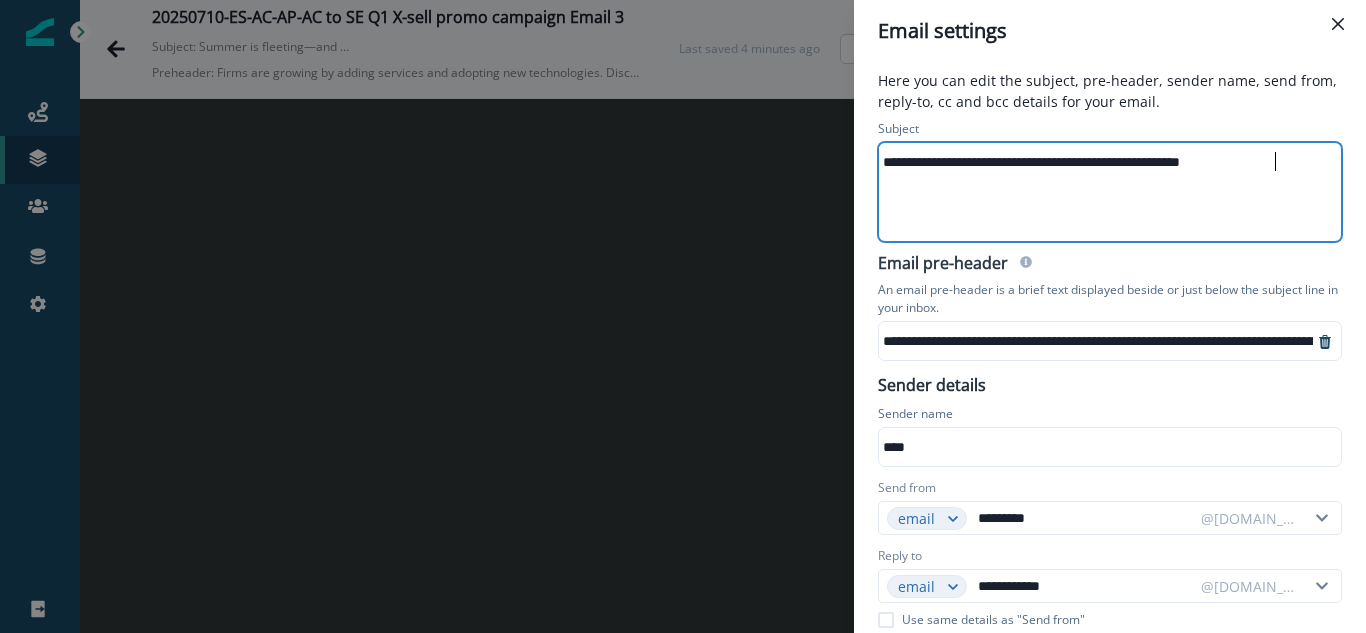 click on "**********" at bounding box center (1108, 192) 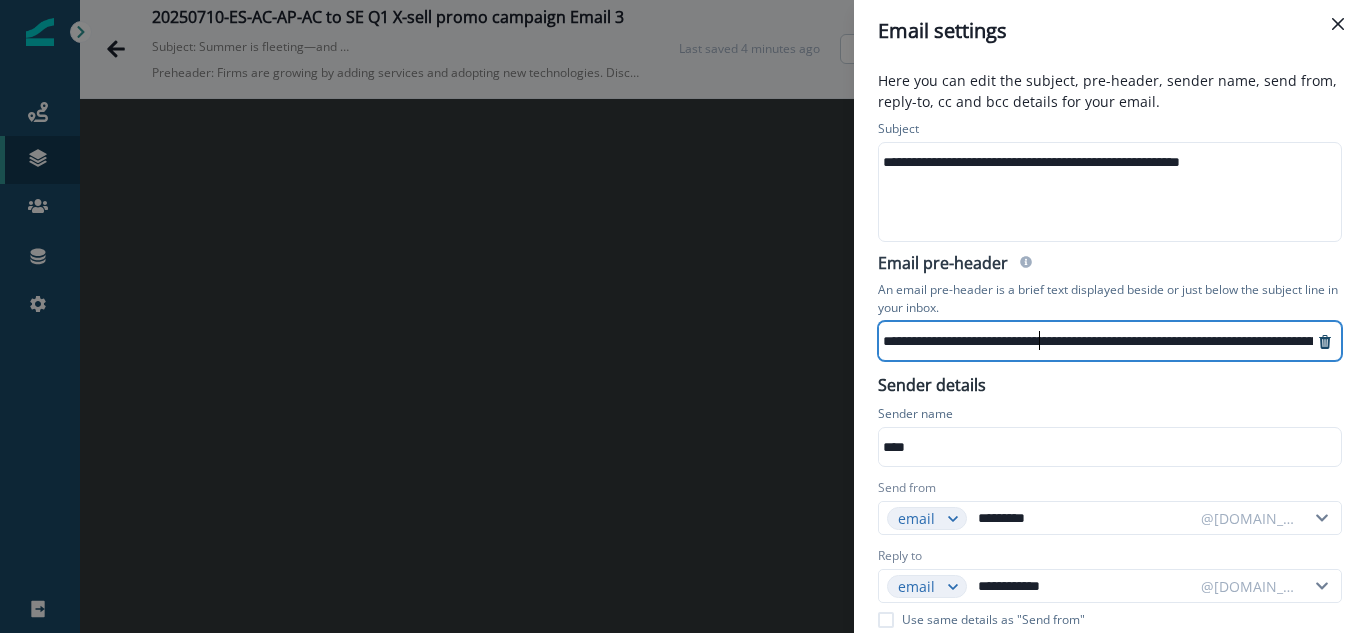 click on "**********" at bounding box center [1359, 341] 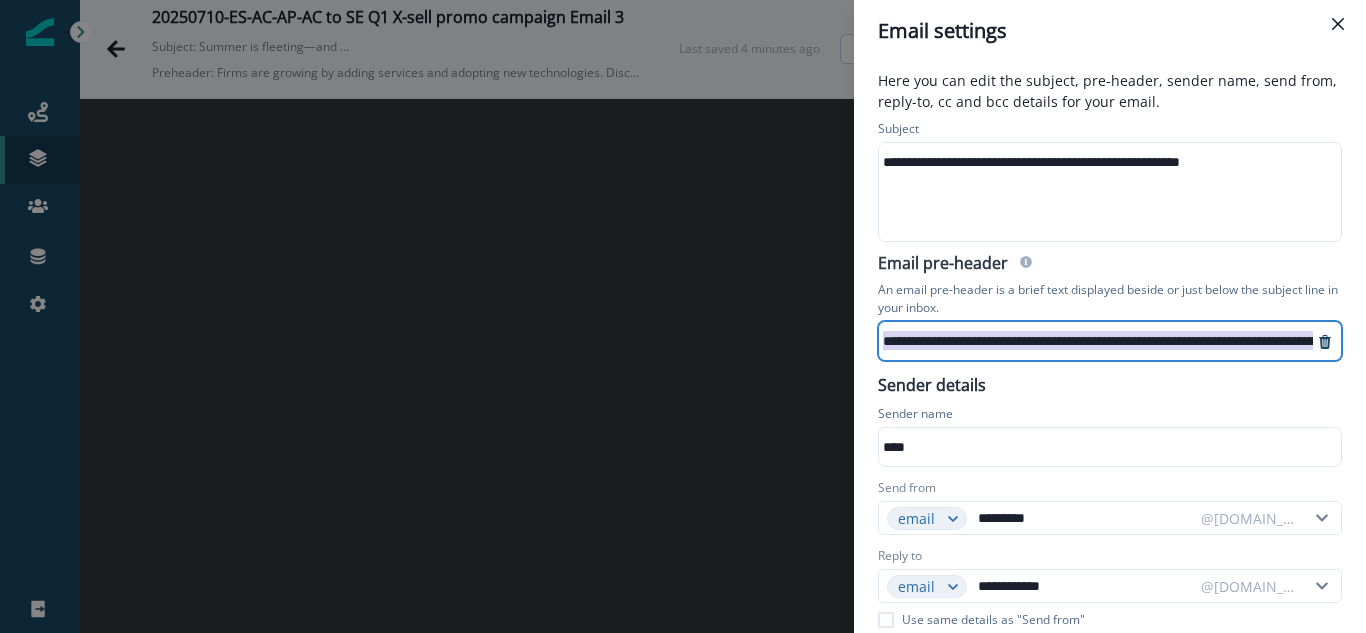 scroll, scrollTop: 4, scrollLeft: 355, axis: both 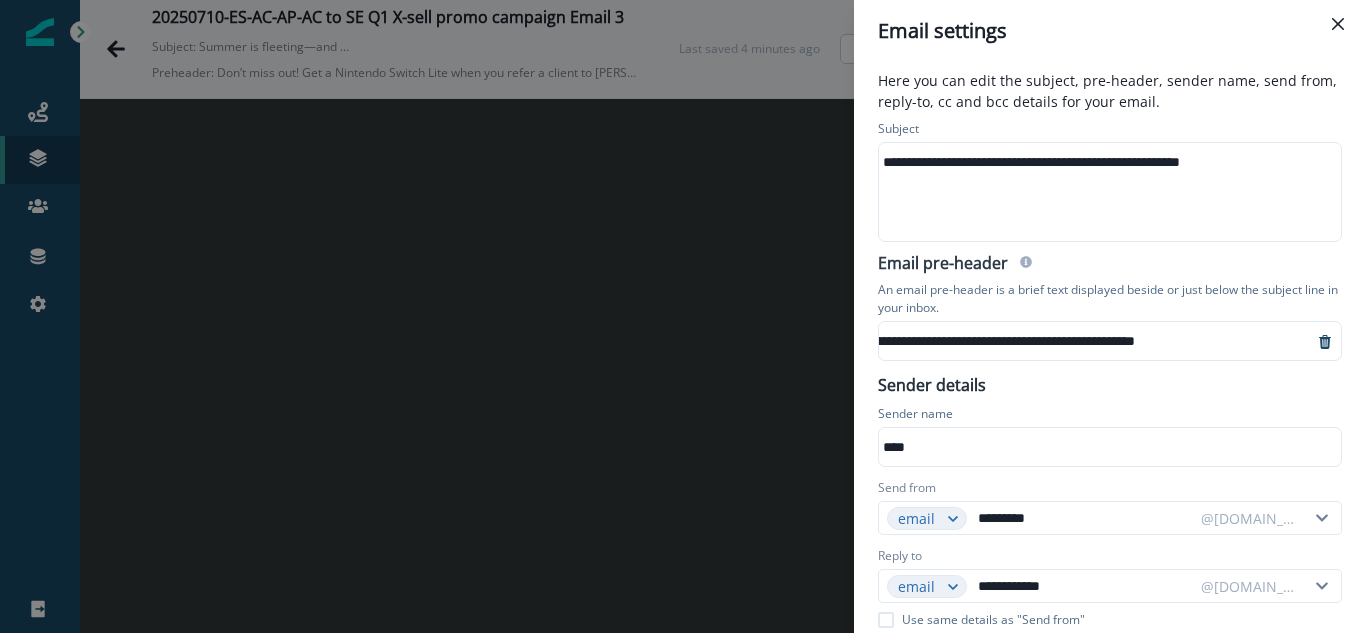 click on "An email pre-header is a brief text displayed beside or just below the subject line in your inbox." at bounding box center [1110, 299] 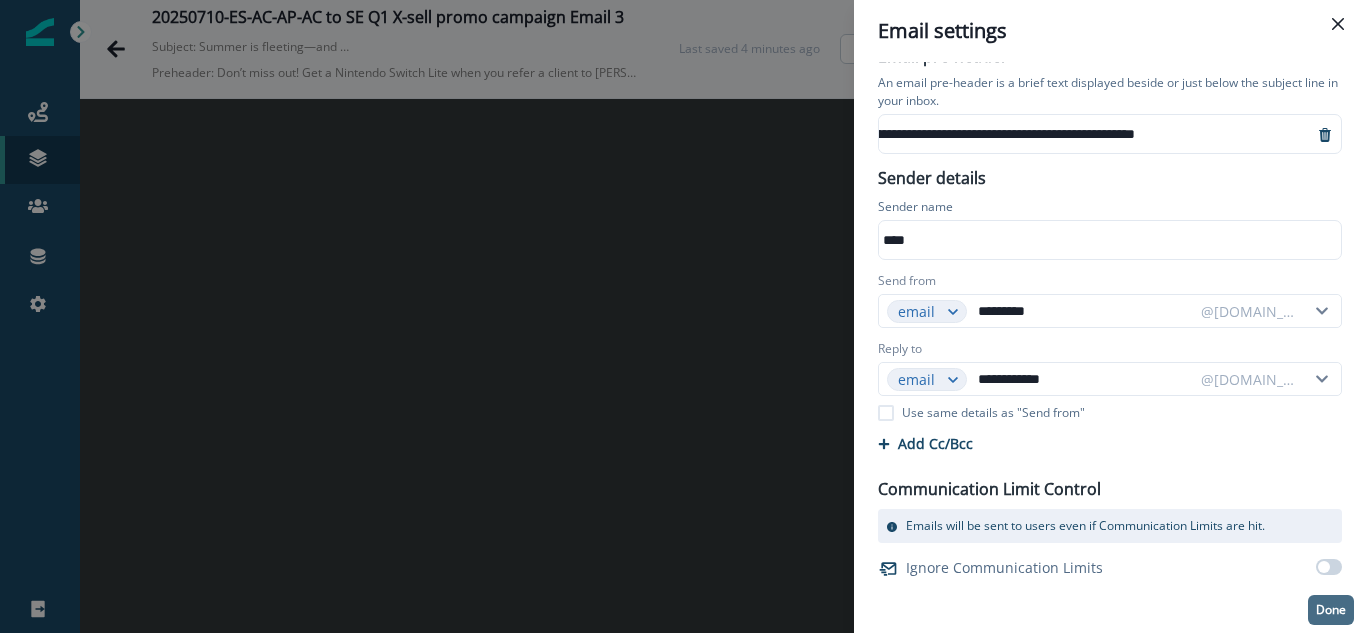 click on "Done" at bounding box center (1331, 610) 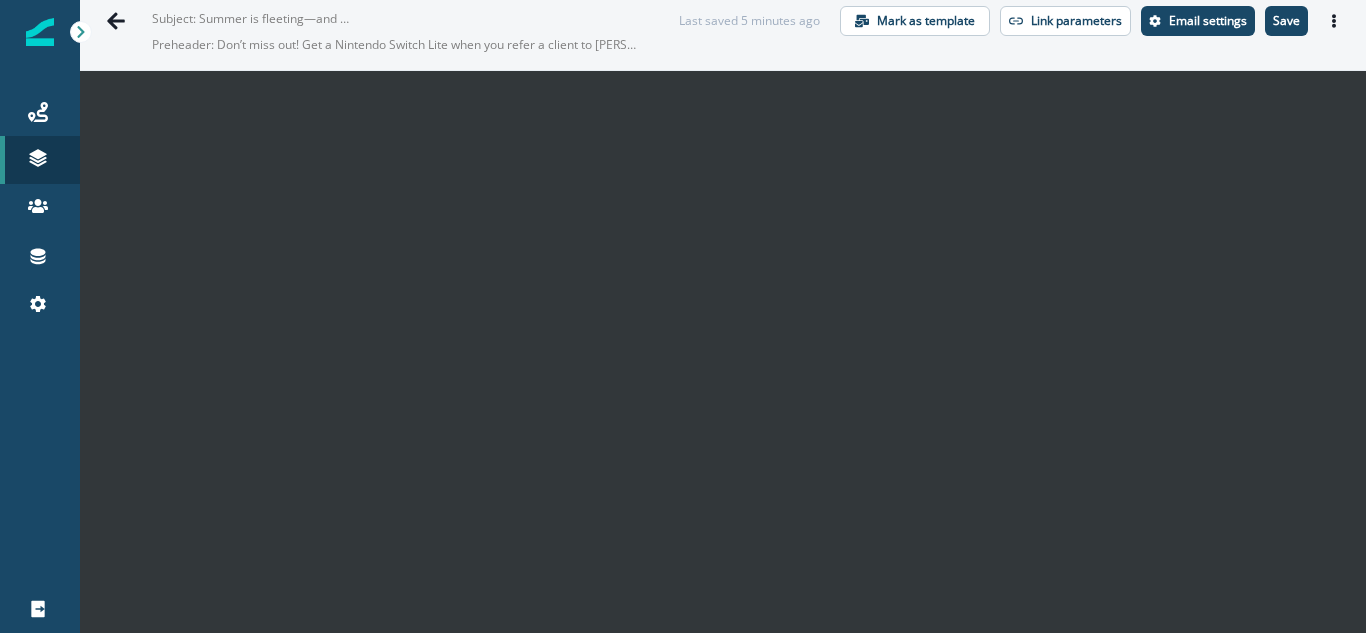 scroll, scrollTop: 29, scrollLeft: 0, axis: vertical 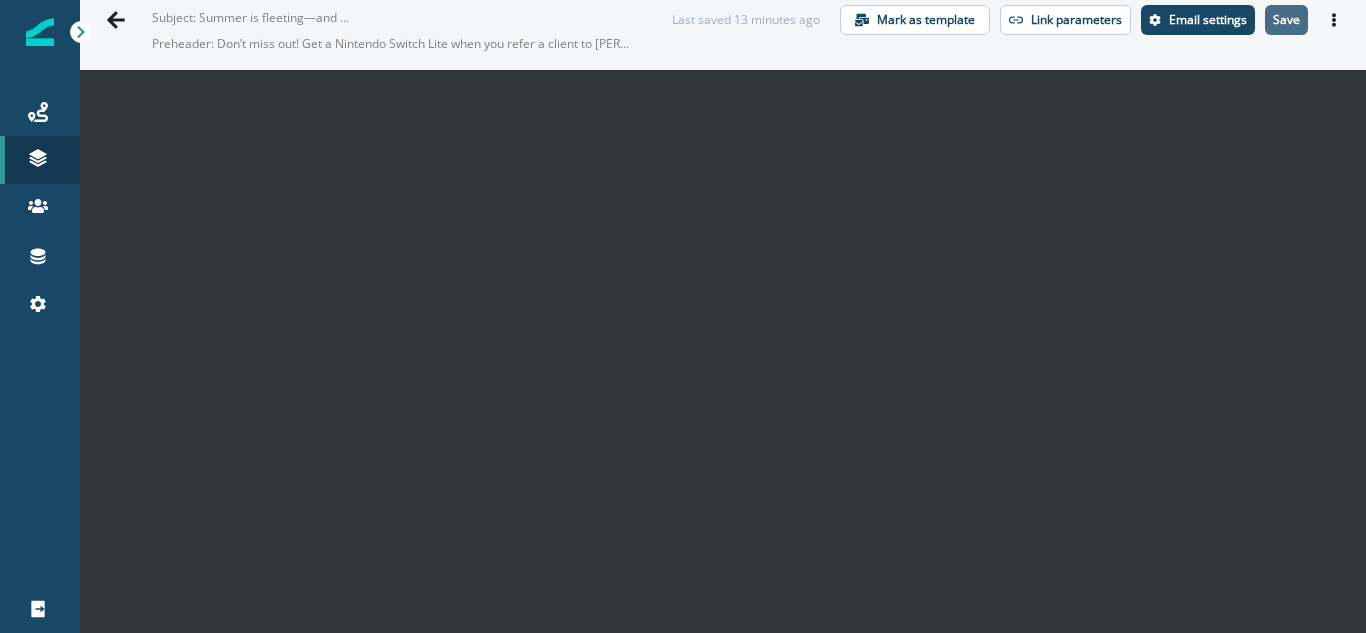click on "Save" at bounding box center (1286, 20) 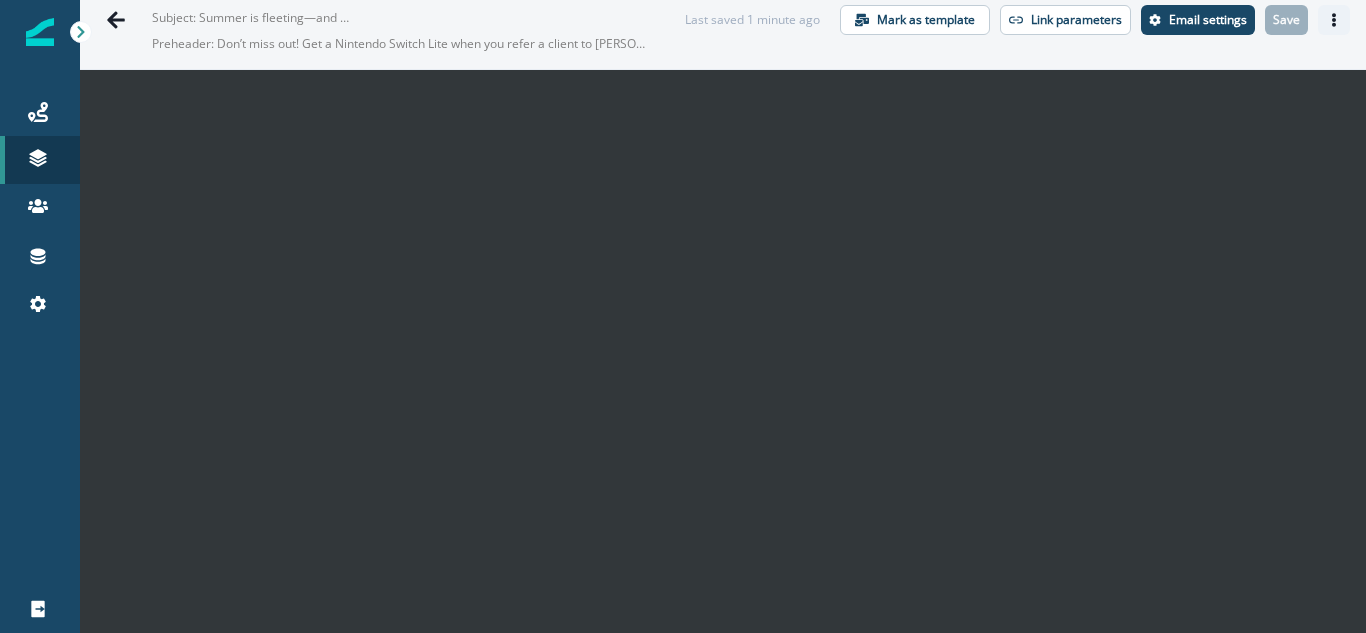 click 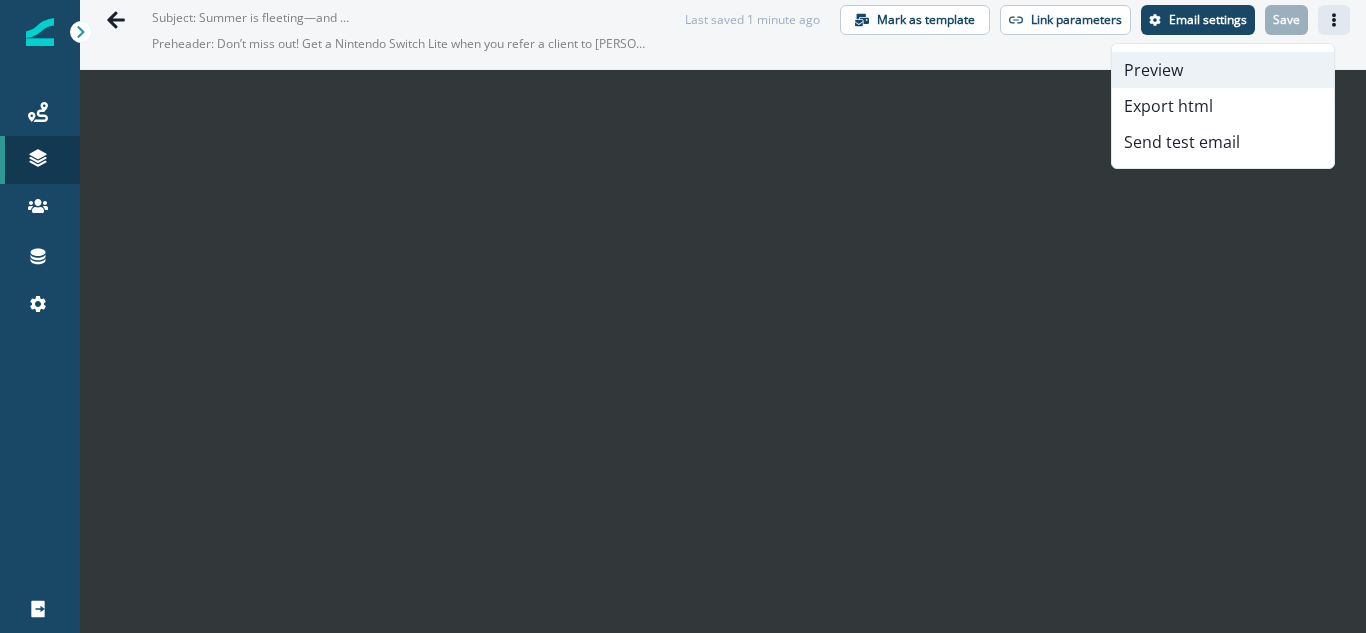 click on "Preview" at bounding box center [1223, 70] 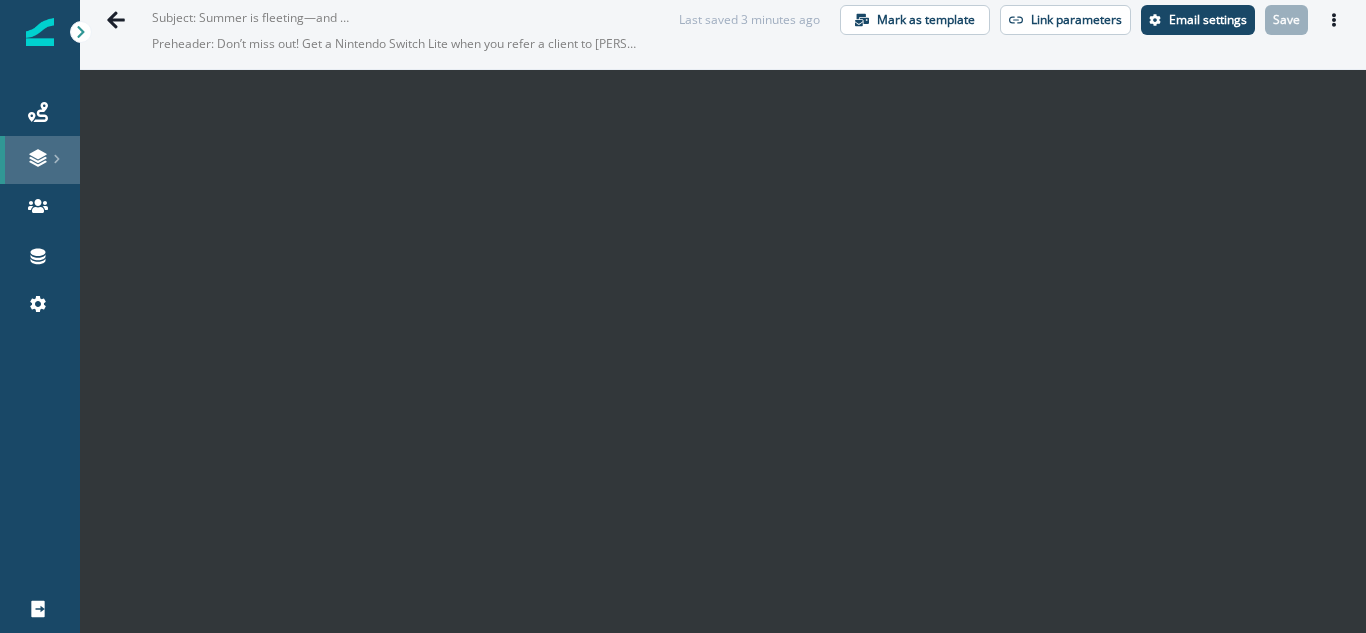 click at bounding box center (40, 158) 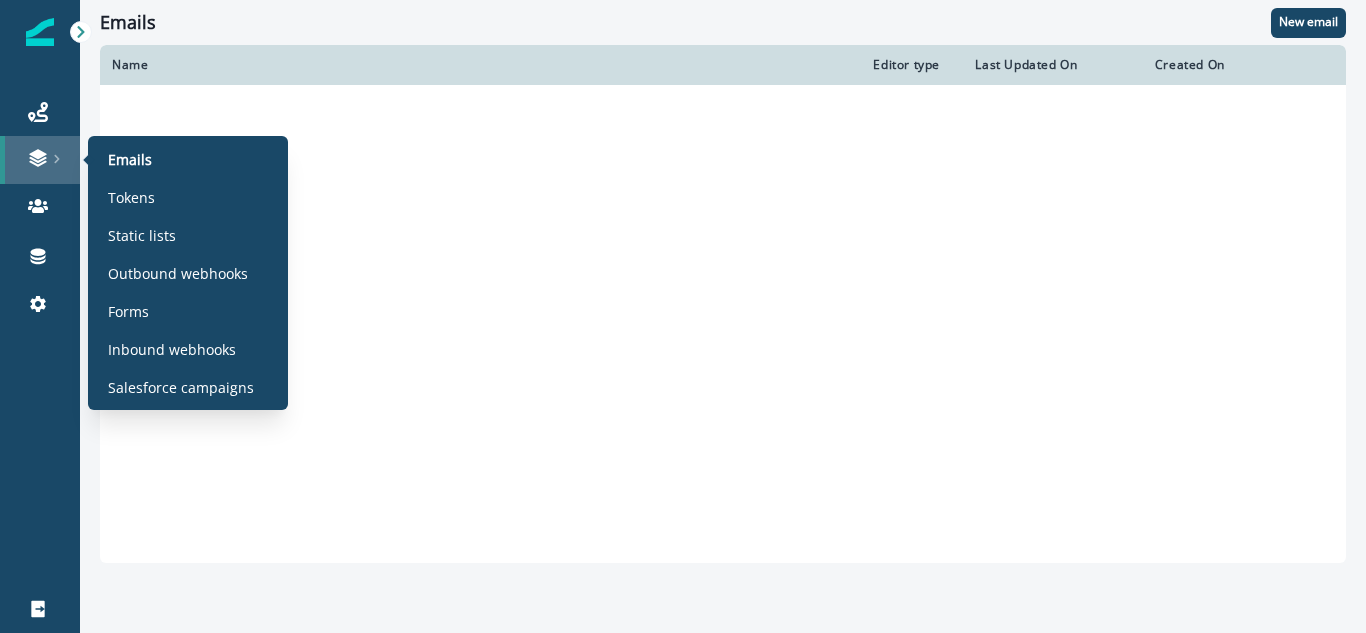 scroll, scrollTop: 0, scrollLeft: 0, axis: both 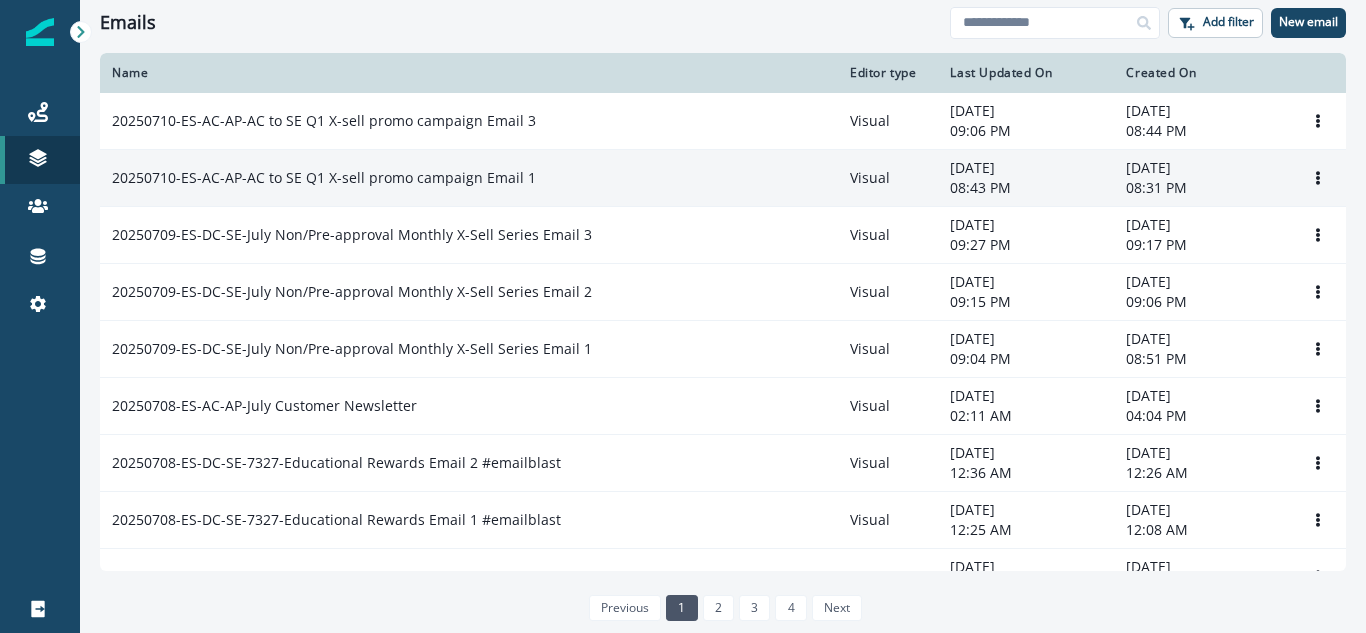 click on "20250710-ES-AC-AP-AC to SE Q1 X-sell promo campaign Email 1" at bounding box center [324, 178] 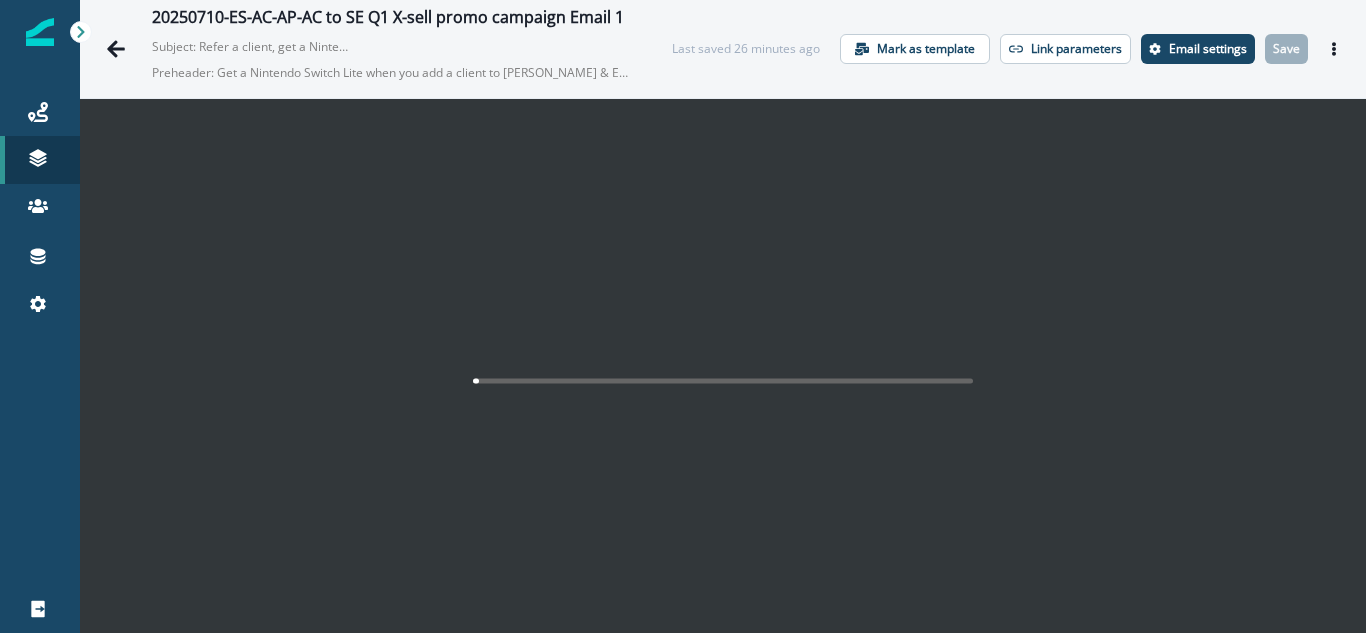 click on "20250710-ES-AC-AP-AC to SE Q1 X-sell promo campaign Email 1 Subject: Refer a client, get a Nintendo Switch Lite Preheader: Get a Nintendo Switch Lite when you add a client to BILL Spend & Expense, and they start spending from [DATE]-[DATE]. Last saved 26 minutes ago Mark as template Link parameters Email settings Save Preview Export html Send test email" at bounding box center [723, 49] 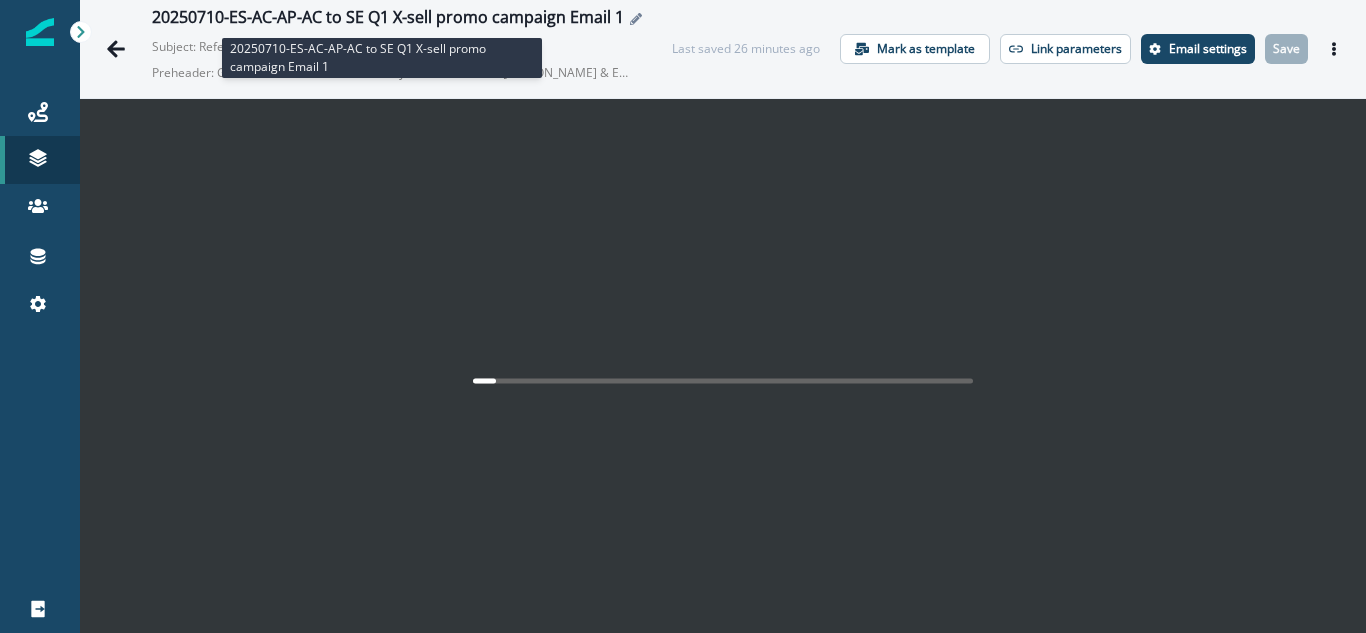 click on "20250710-ES-AC-AP-AC to SE Q1 X-sell promo campaign Email 1" at bounding box center (388, 19) 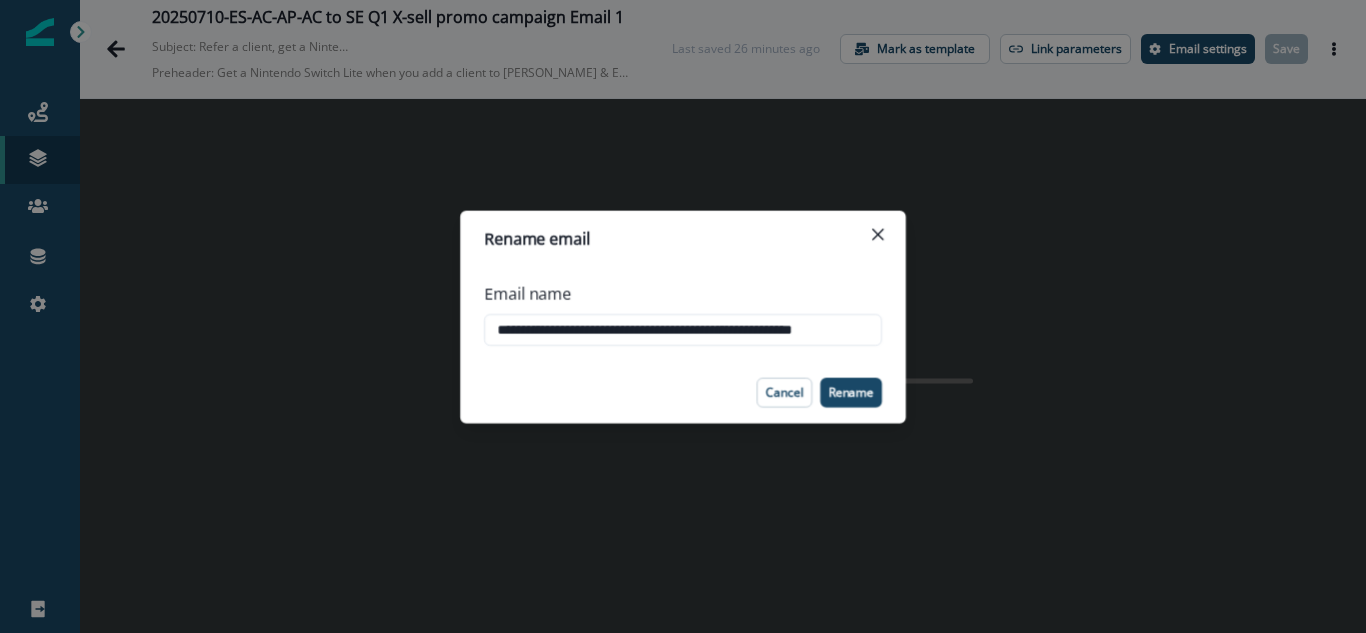 scroll, scrollTop: 0, scrollLeft: 38, axis: horizontal 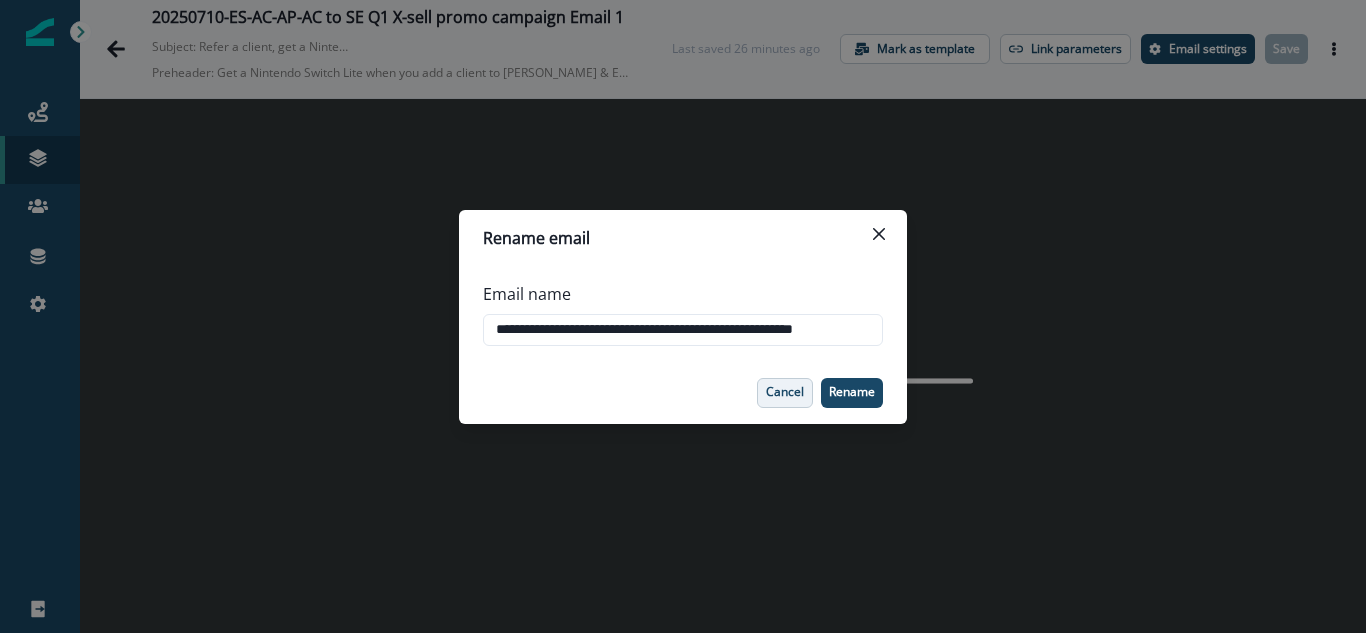 click on "Cancel" at bounding box center [785, 393] 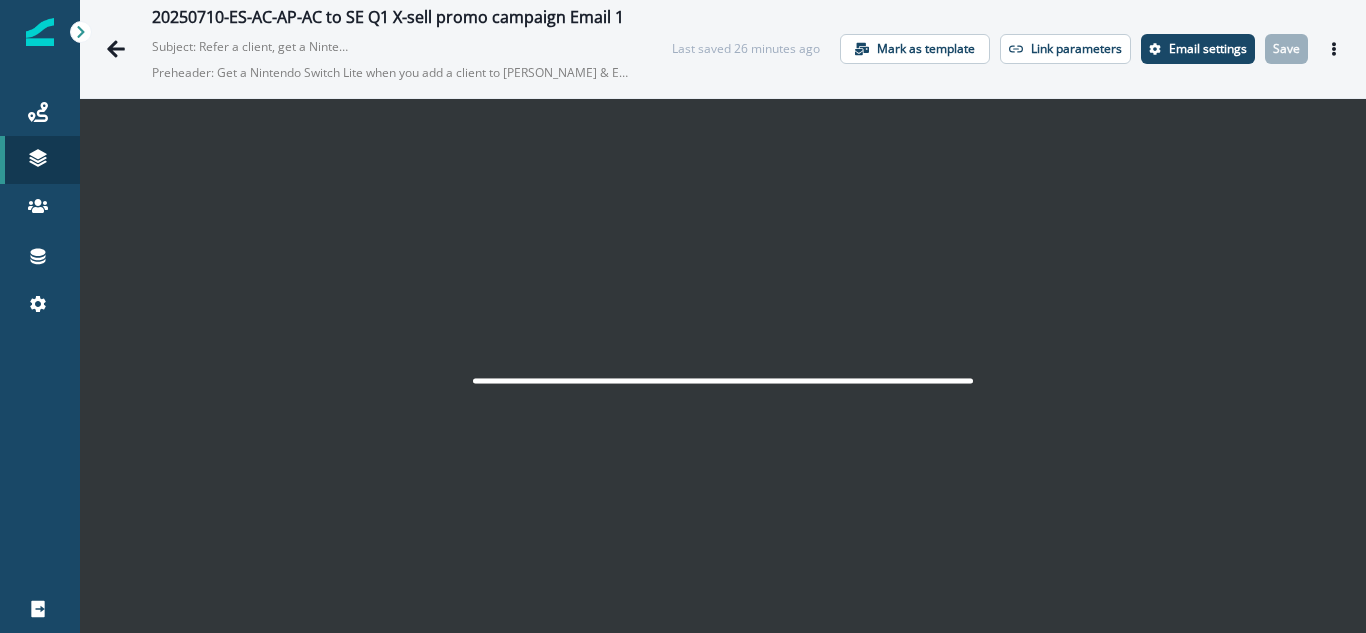 scroll, scrollTop: 0, scrollLeft: 0, axis: both 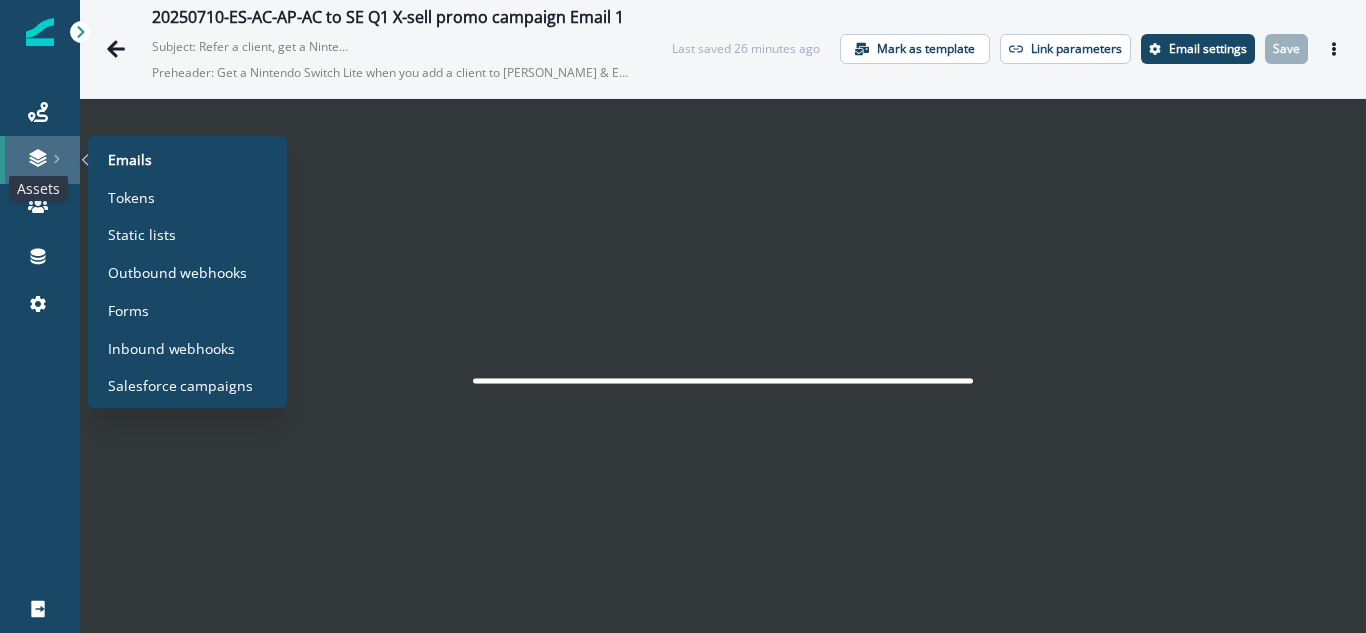 click 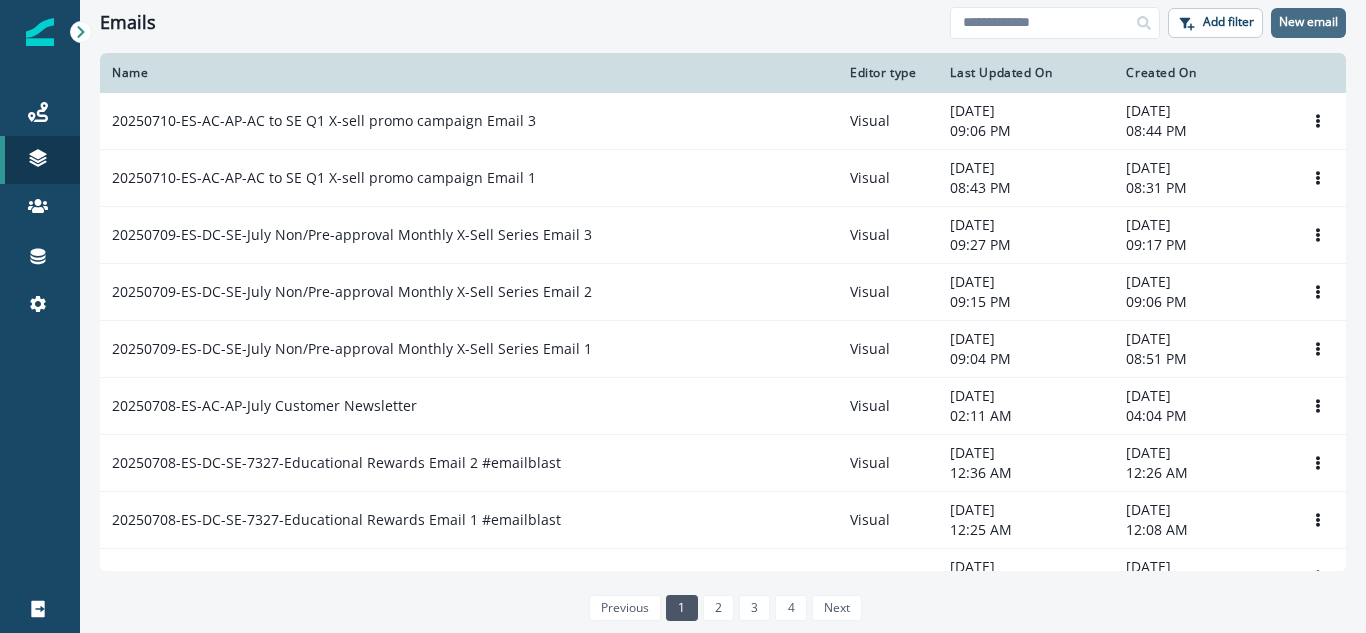 click on "New email" at bounding box center [1308, 22] 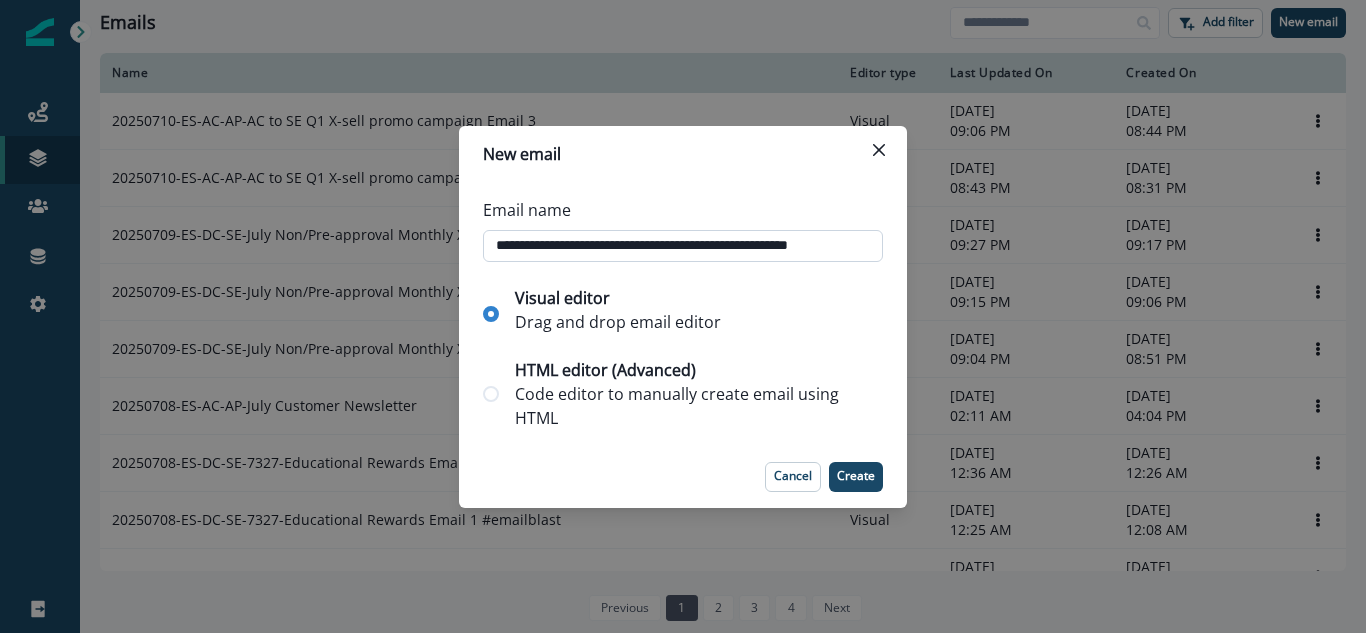 scroll, scrollTop: 0, scrollLeft: 38, axis: horizontal 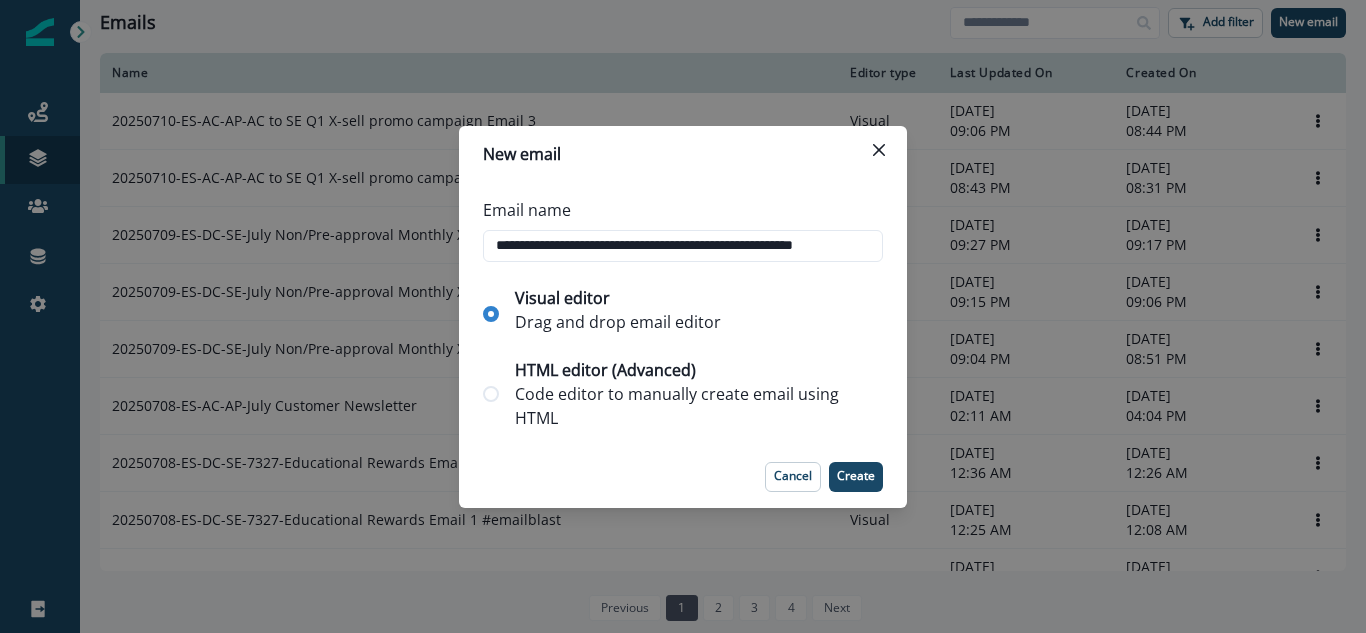 type on "**********" 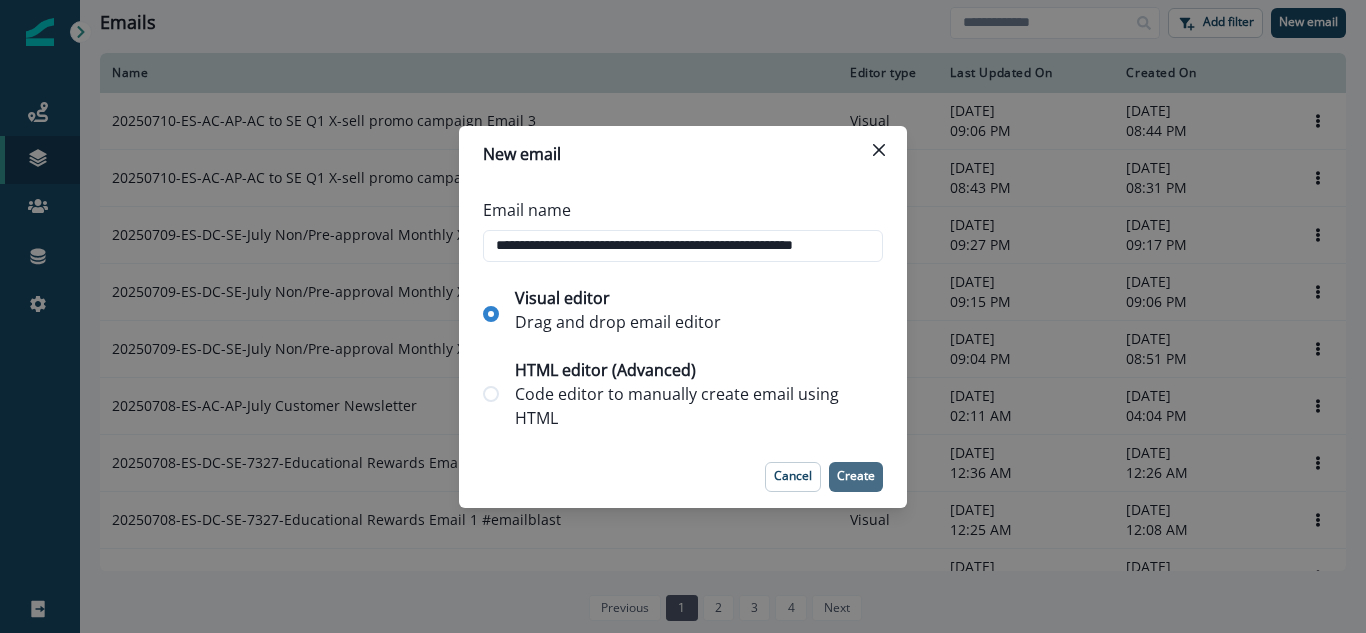 scroll, scrollTop: 0, scrollLeft: 0, axis: both 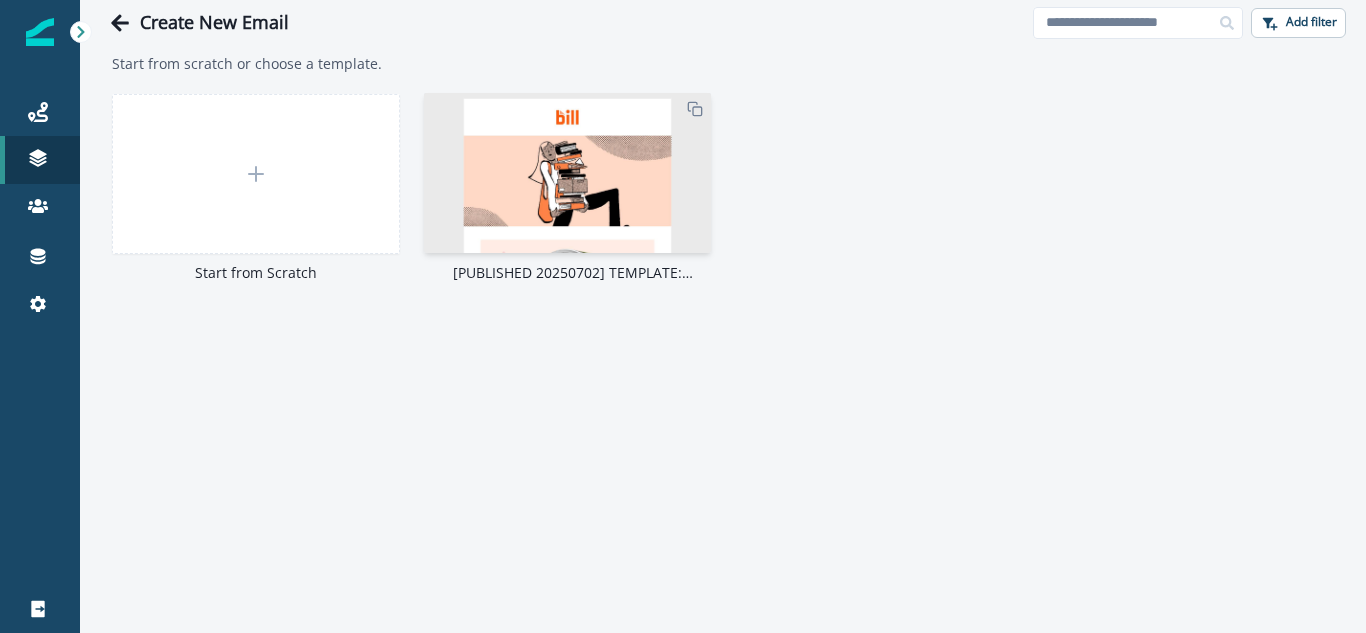 click at bounding box center (568, 508) 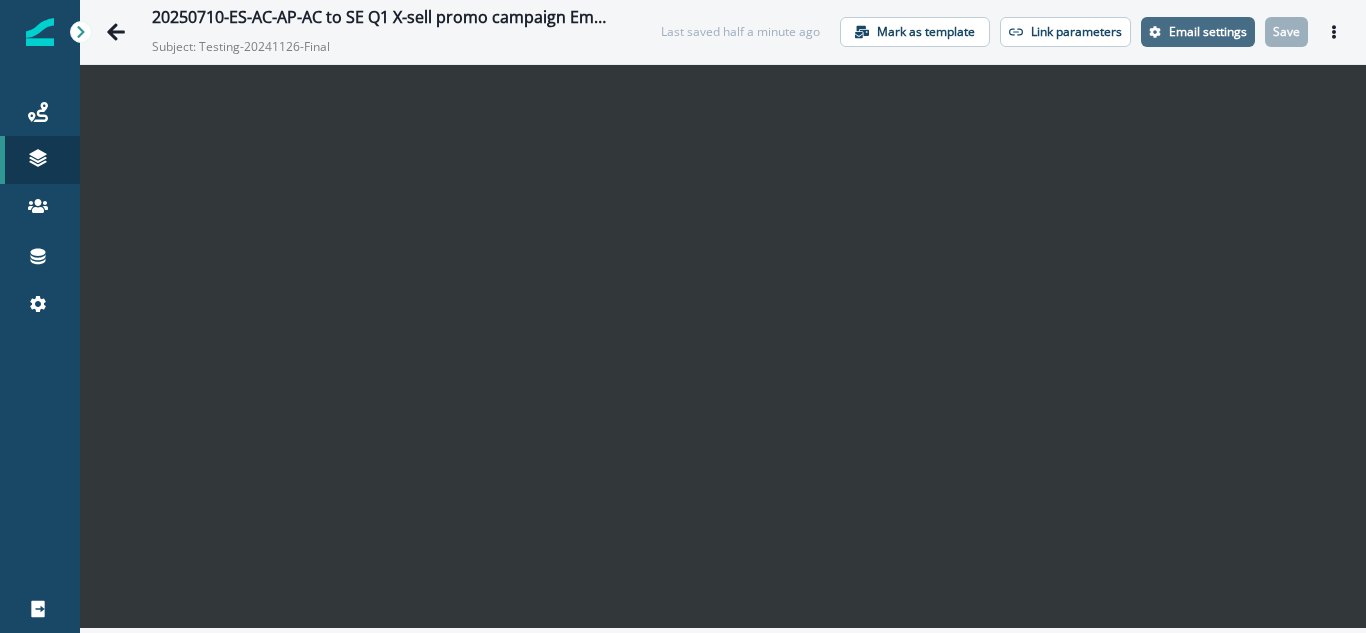 click on "Email settings" at bounding box center (1198, 32) 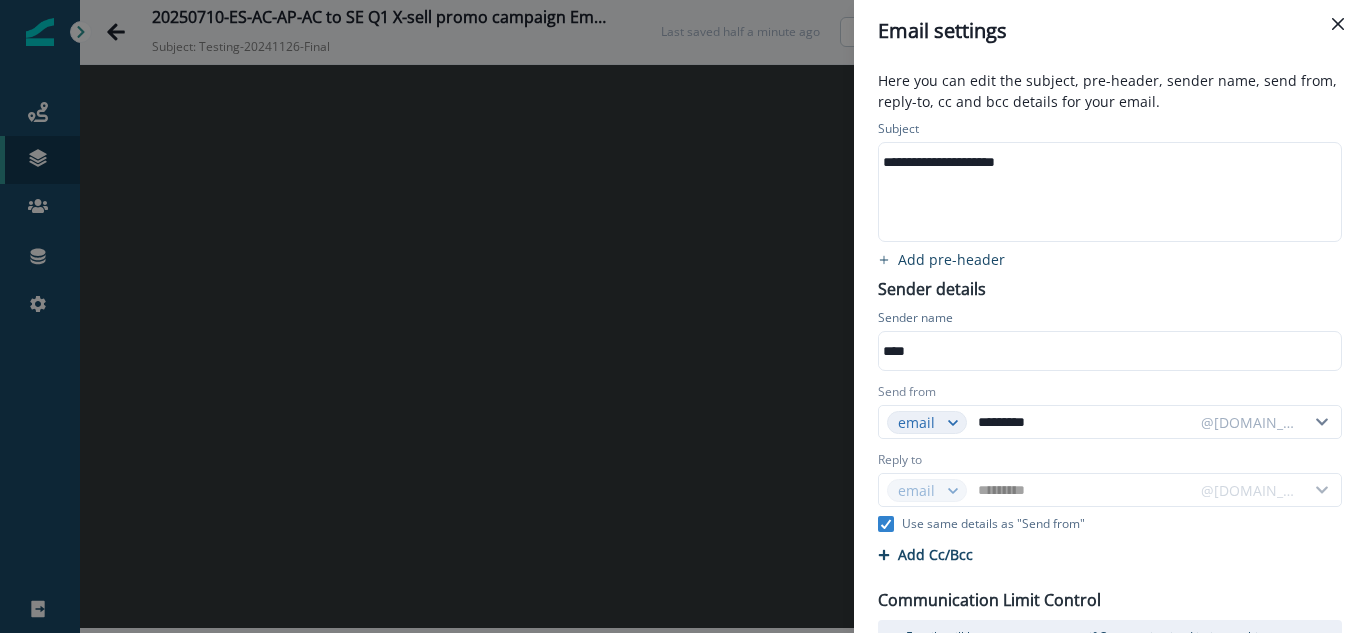 click on "**********" at bounding box center [1101, 162] 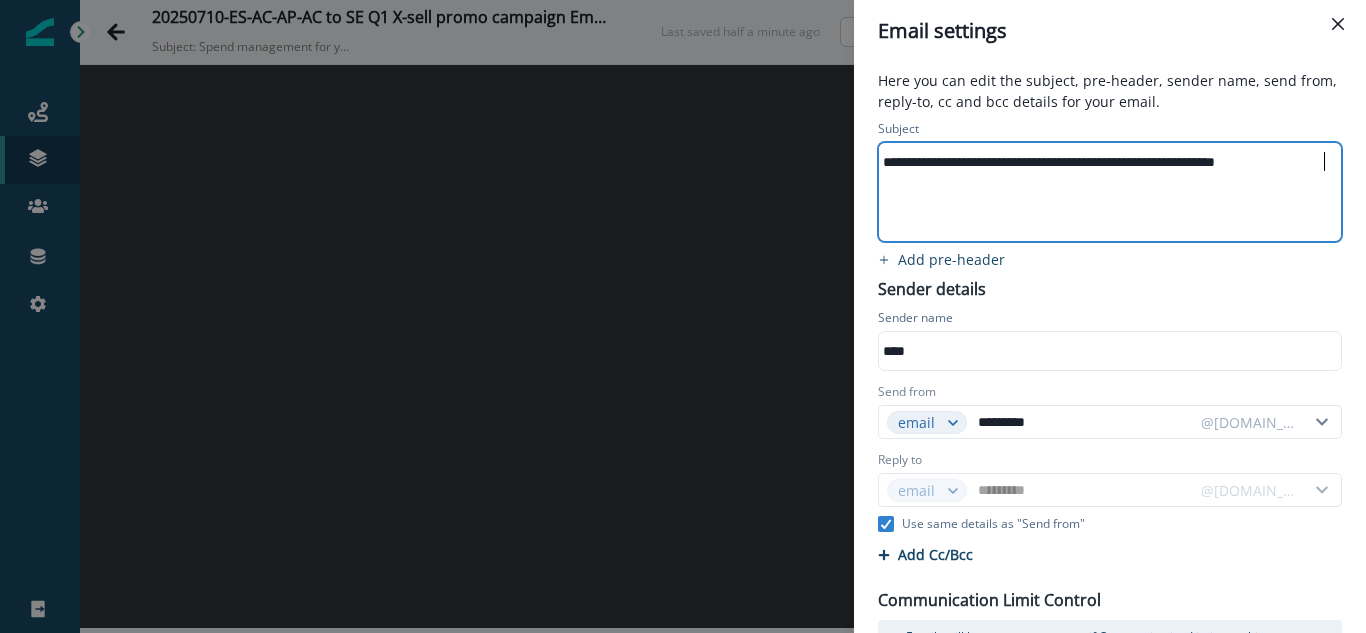 scroll, scrollTop: 0, scrollLeft: 3, axis: horizontal 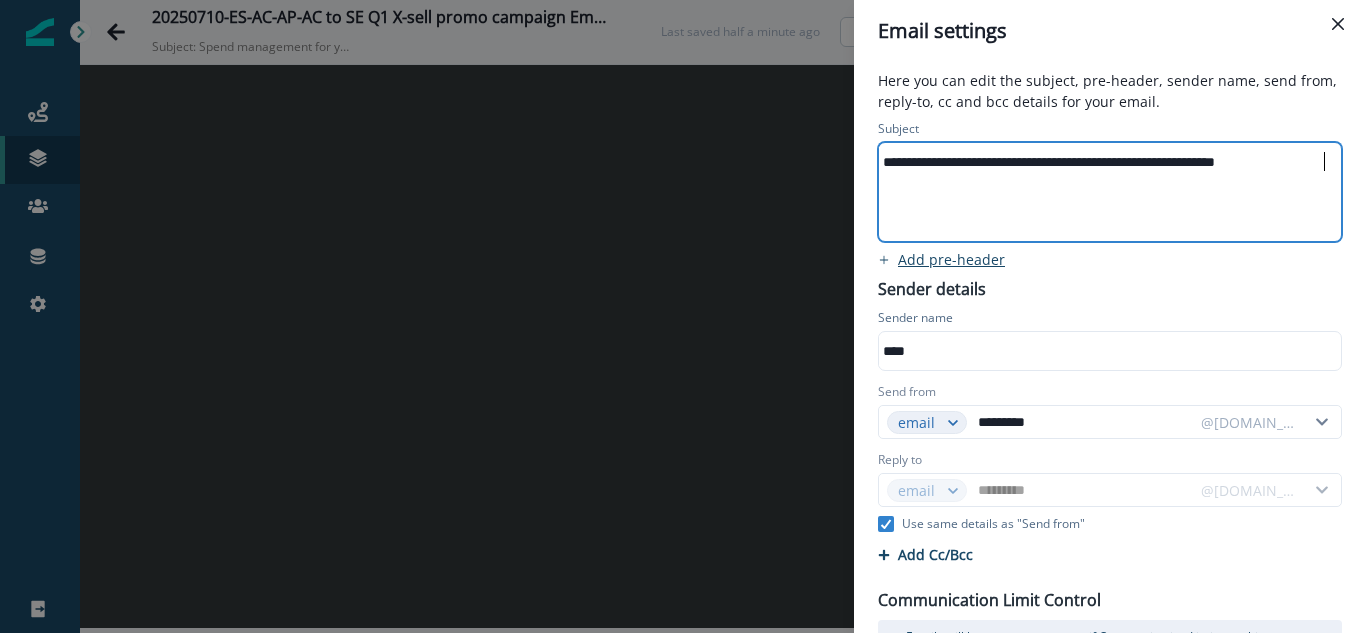 click on "Add pre-header" at bounding box center (951, 259) 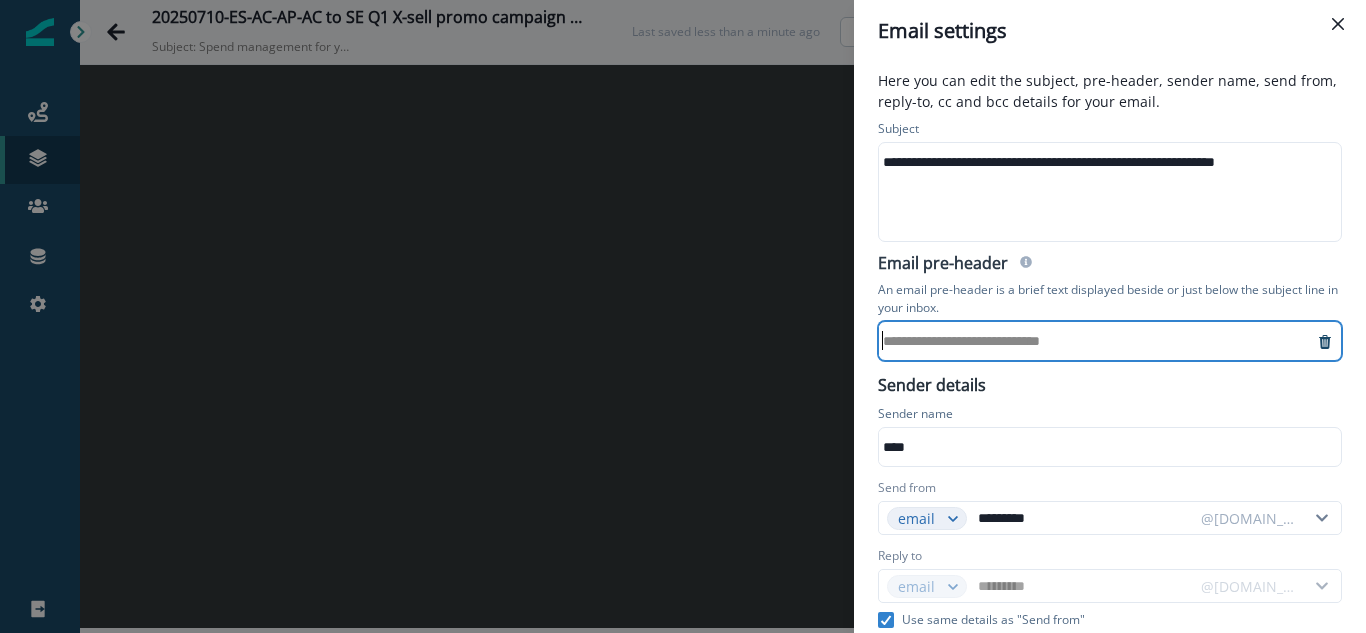 click on "**********" at bounding box center (1096, 341) 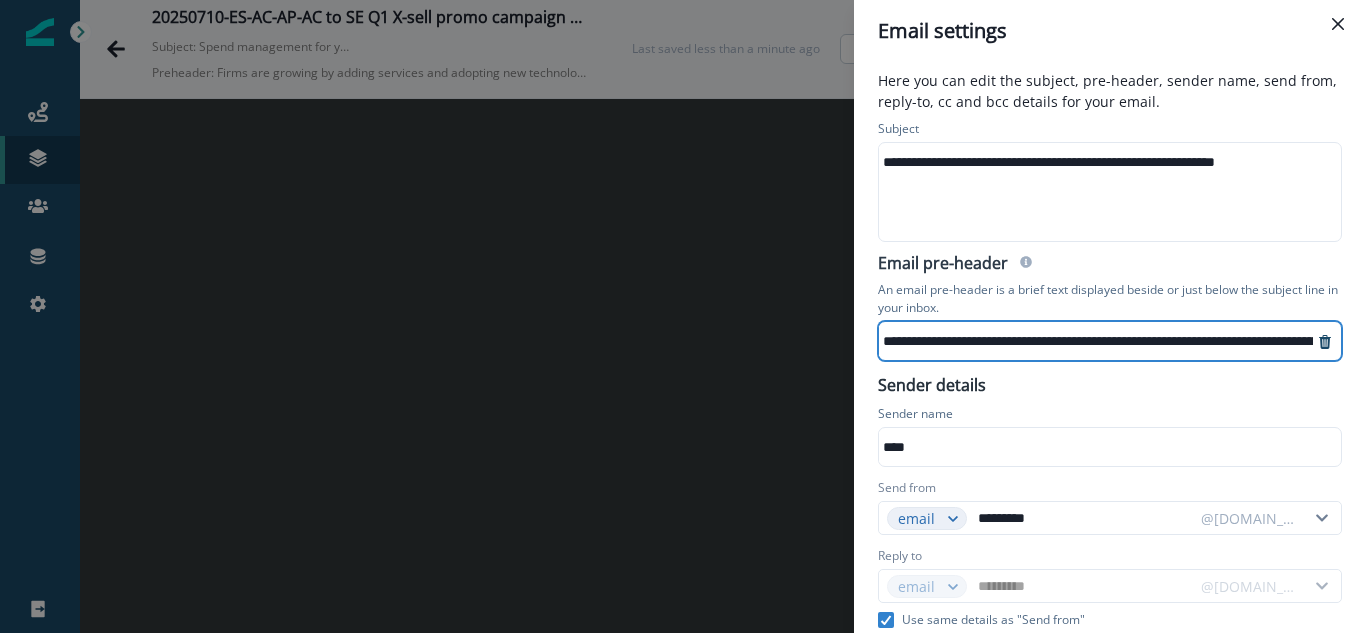 scroll, scrollTop: 10, scrollLeft: 557, axis: both 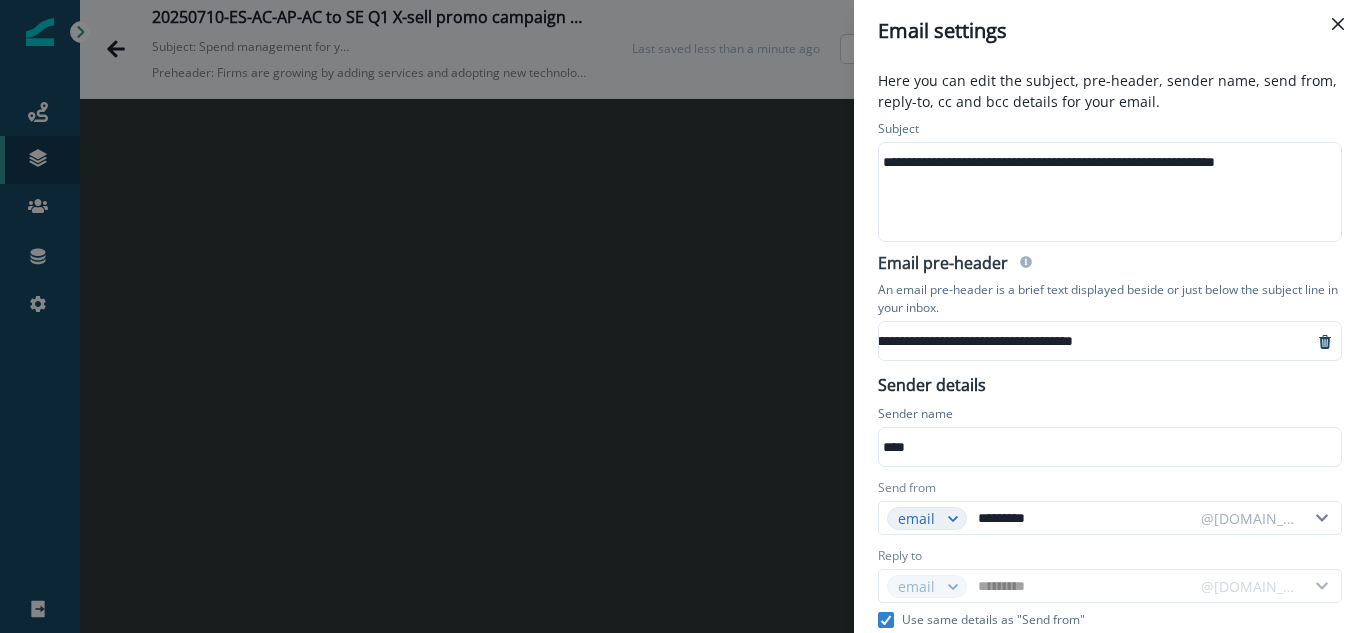 click on "Email pre-header" at bounding box center [1110, 265] 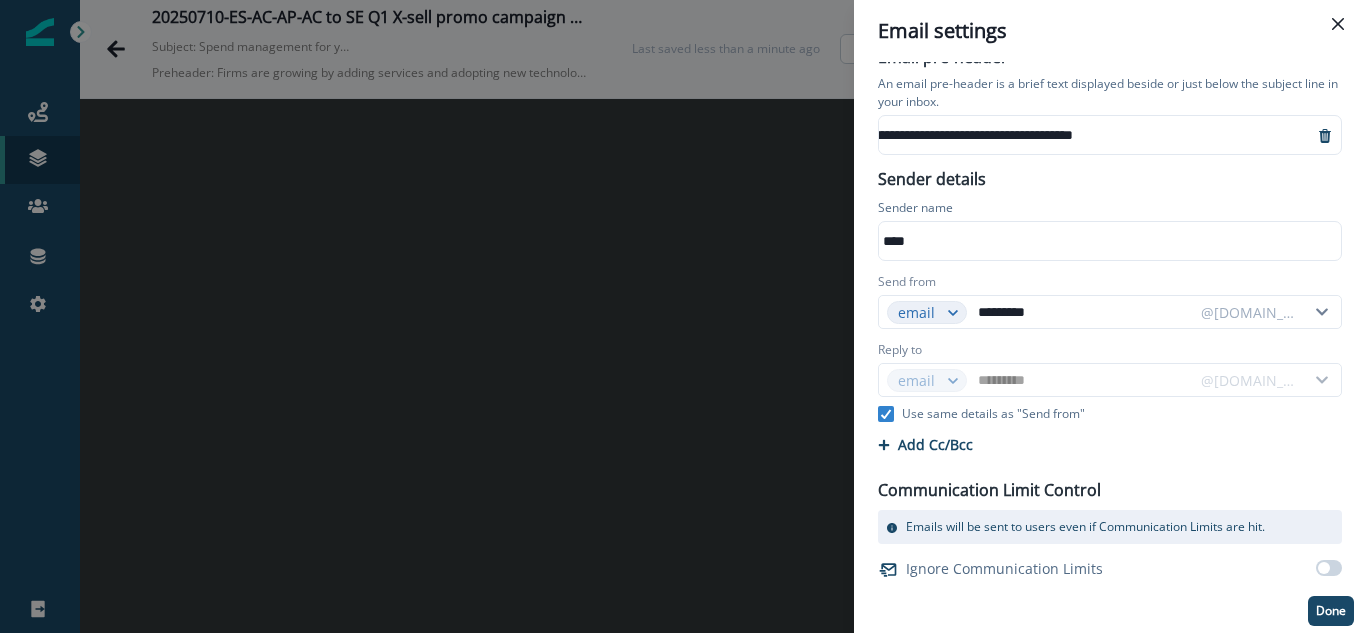 scroll, scrollTop: 207, scrollLeft: 0, axis: vertical 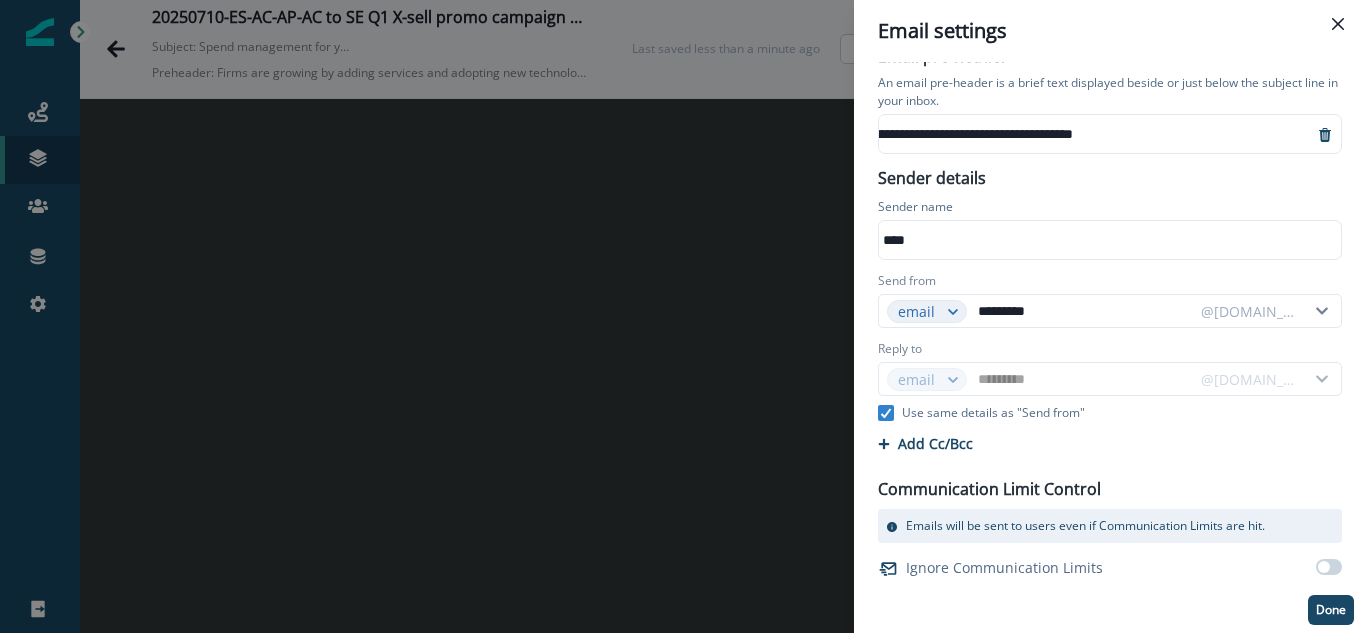 click on "Use same details as "Send from"" at bounding box center [993, 413] 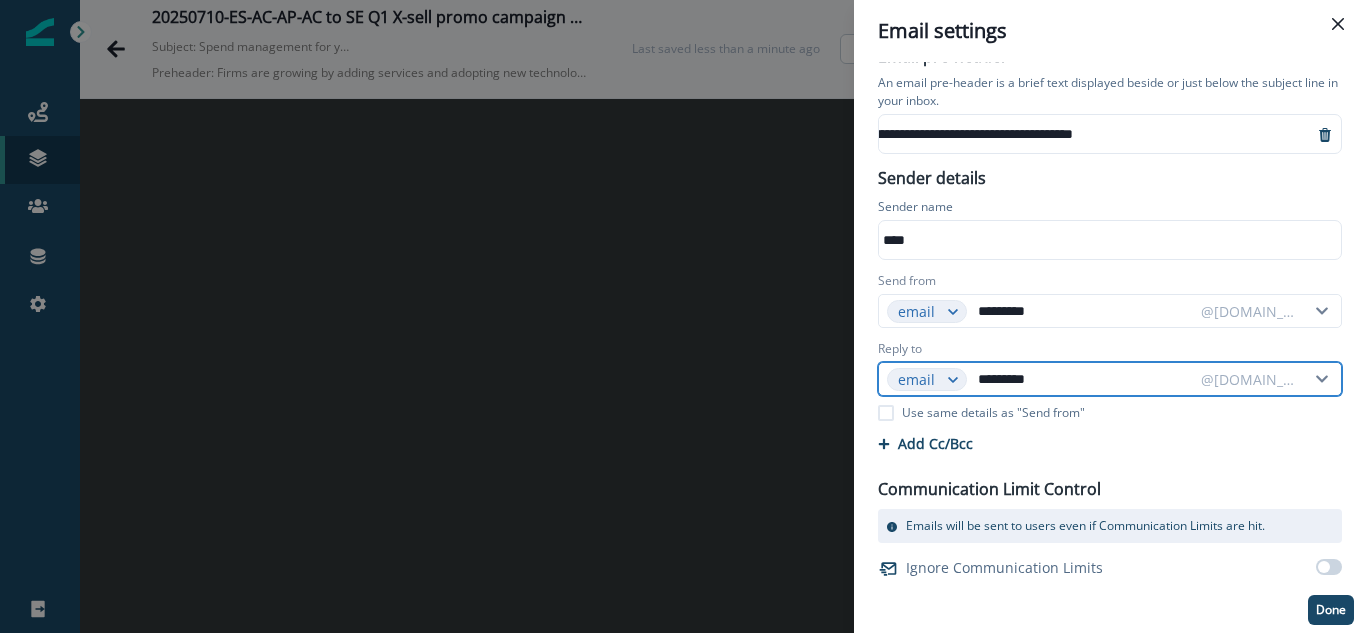 click on "*********" at bounding box center [1083, 379] 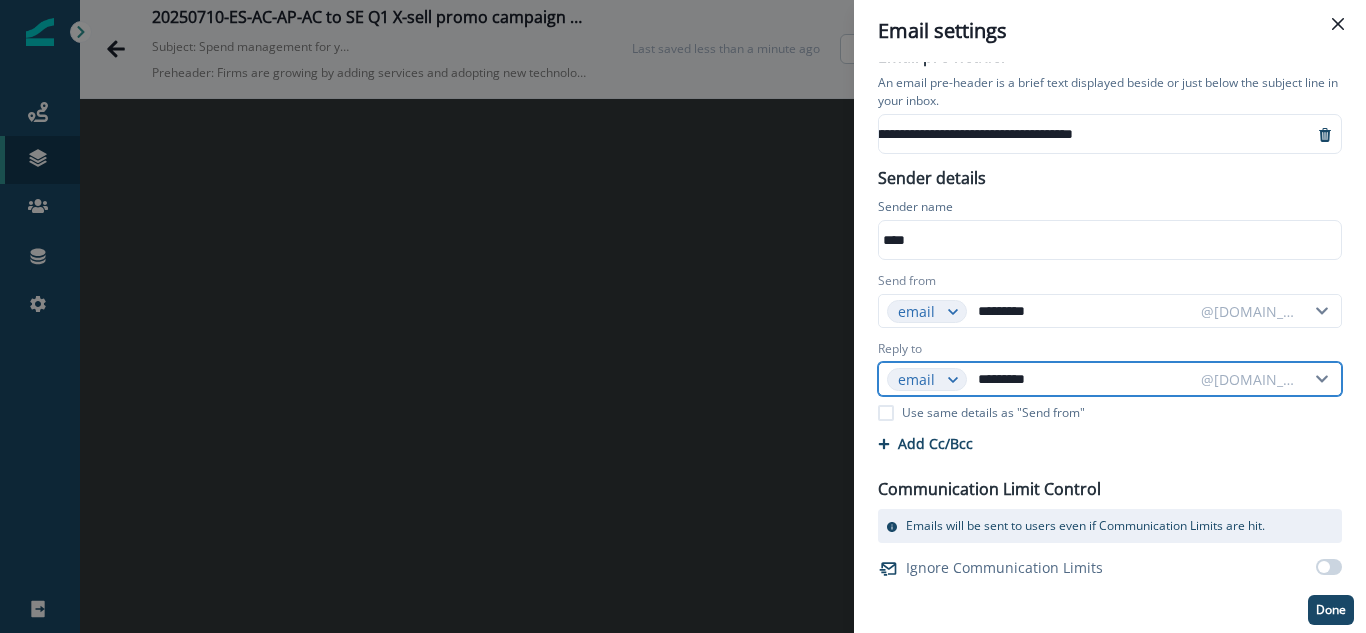 type on "**********" 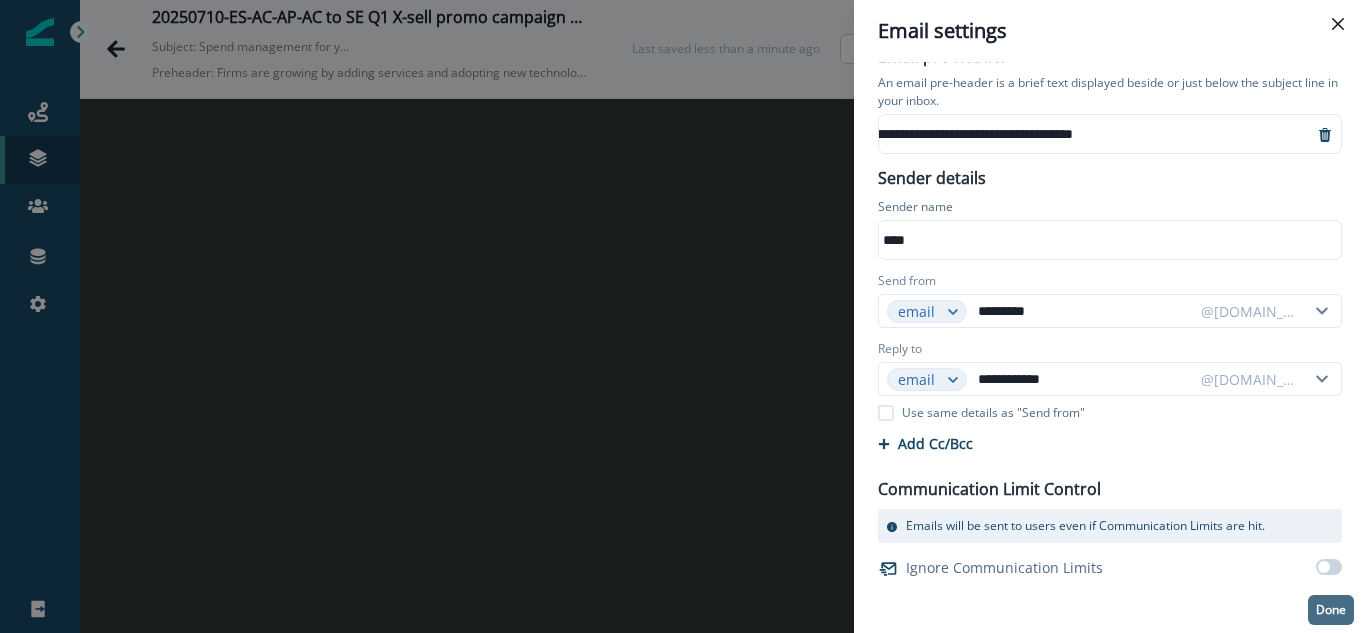 click on "Done" at bounding box center (1331, 610) 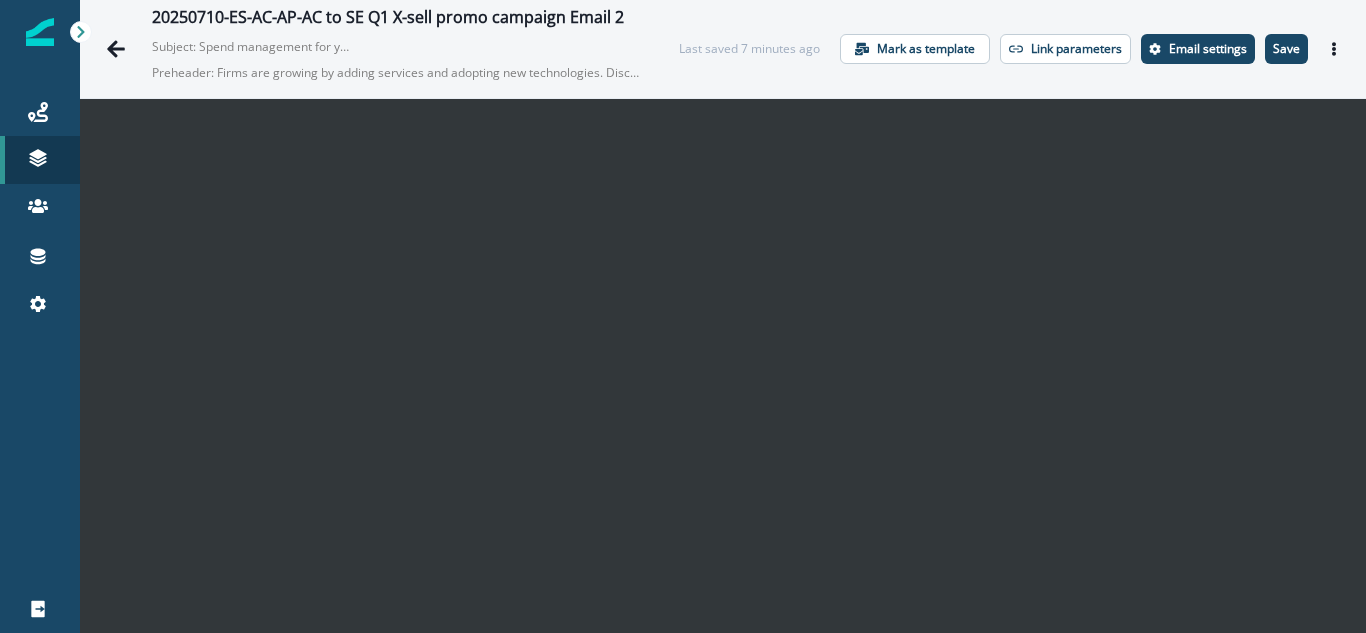 scroll, scrollTop: 29, scrollLeft: 0, axis: vertical 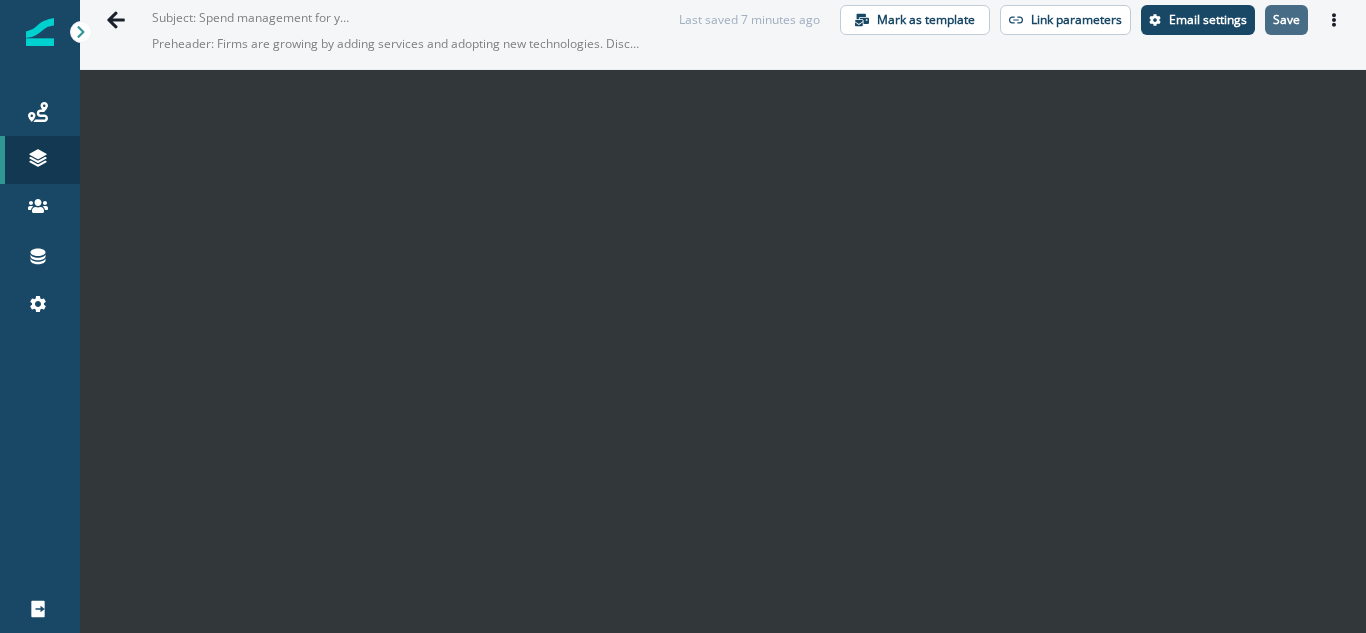 click on "Save" at bounding box center [1286, 20] 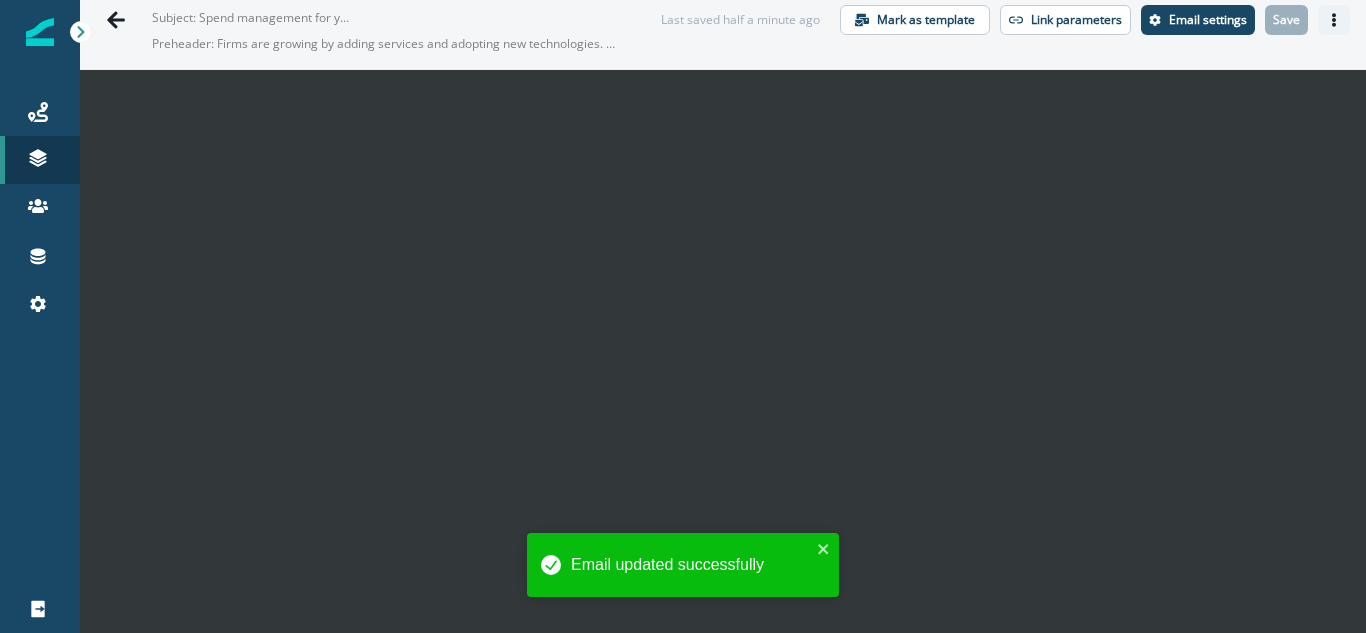 click at bounding box center [1334, 20] 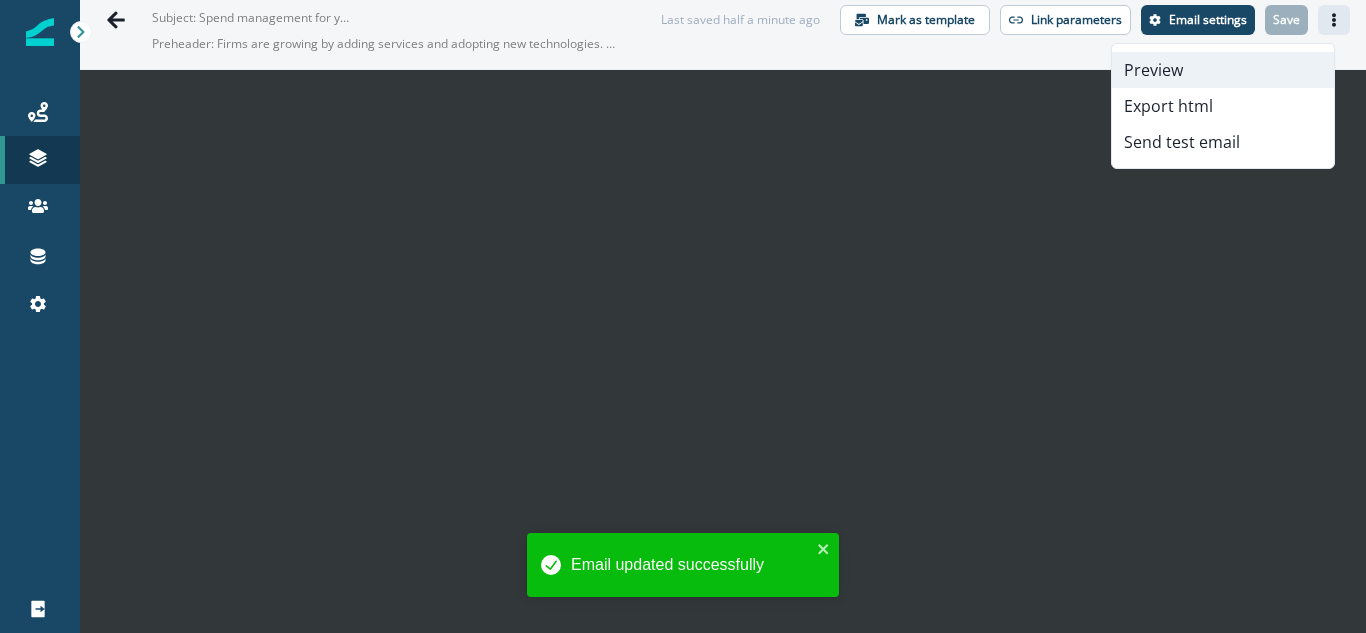 click on "Preview" at bounding box center (1223, 70) 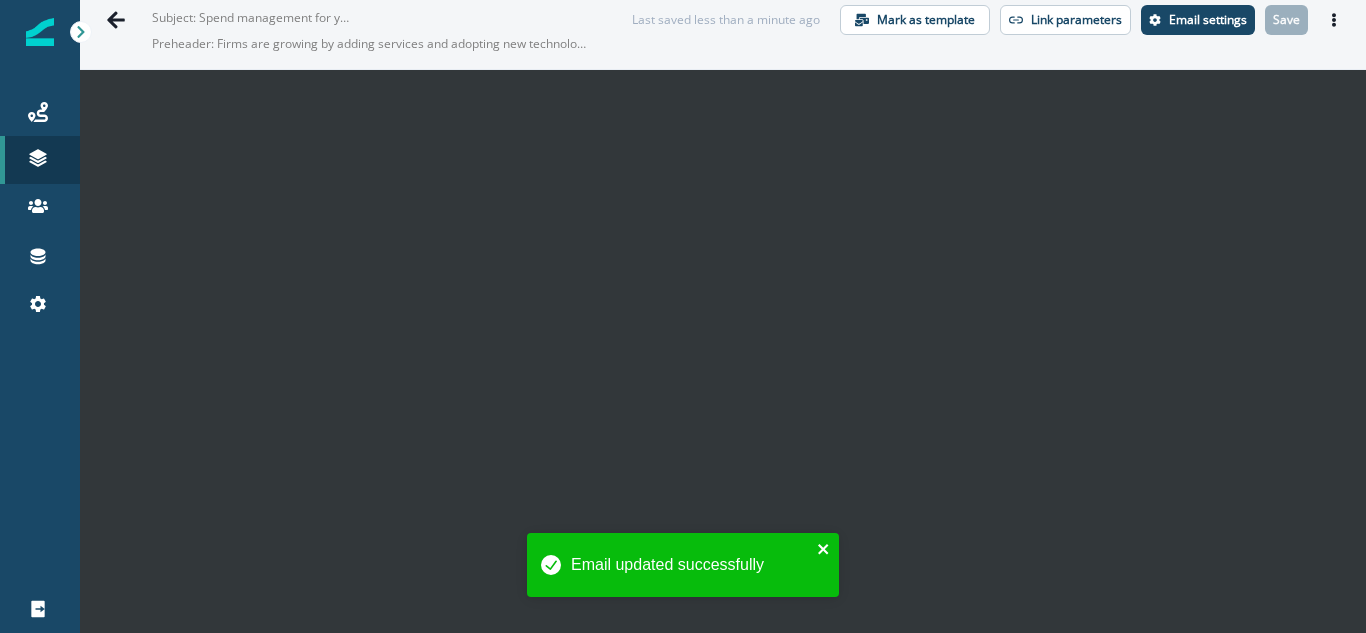 click 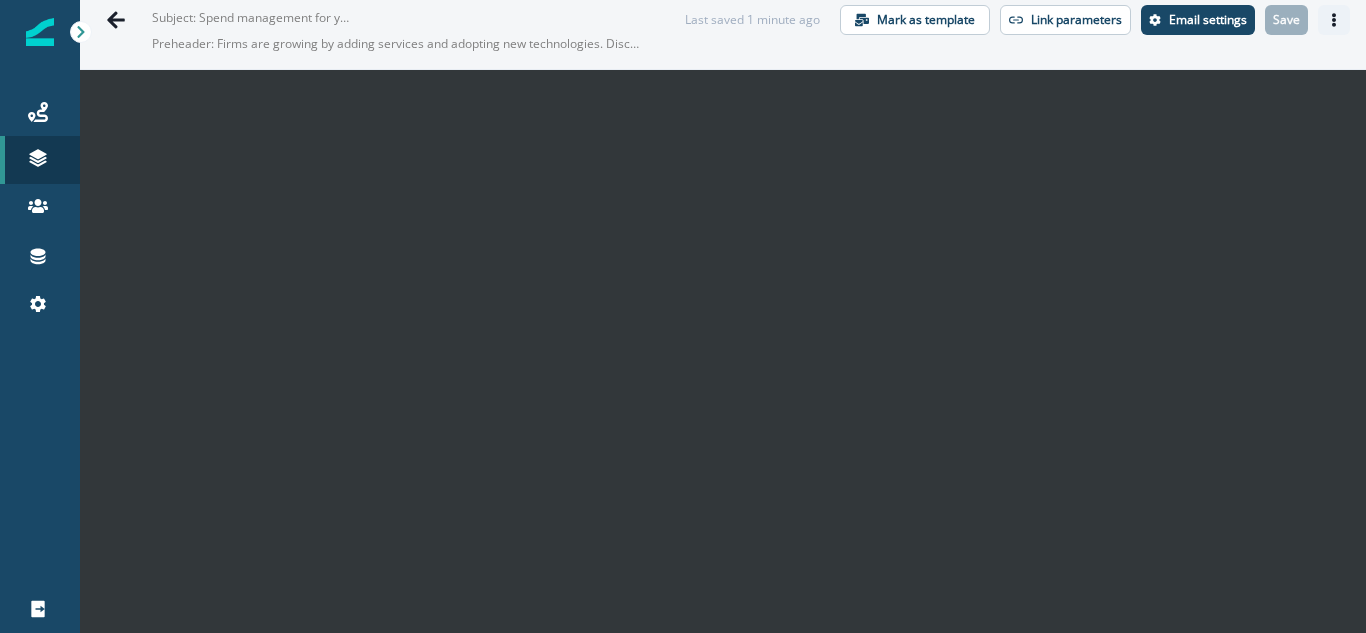 click at bounding box center (1334, 20) 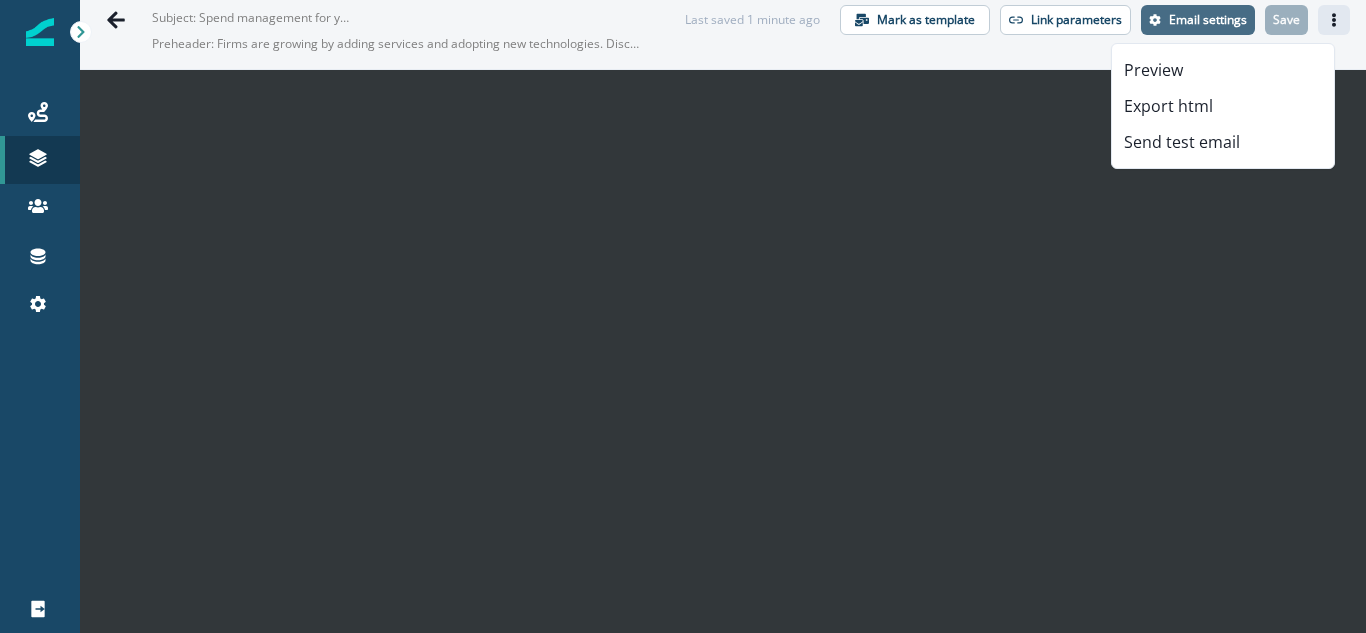 click on "Email settings" at bounding box center [1198, 20] 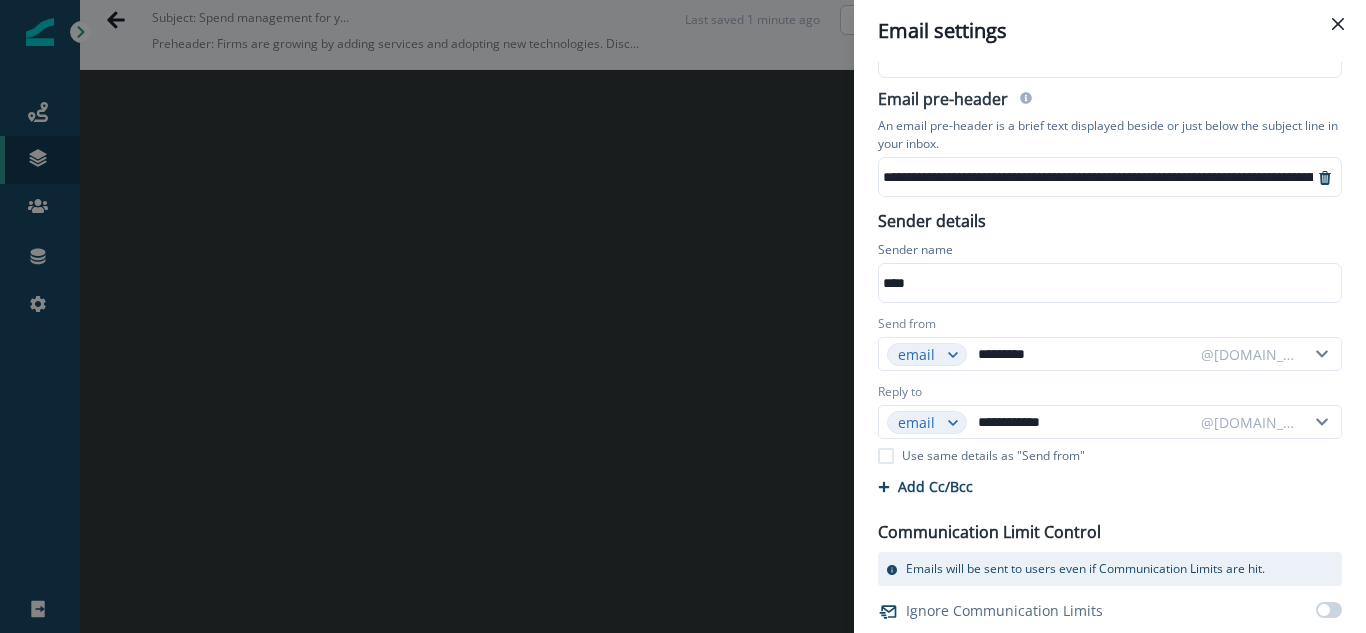 scroll, scrollTop: 207, scrollLeft: 0, axis: vertical 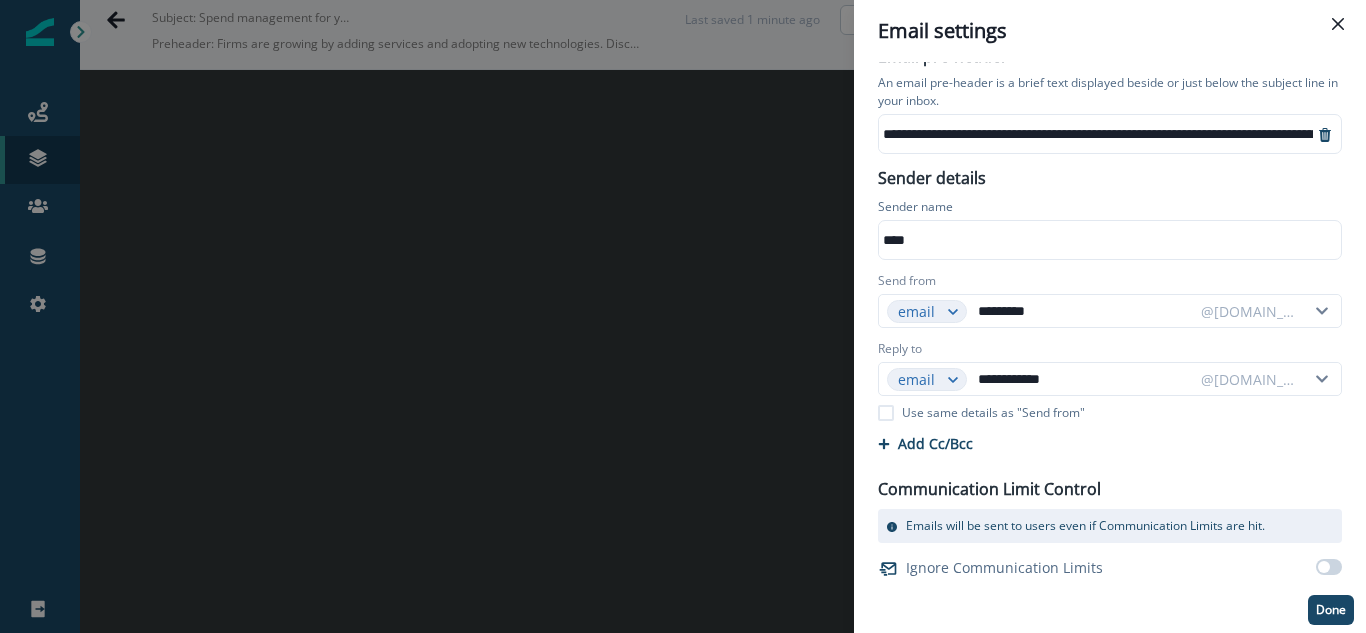 click on "**********" at bounding box center (683, 316) 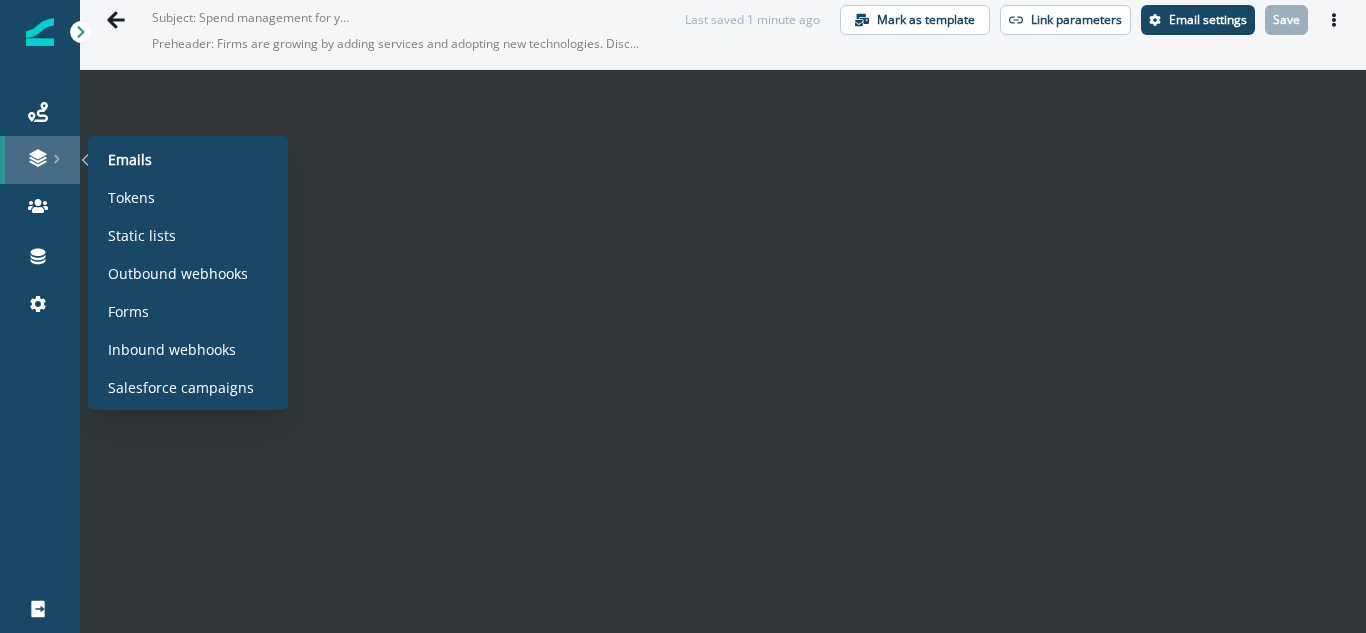 click at bounding box center (40, 158) 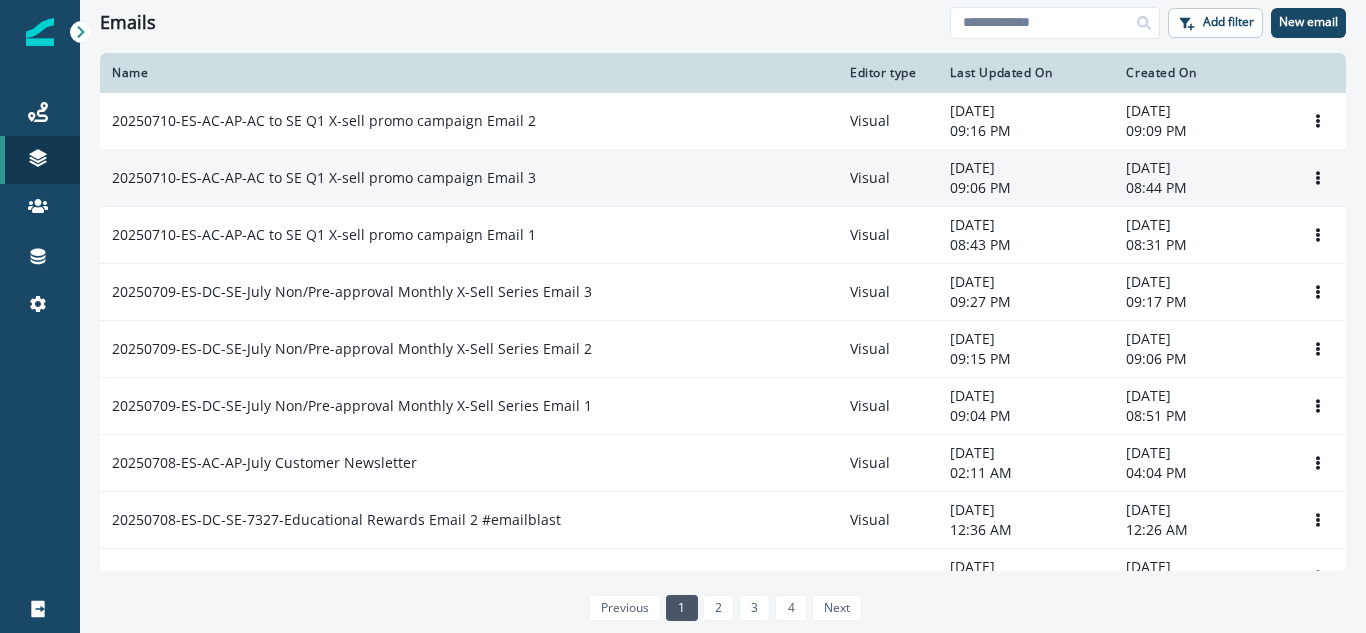 click on "20250710-ES-AC-AP-AC to SE Q1 X-sell promo campaign Email 3" at bounding box center (324, 178) 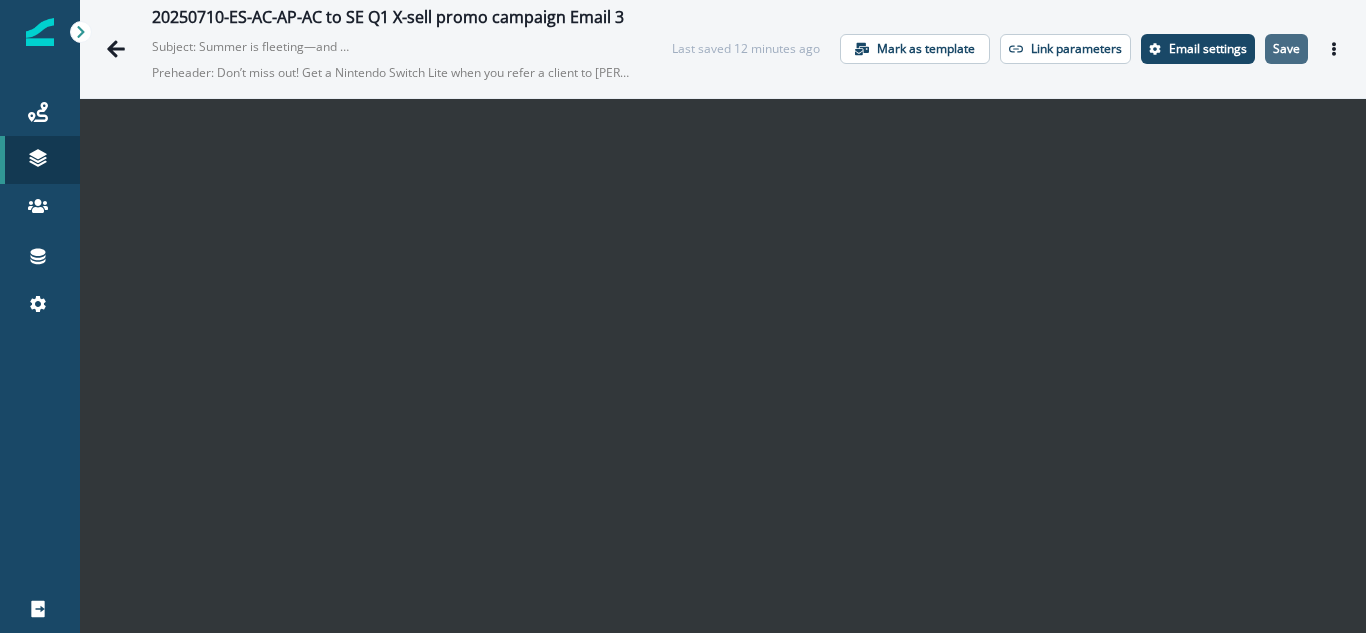 click on "Save" at bounding box center [1286, 49] 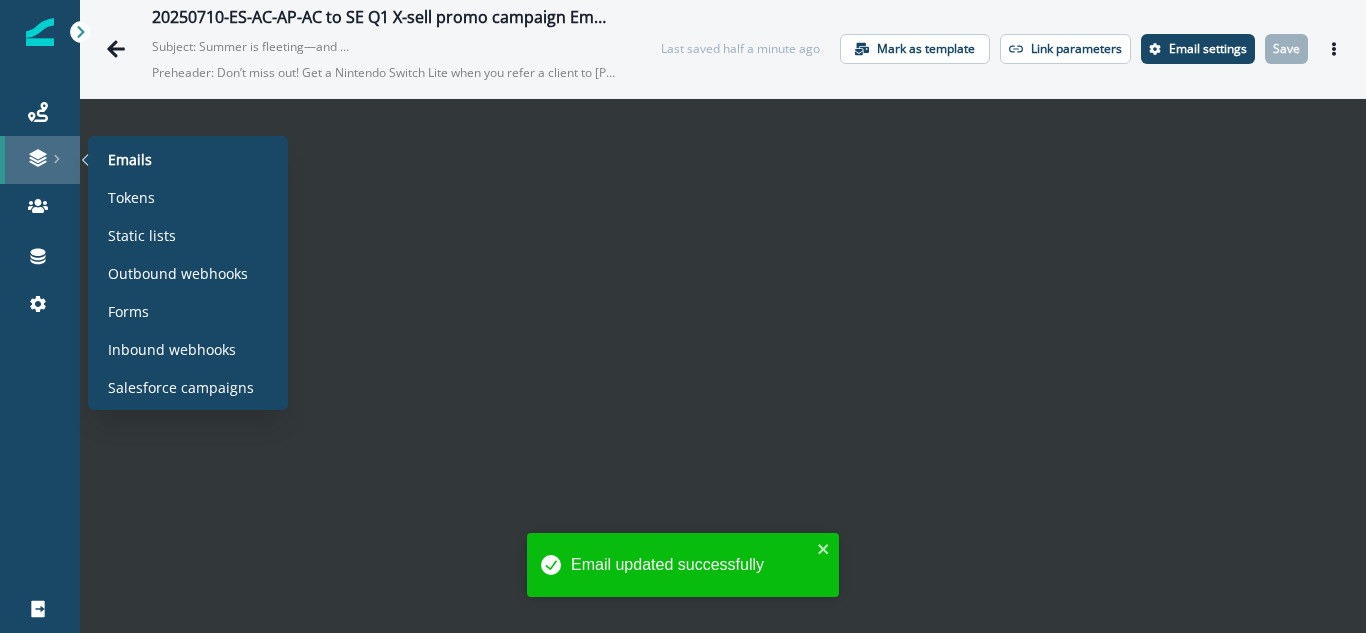 click 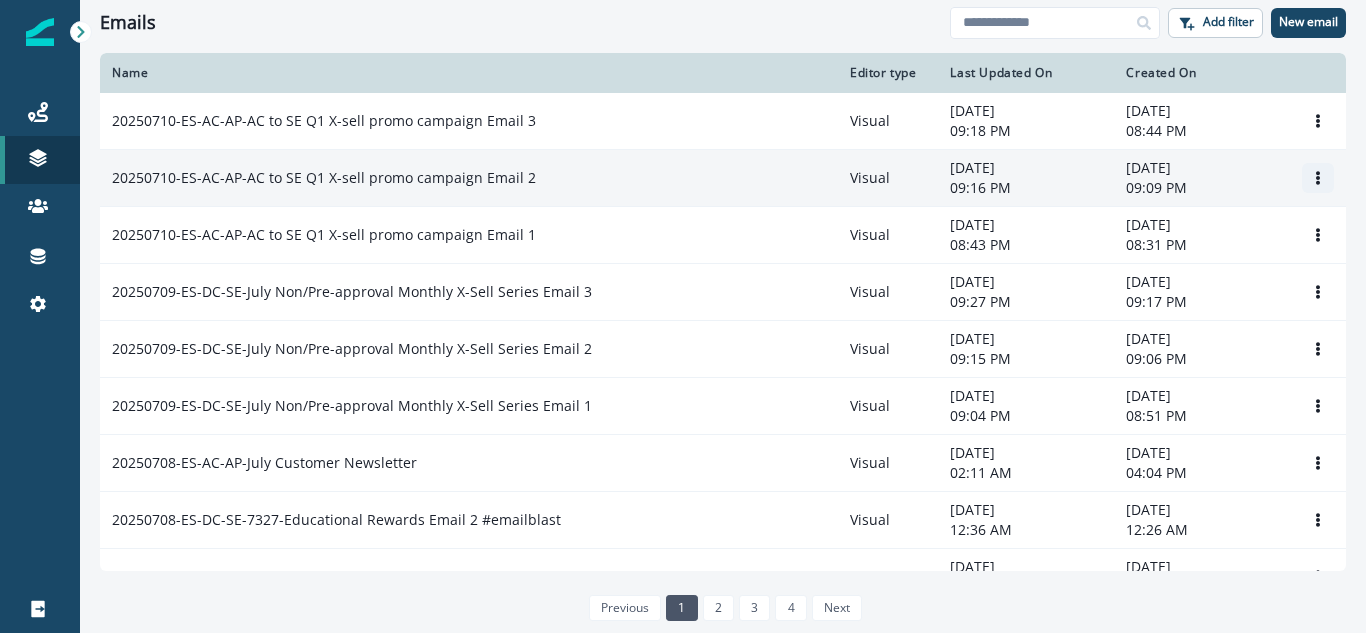 click 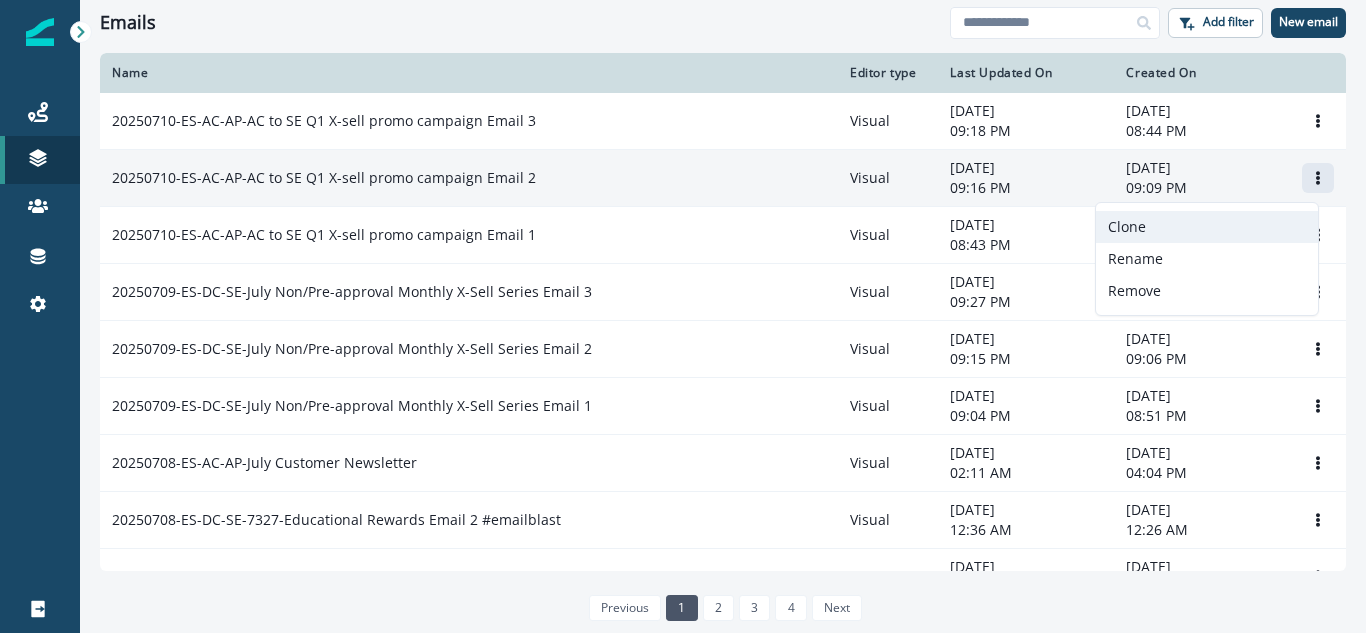 click on "Clone" at bounding box center (1207, 227) 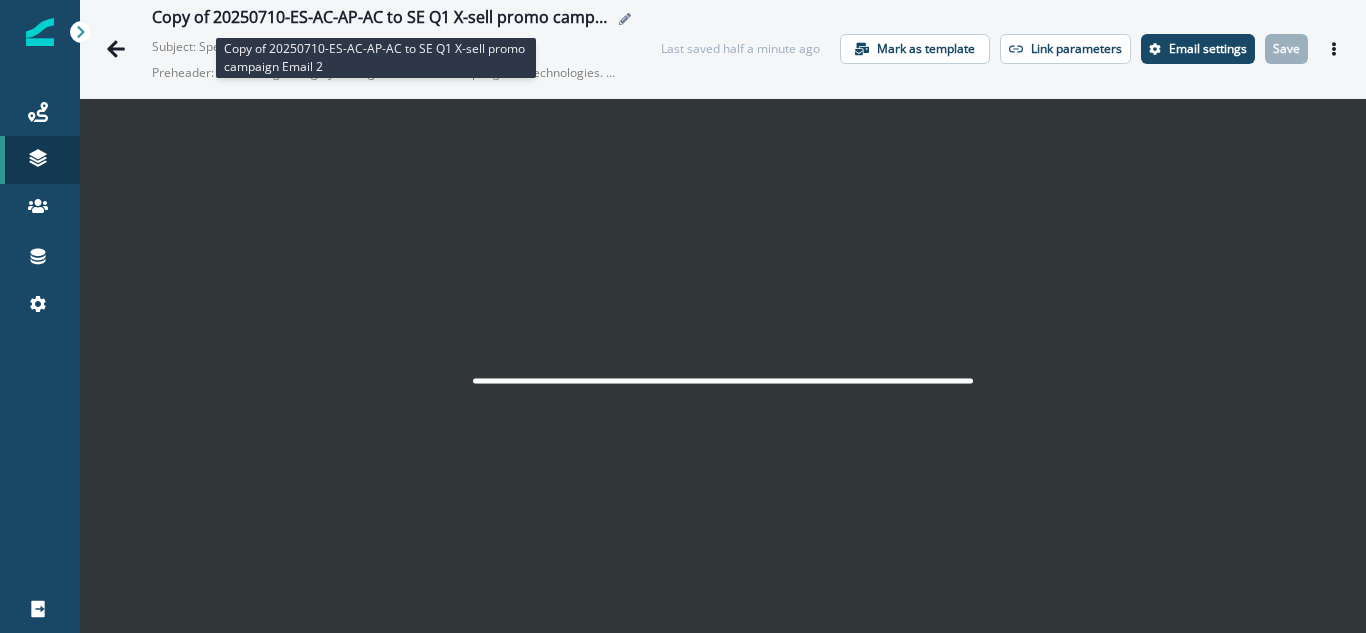 click on "Copy of 20250710-ES-AC-AP-AC to SE Q1 X-sell promo campaign Email 2" at bounding box center [382, 19] 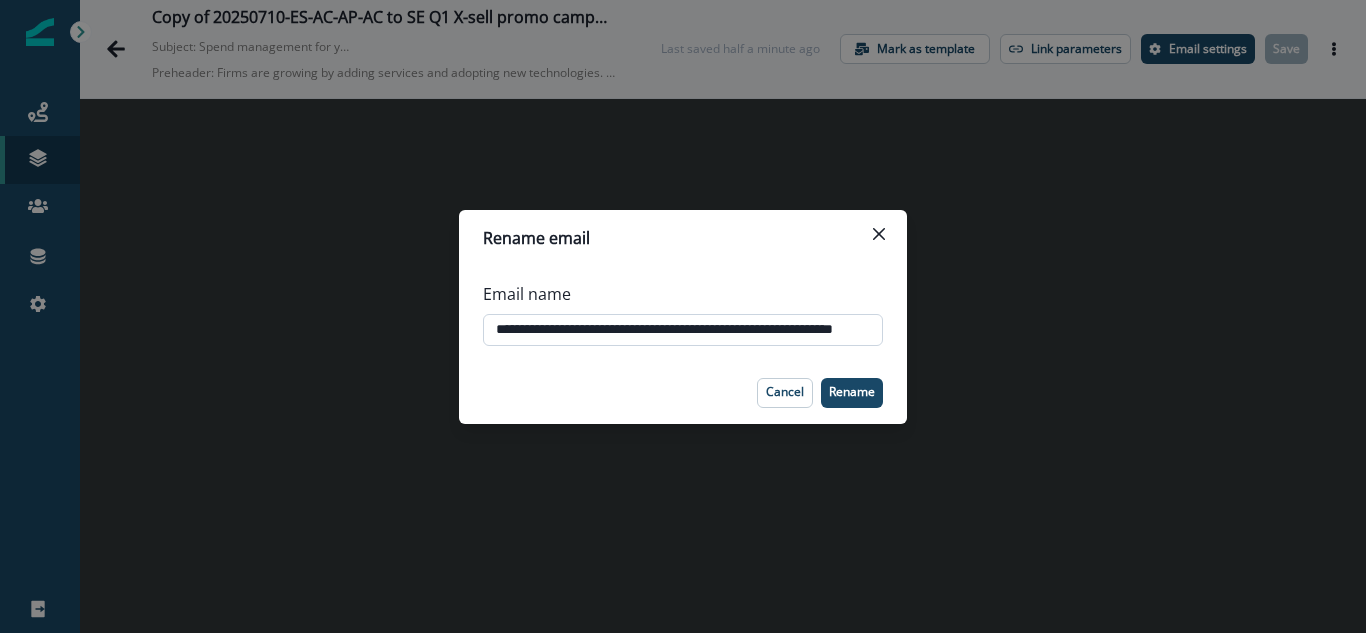 scroll, scrollTop: 0, scrollLeft: 0, axis: both 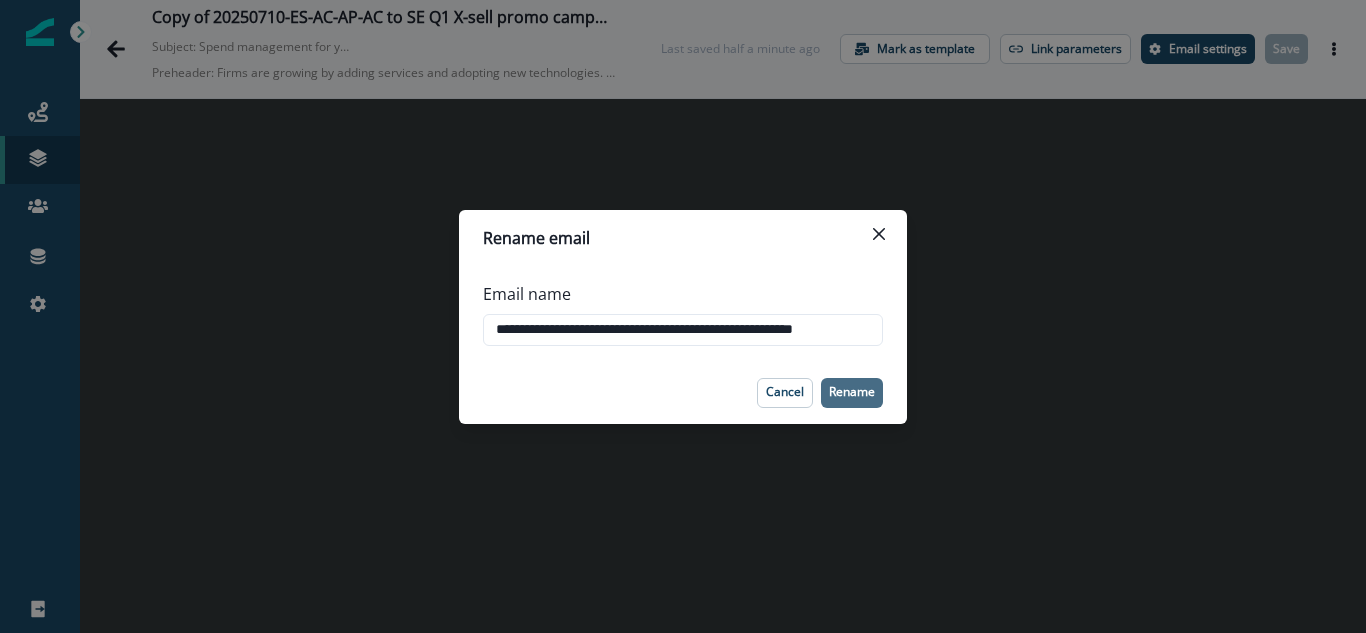 type on "**********" 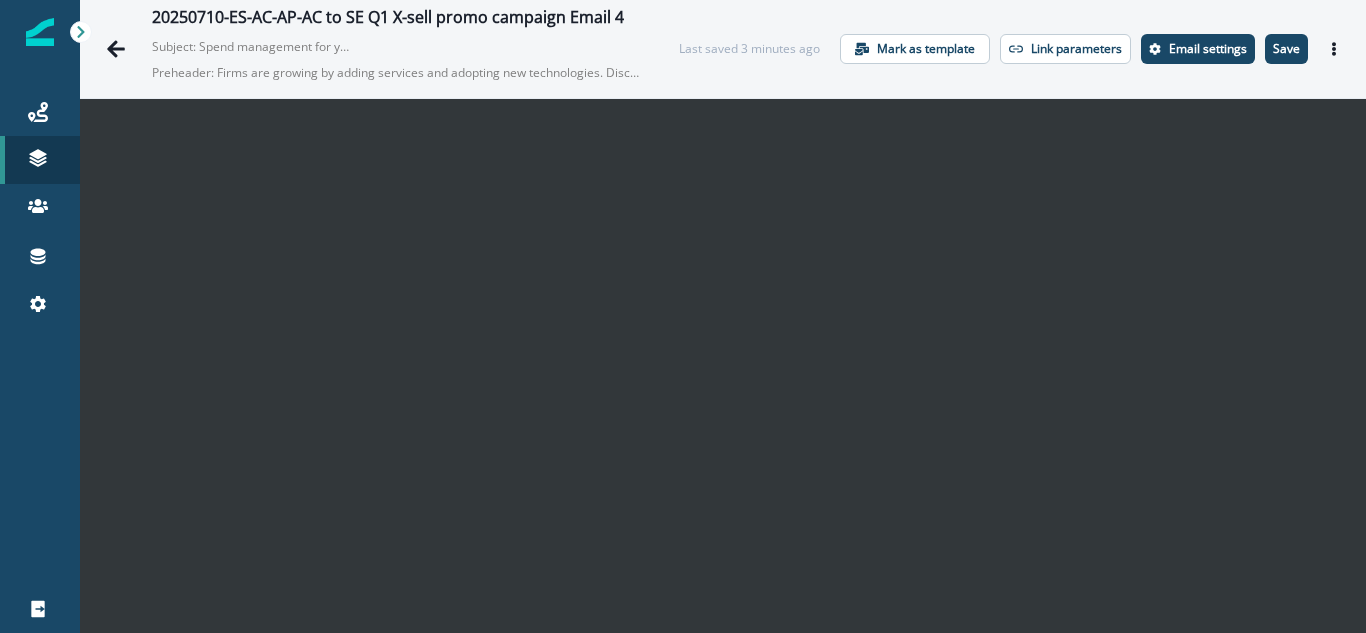 scroll, scrollTop: 29, scrollLeft: 0, axis: vertical 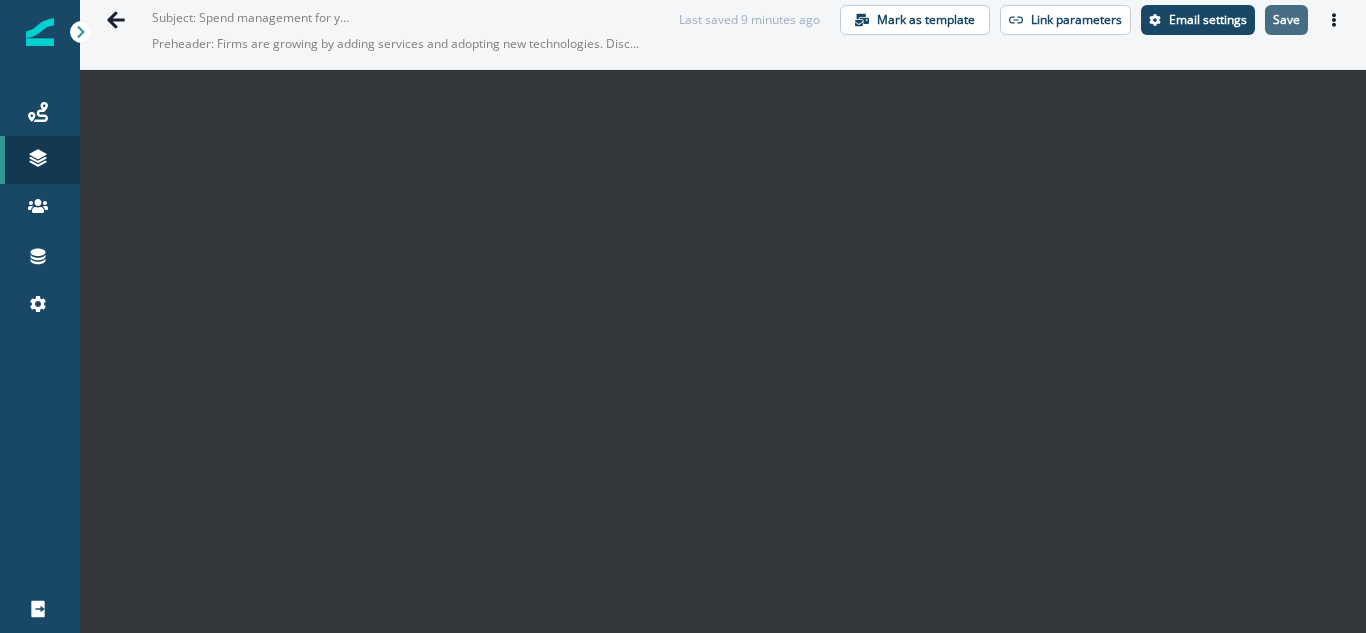 click on "Save" at bounding box center [1286, 20] 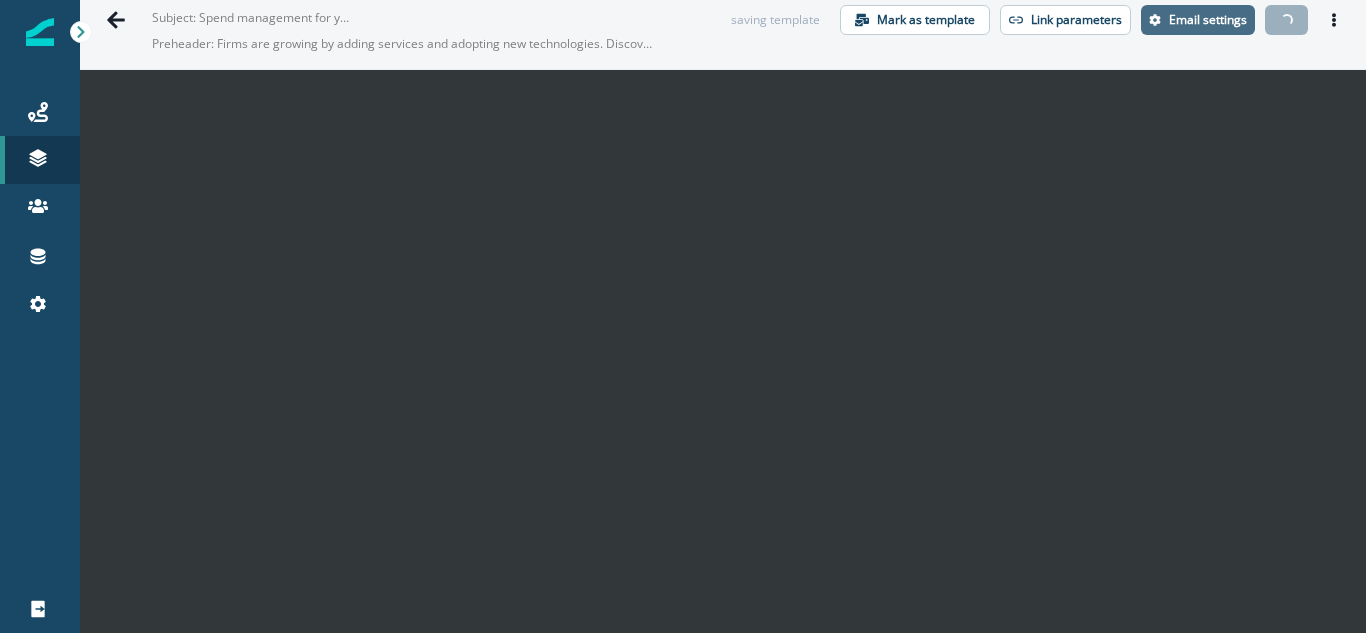 click on "Email settings" at bounding box center (1208, 20) 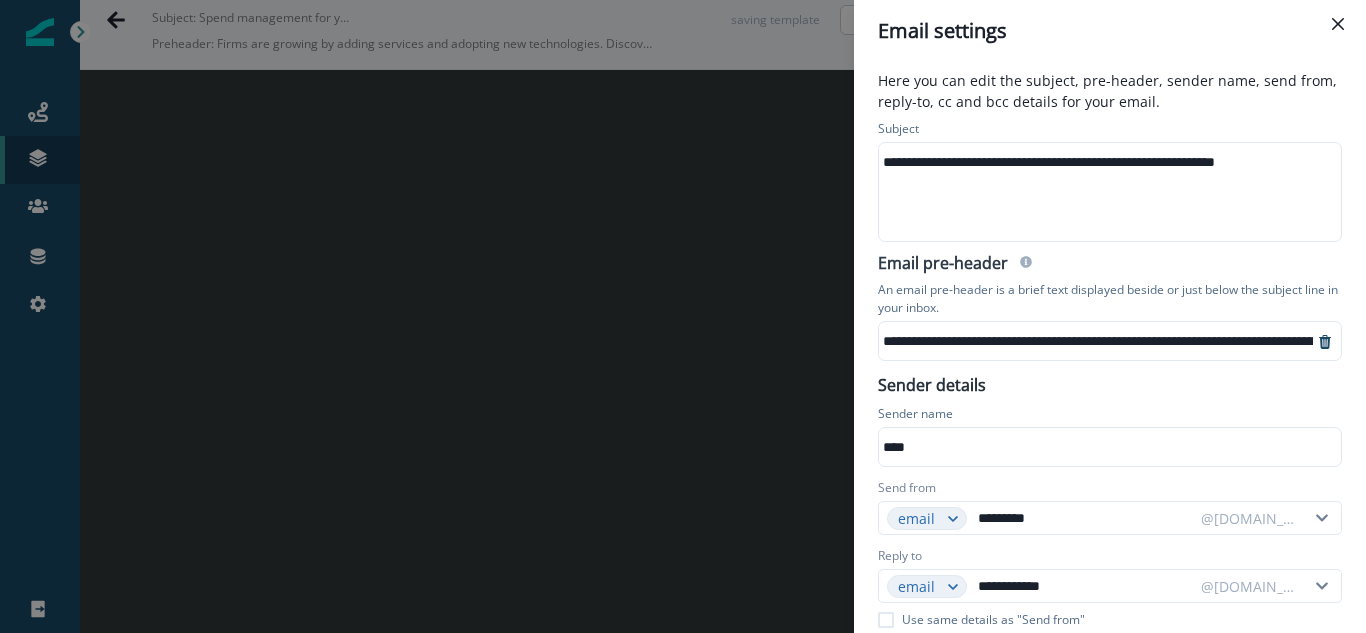 click on "**********" at bounding box center [1102, 162] 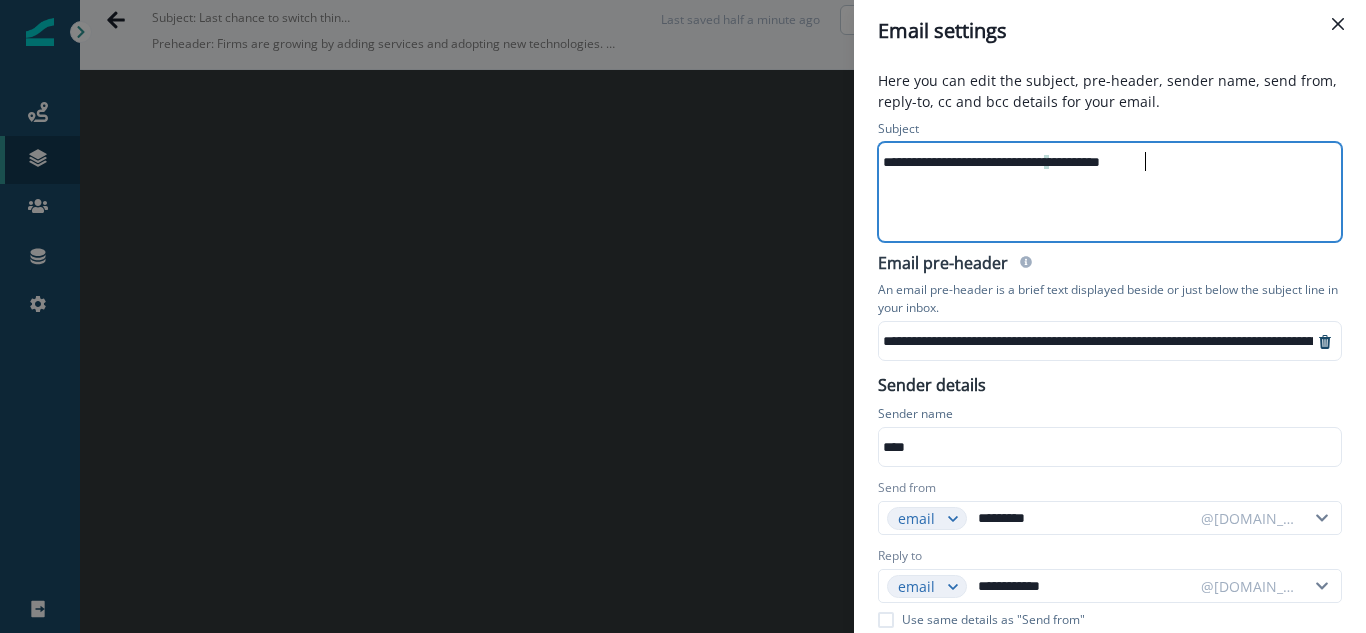 click on "**********" at bounding box center [1359, 341] 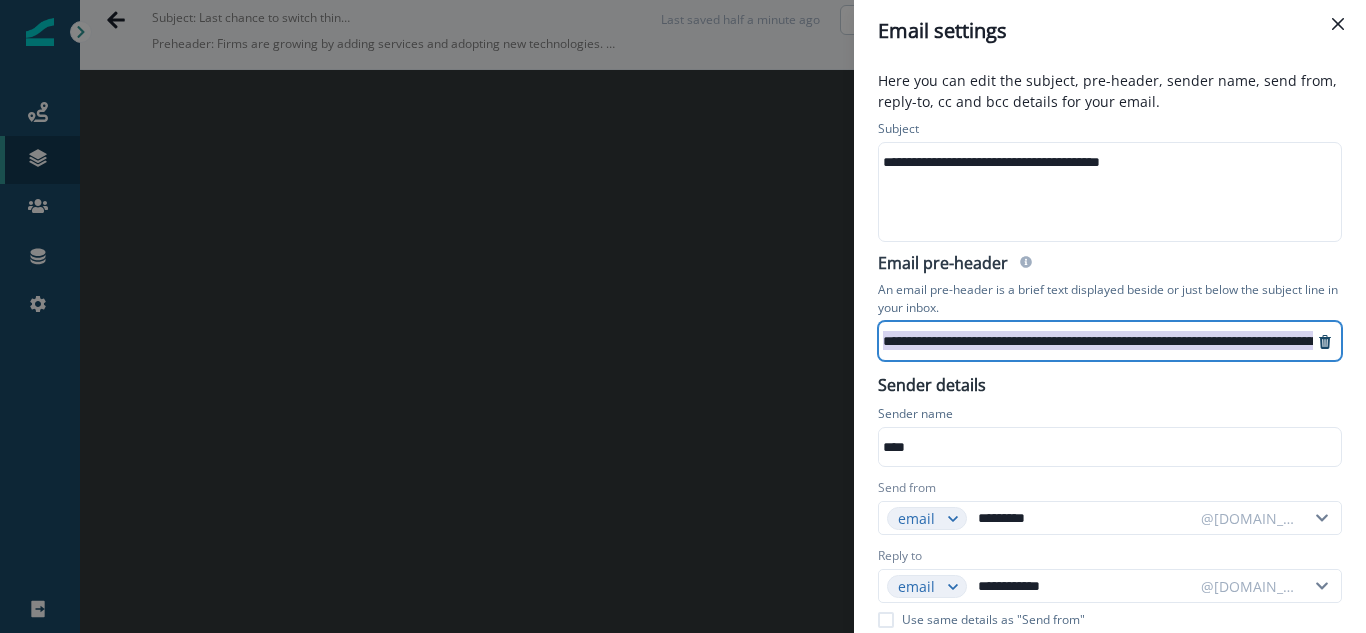 scroll, scrollTop: 4, scrollLeft: 407, axis: both 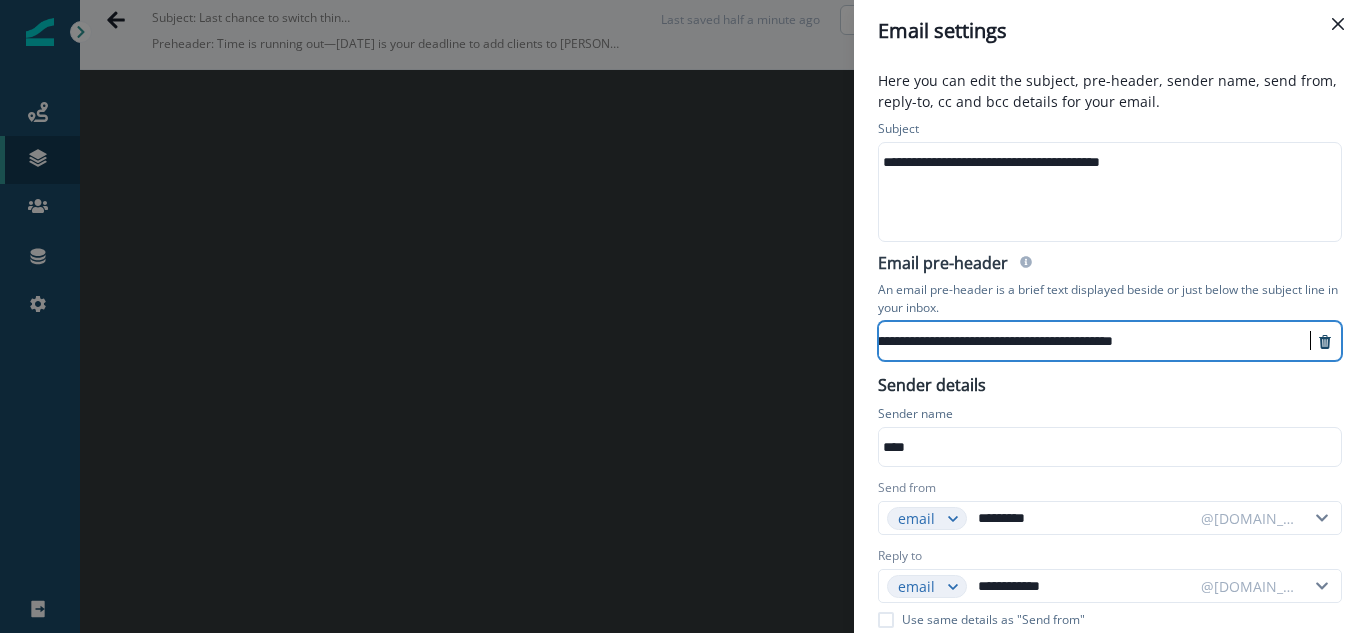 click on "**********" at bounding box center (1108, 192) 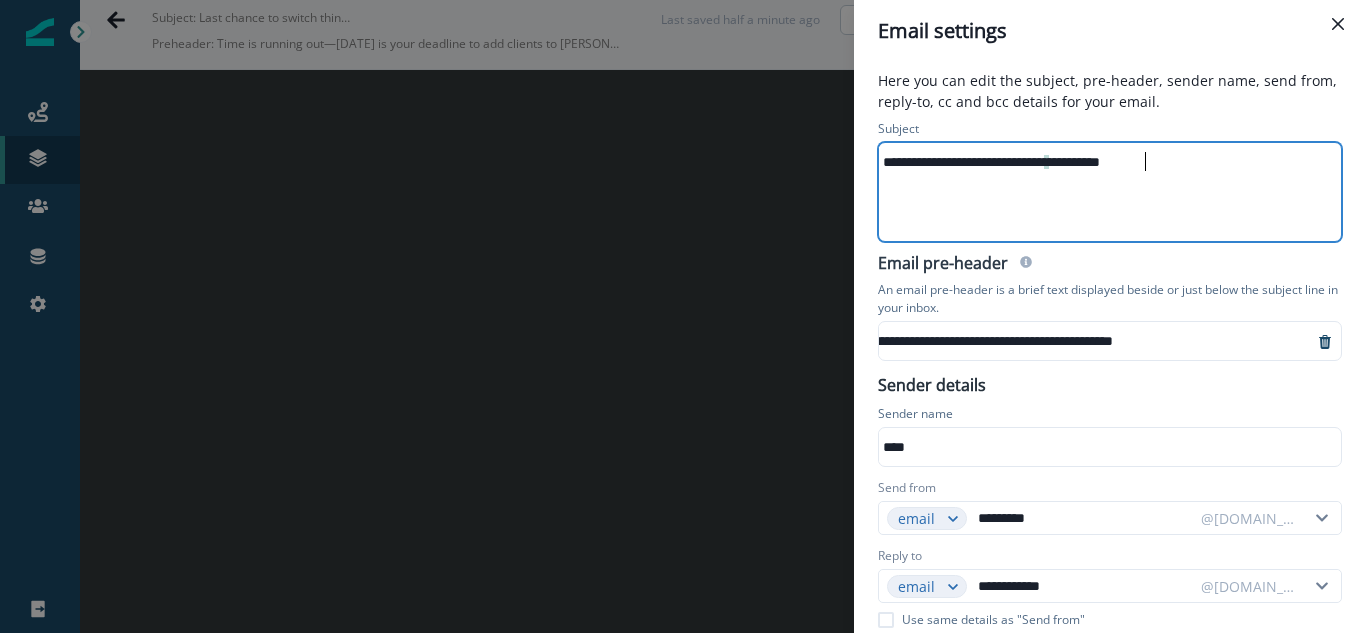 click on "Email pre-header" at bounding box center [1110, 265] 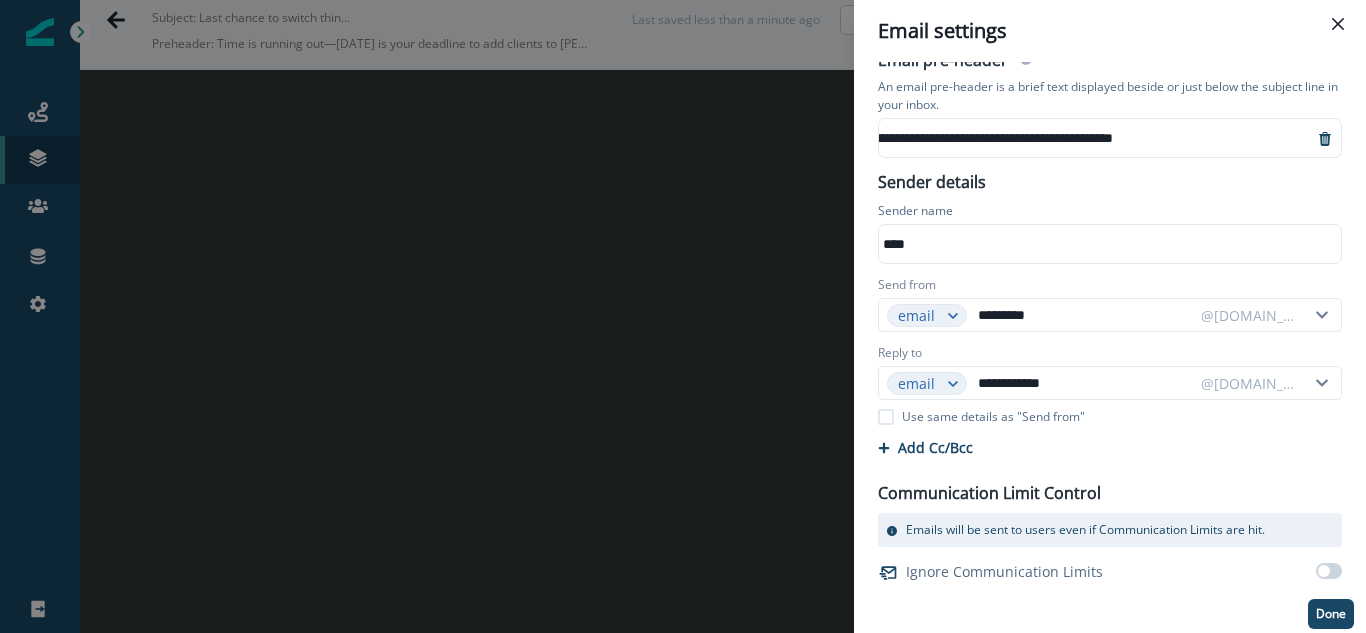 scroll, scrollTop: 207, scrollLeft: 0, axis: vertical 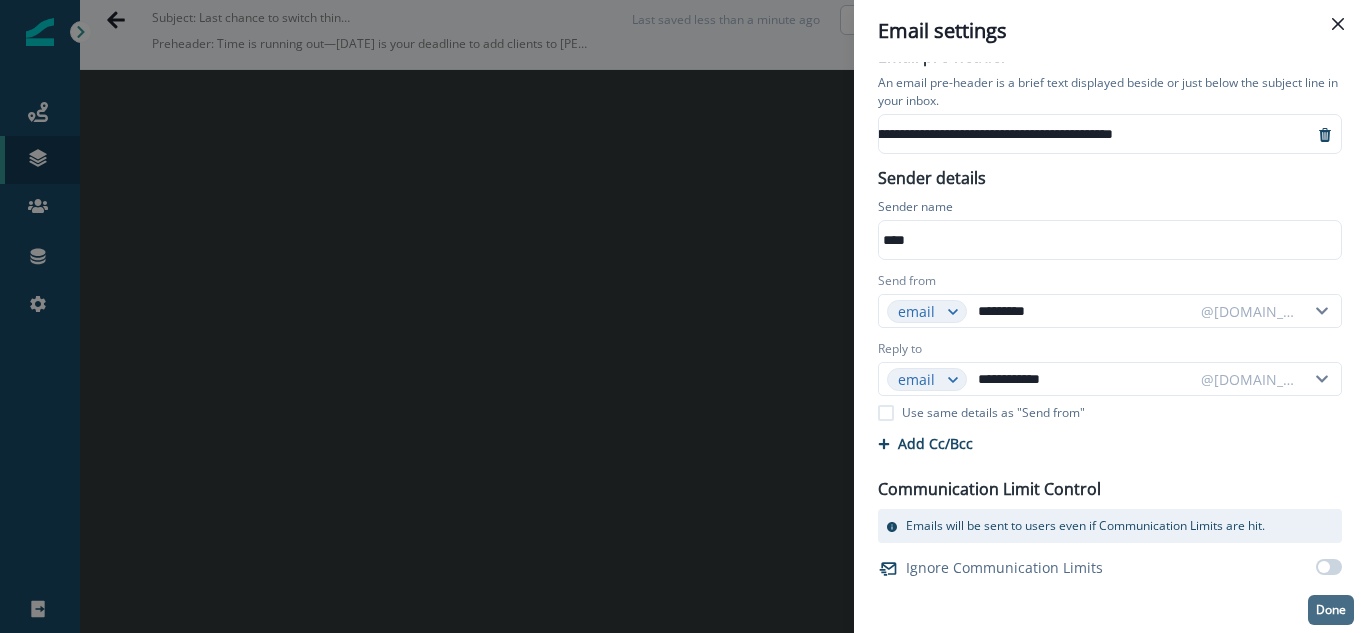 click on "Done" at bounding box center (1331, 610) 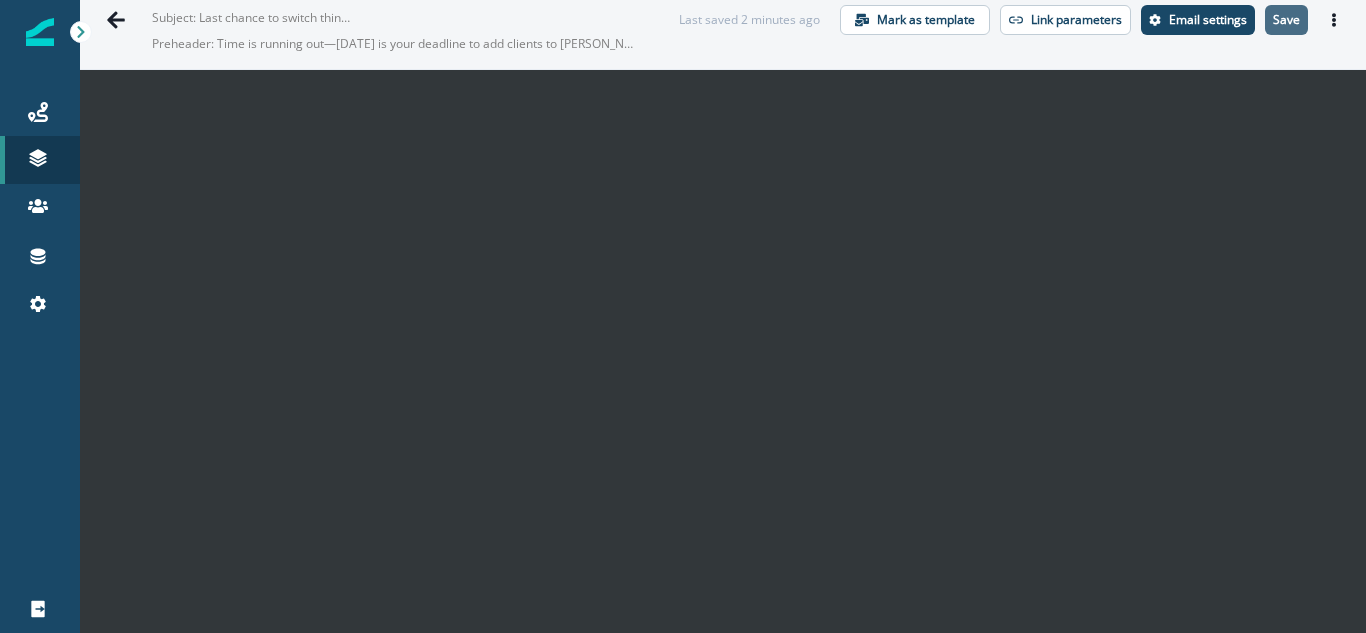 click on "Save" at bounding box center (1286, 20) 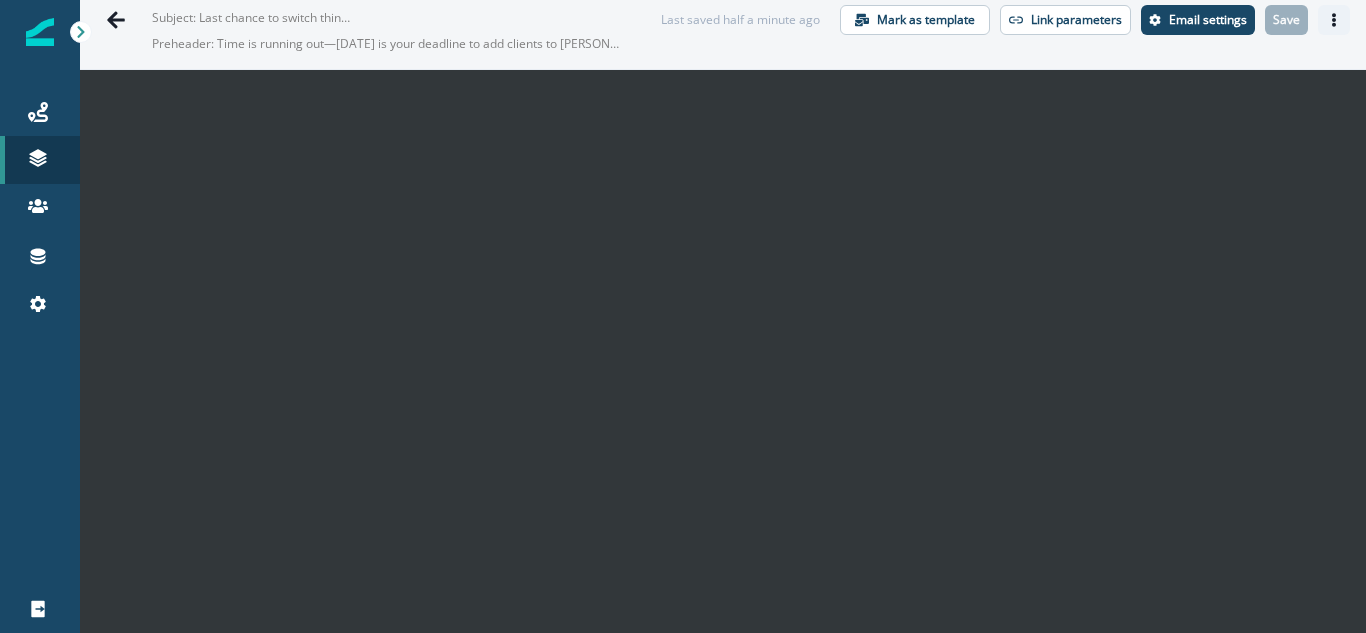 click 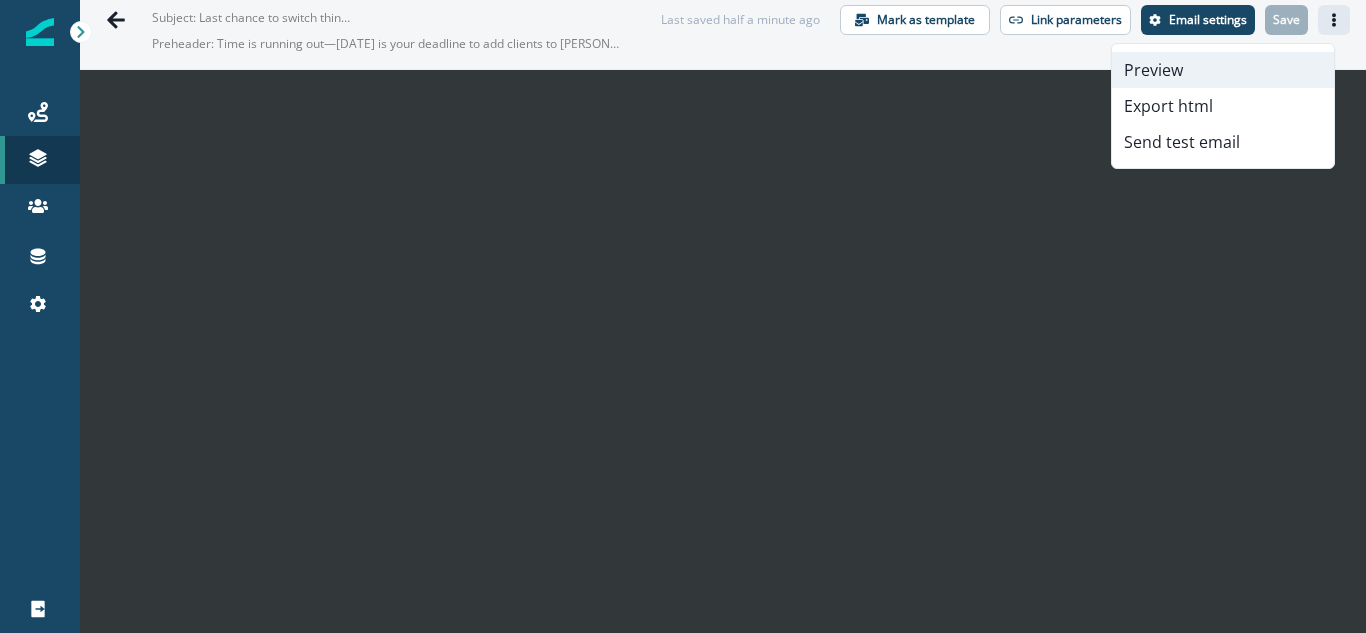 click on "Preview" at bounding box center [1223, 70] 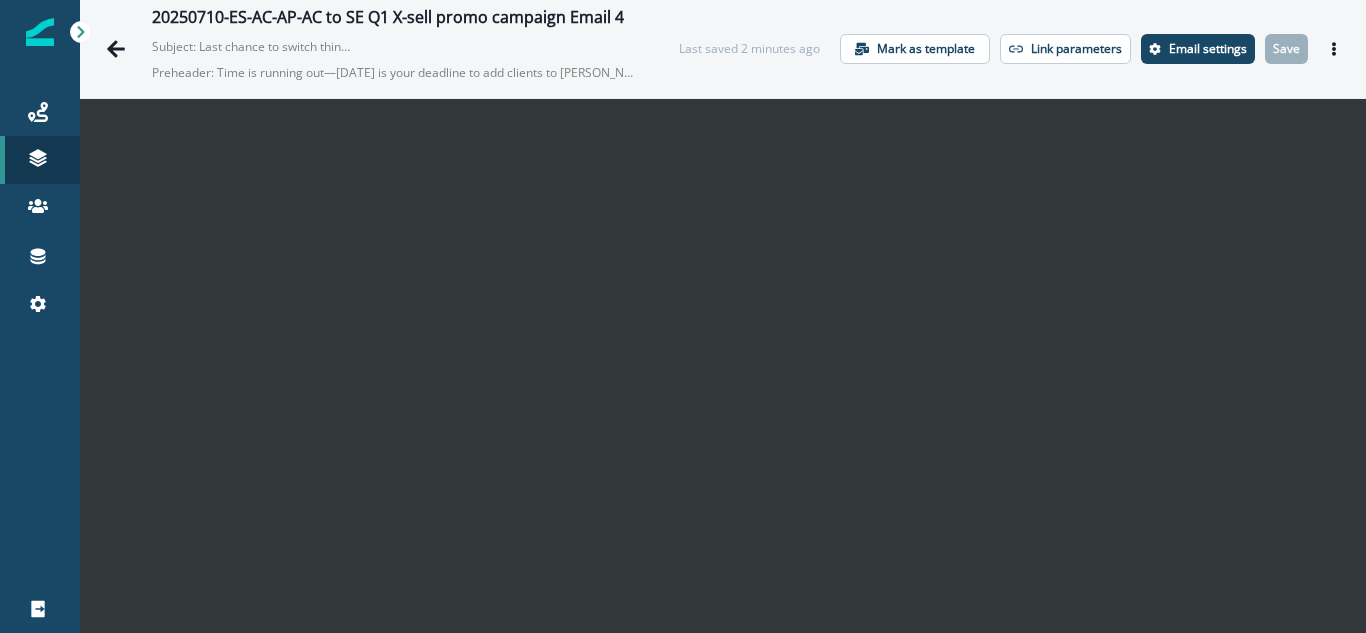 scroll, scrollTop: 29, scrollLeft: 0, axis: vertical 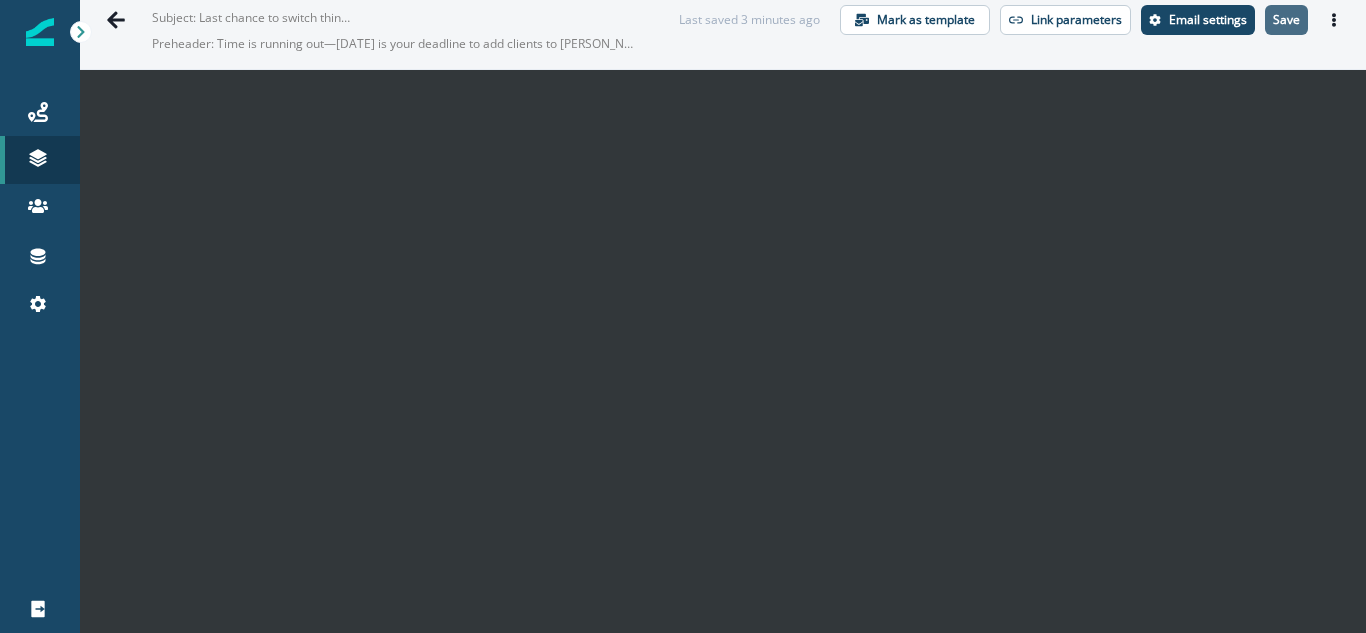 click on "Save" at bounding box center (1286, 20) 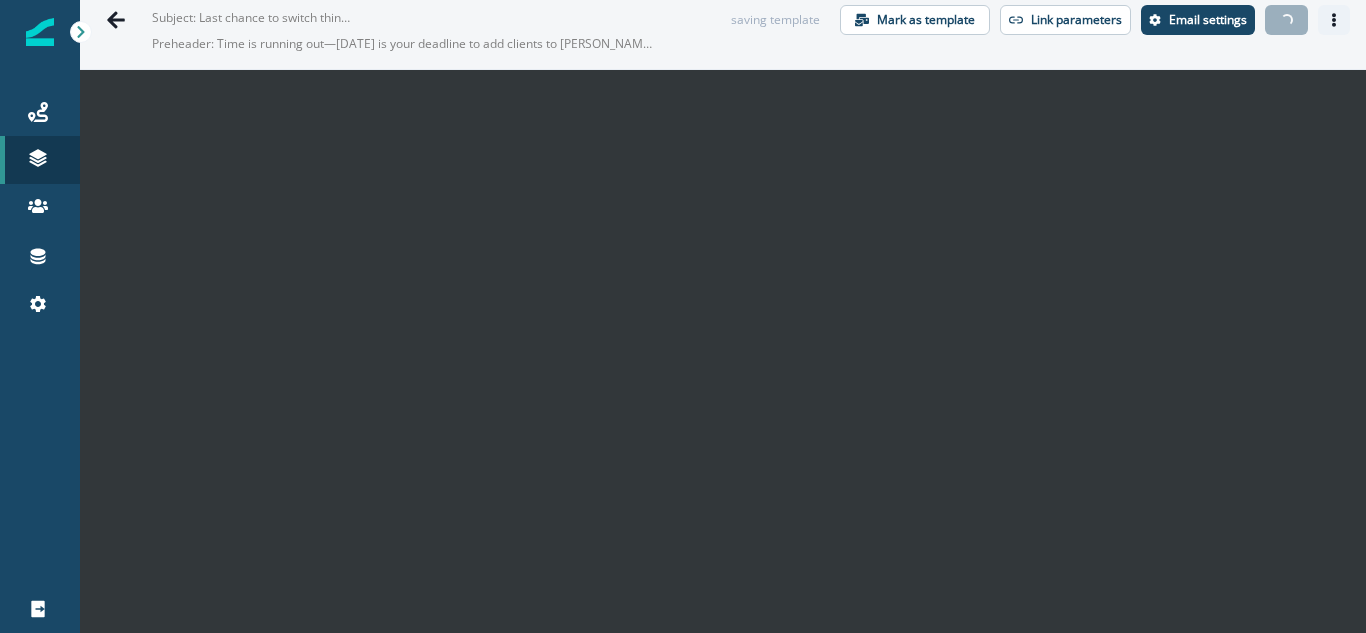 click at bounding box center (1334, 20) 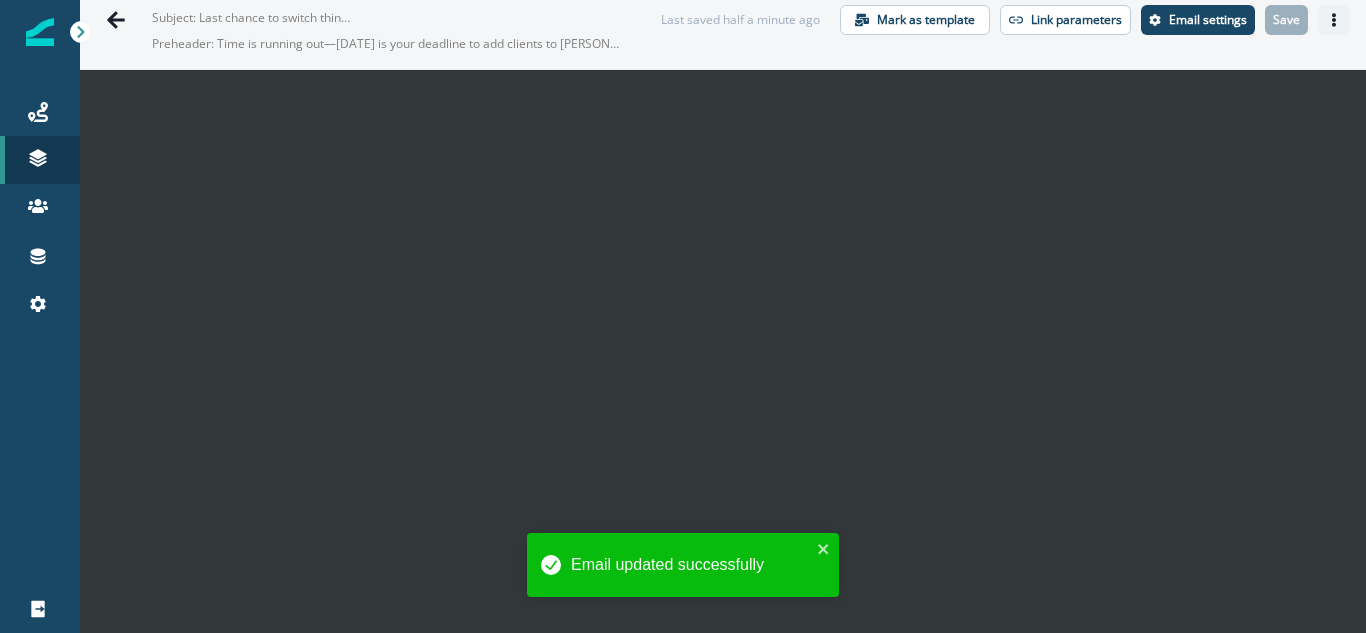 click 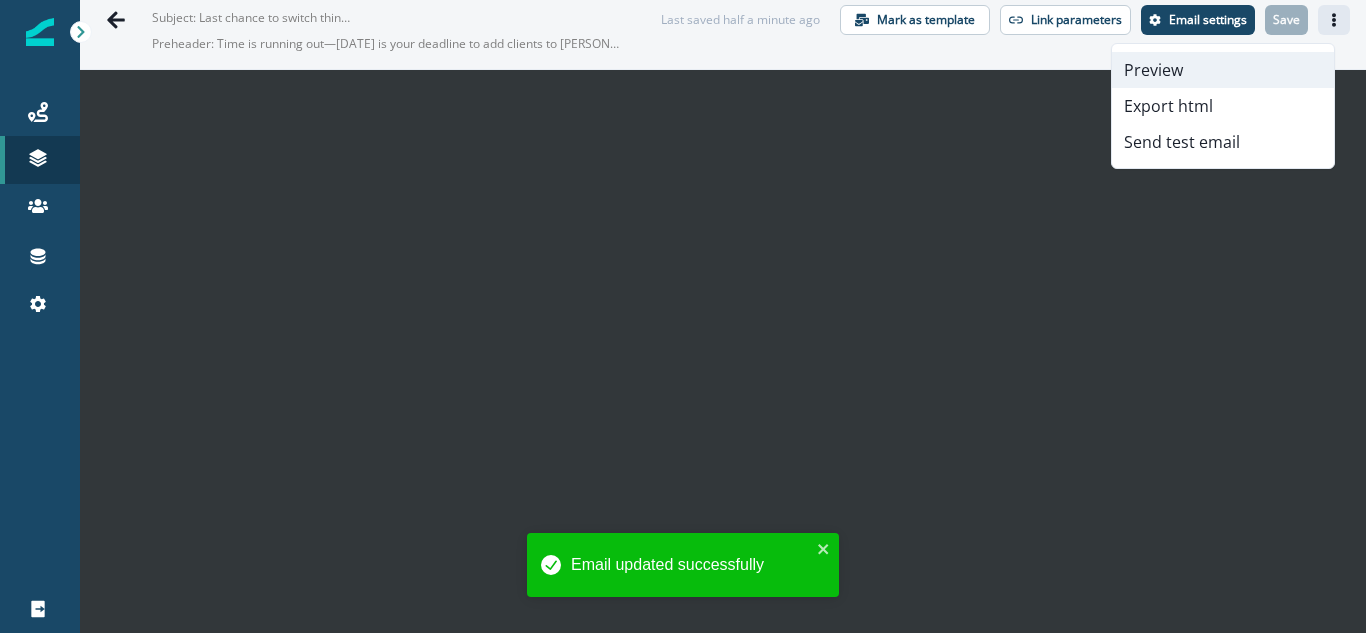 click on "Preview" at bounding box center [1223, 70] 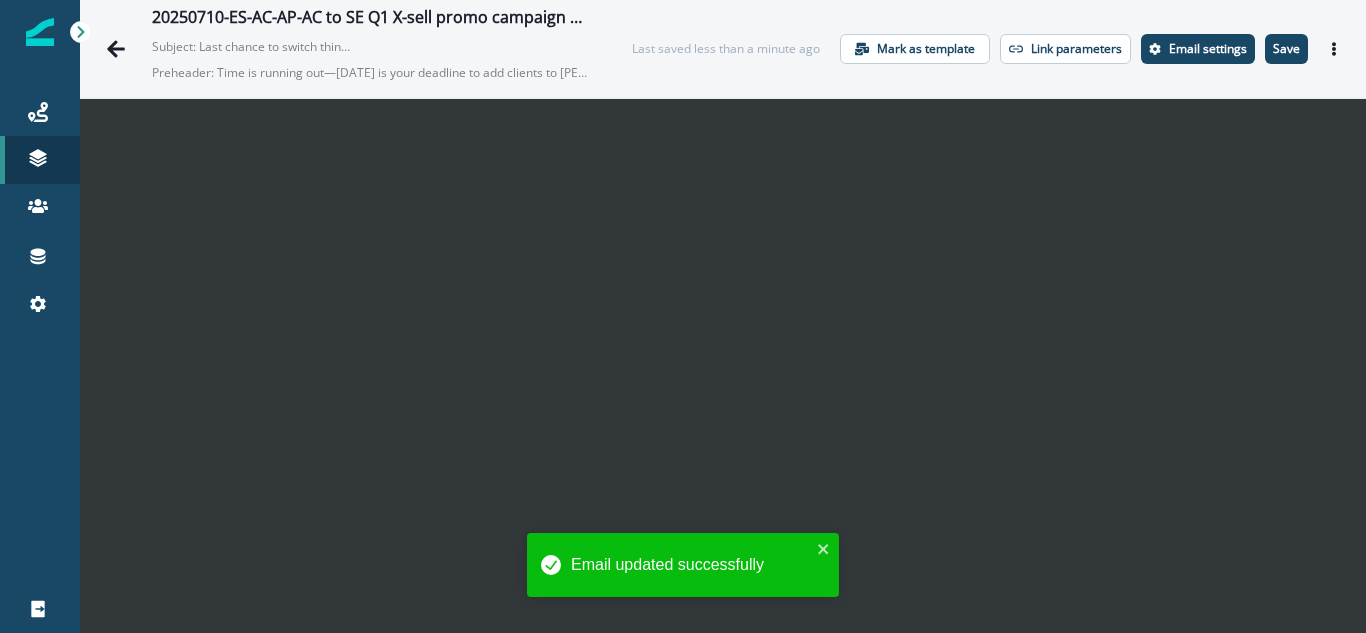 scroll, scrollTop: 29, scrollLeft: 0, axis: vertical 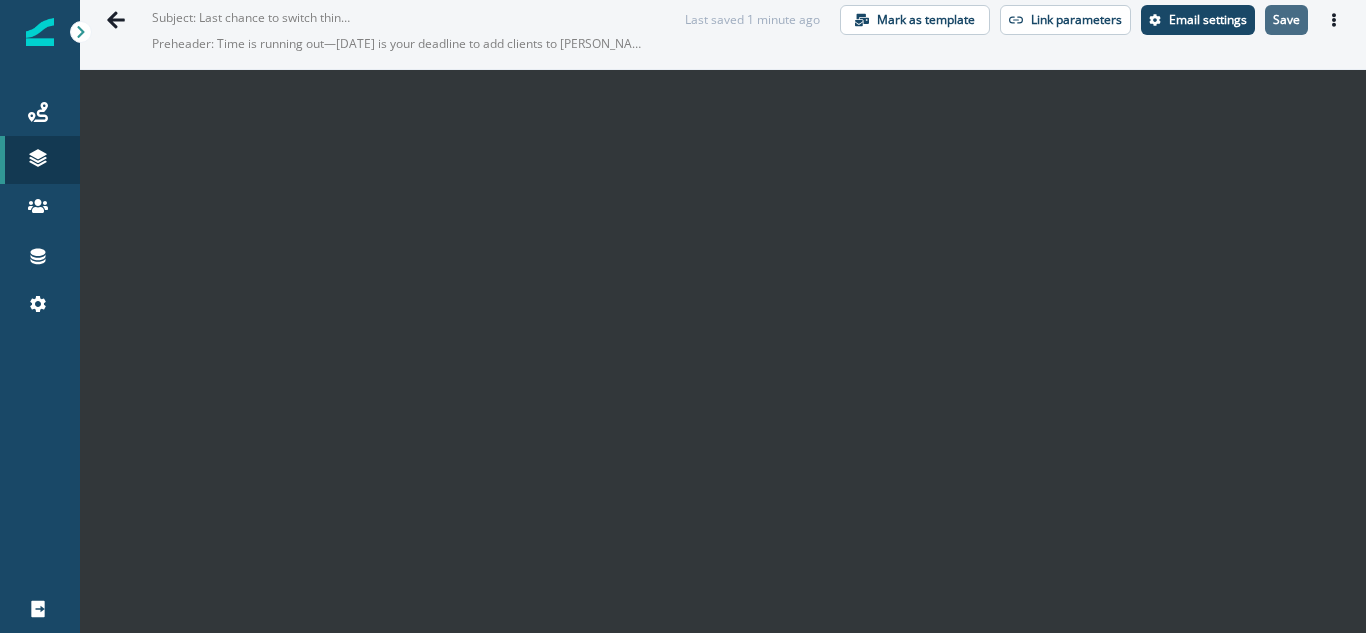 click on "Save" at bounding box center (1286, 20) 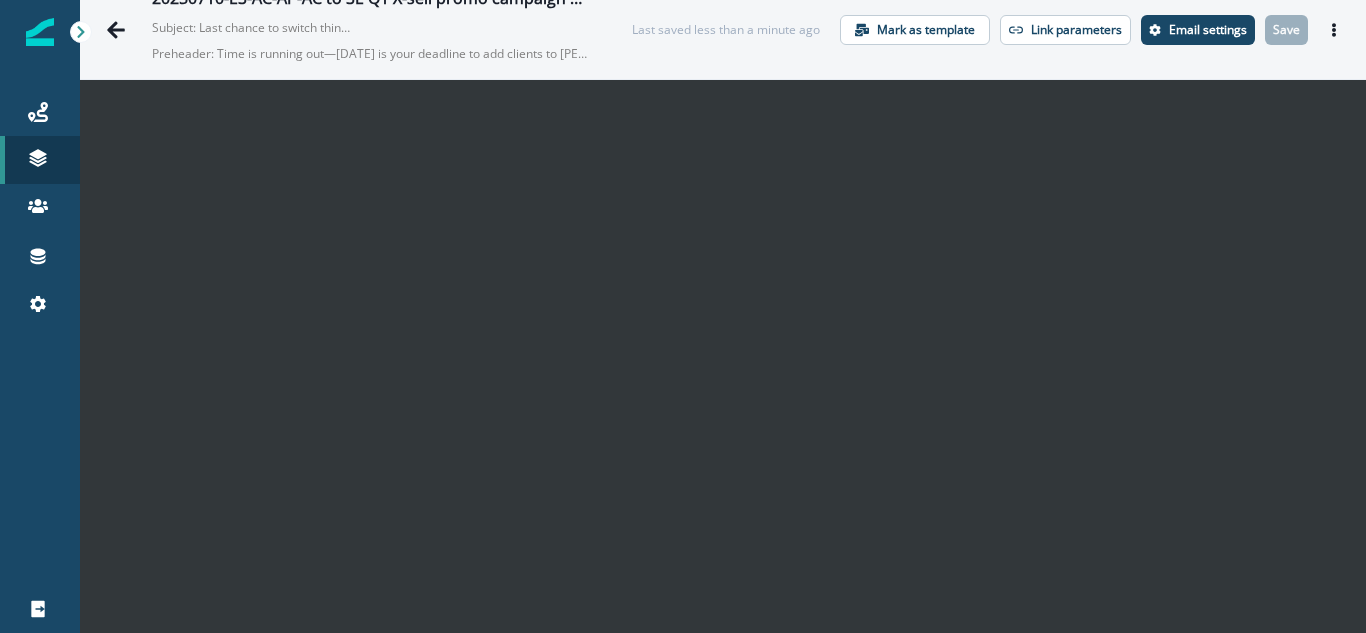 scroll, scrollTop: 29, scrollLeft: 0, axis: vertical 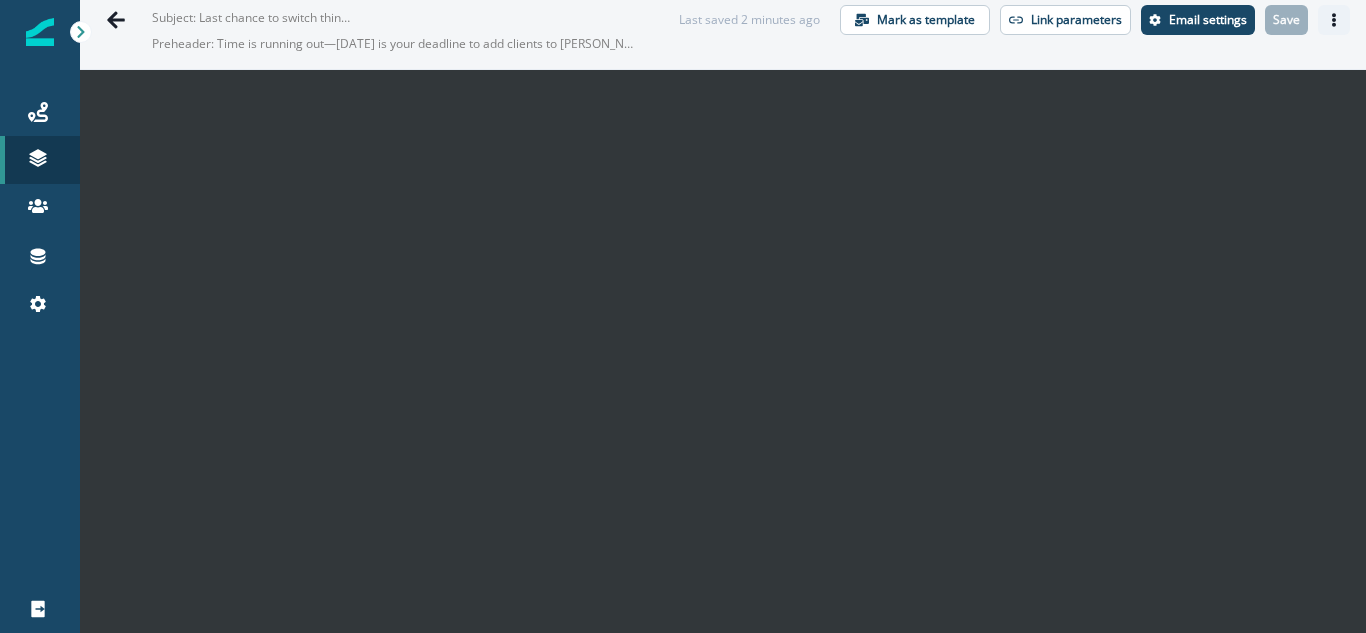 click 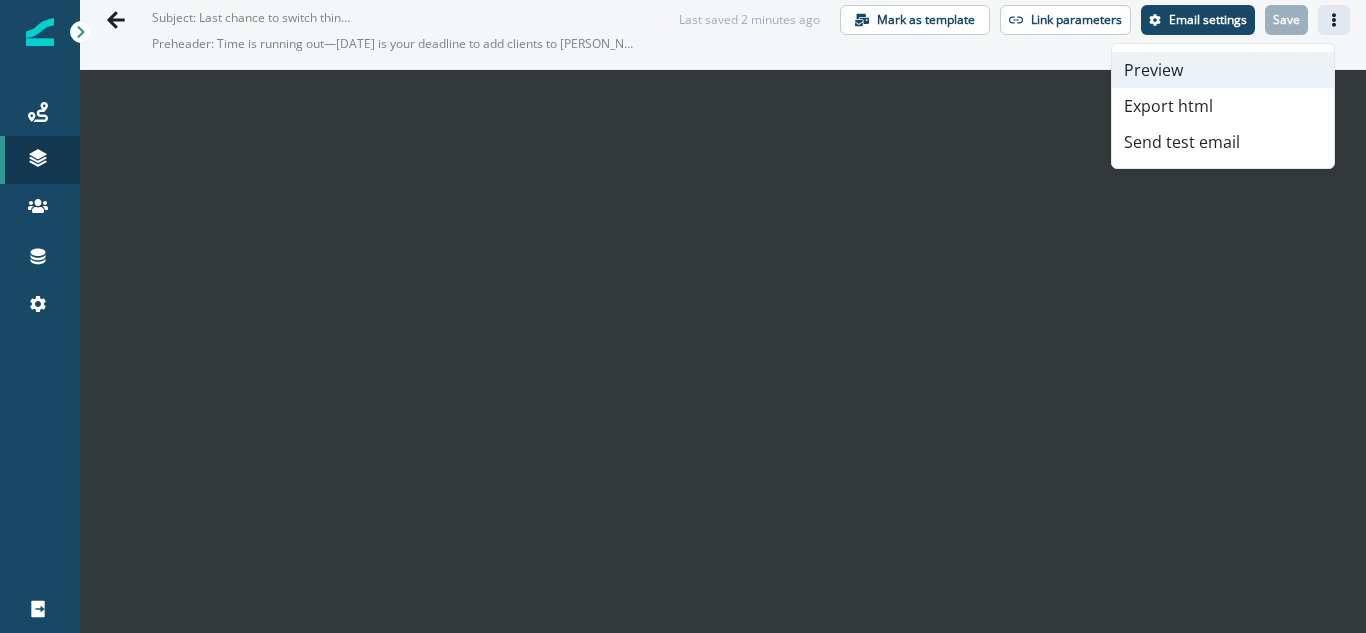 click on "Preview" at bounding box center [1223, 70] 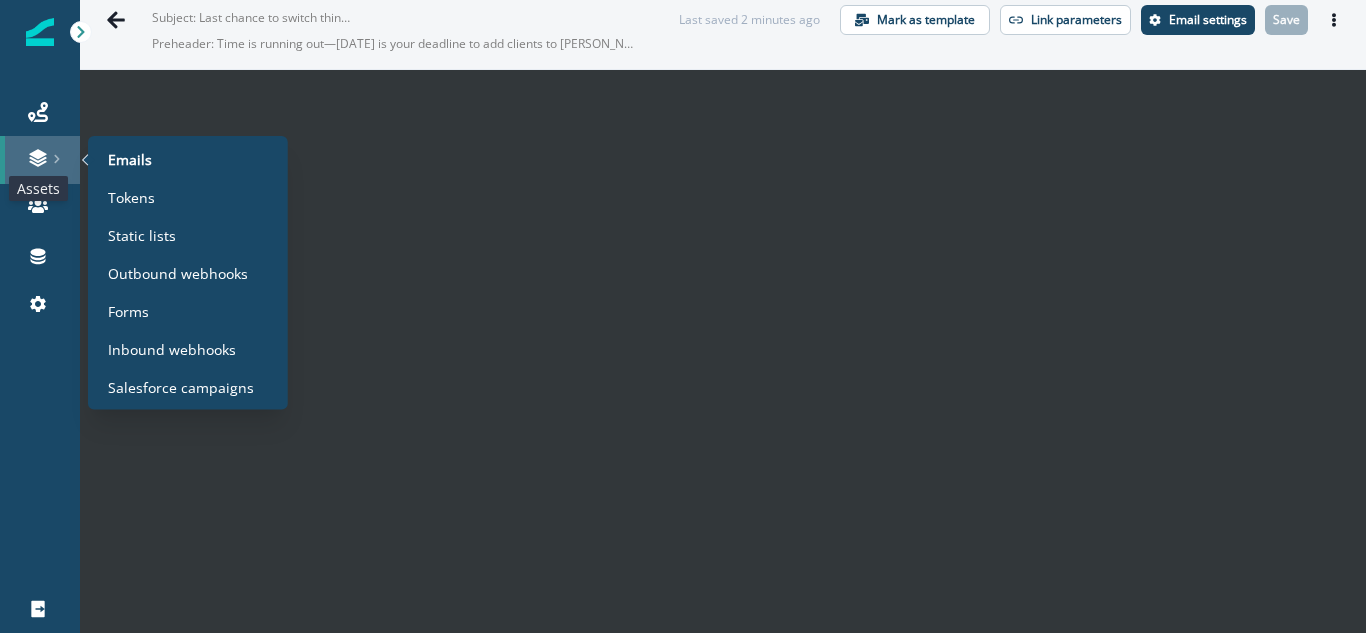 click 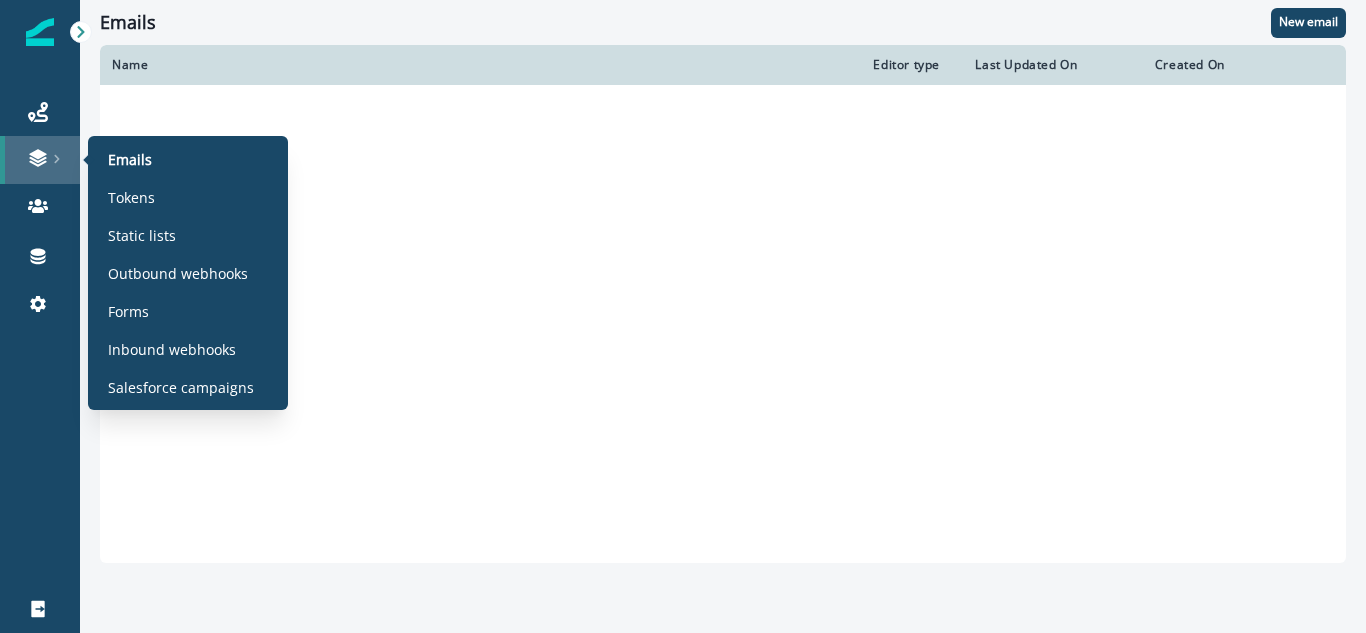 scroll, scrollTop: 0, scrollLeft: 0, axis: both 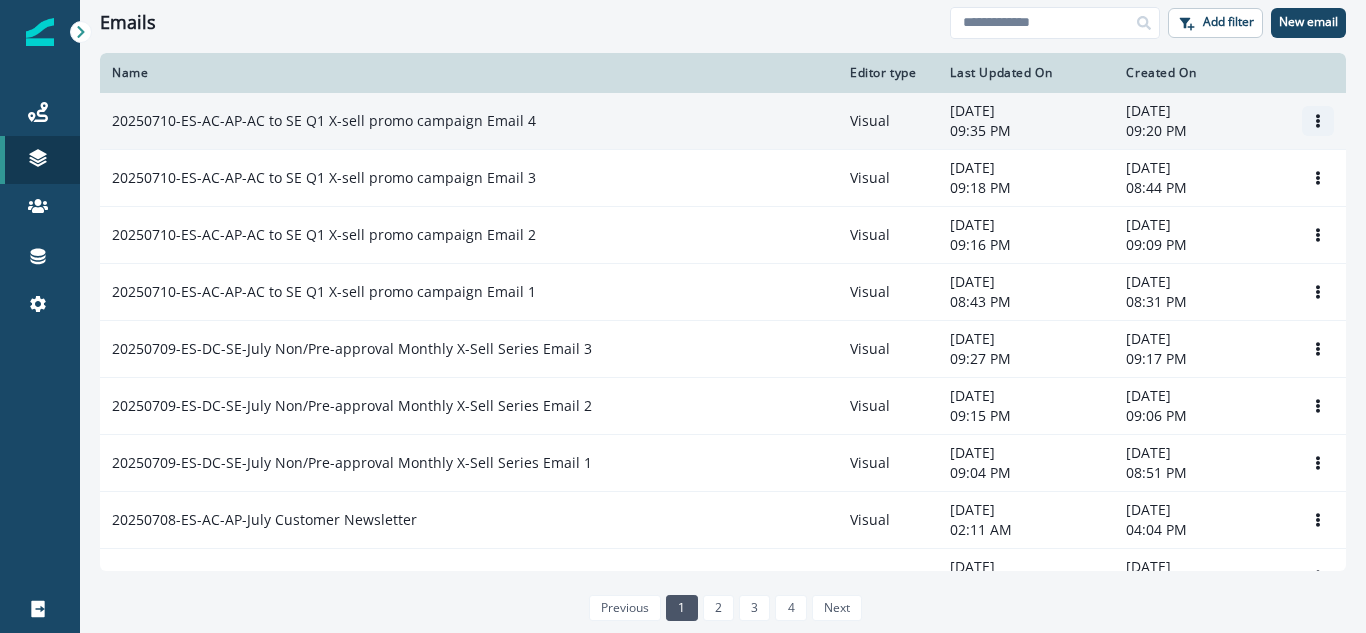 click at bounding box center (1318, 121) 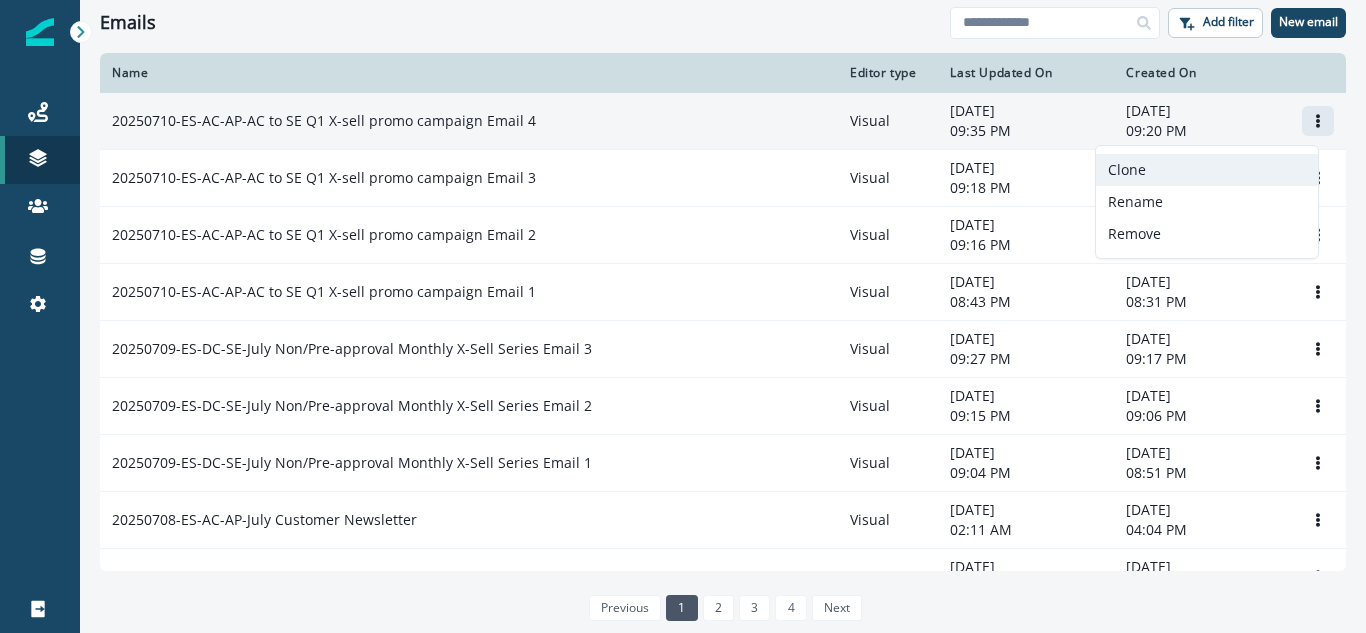 click on "Clone" at bounding box center [1207, 170] 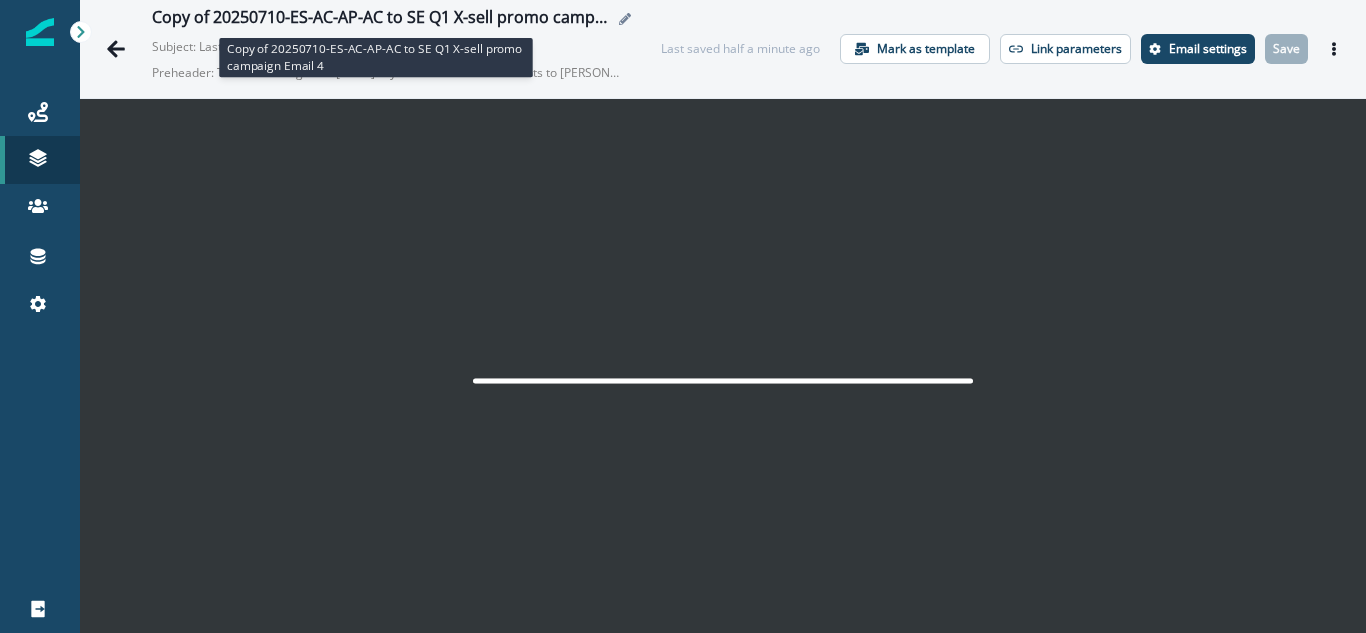 click on "Copy of 20250710-ES-AC-AP-AC to SE Q1 X-sell promo campaign Email 4" at bounding box center [382, 19] 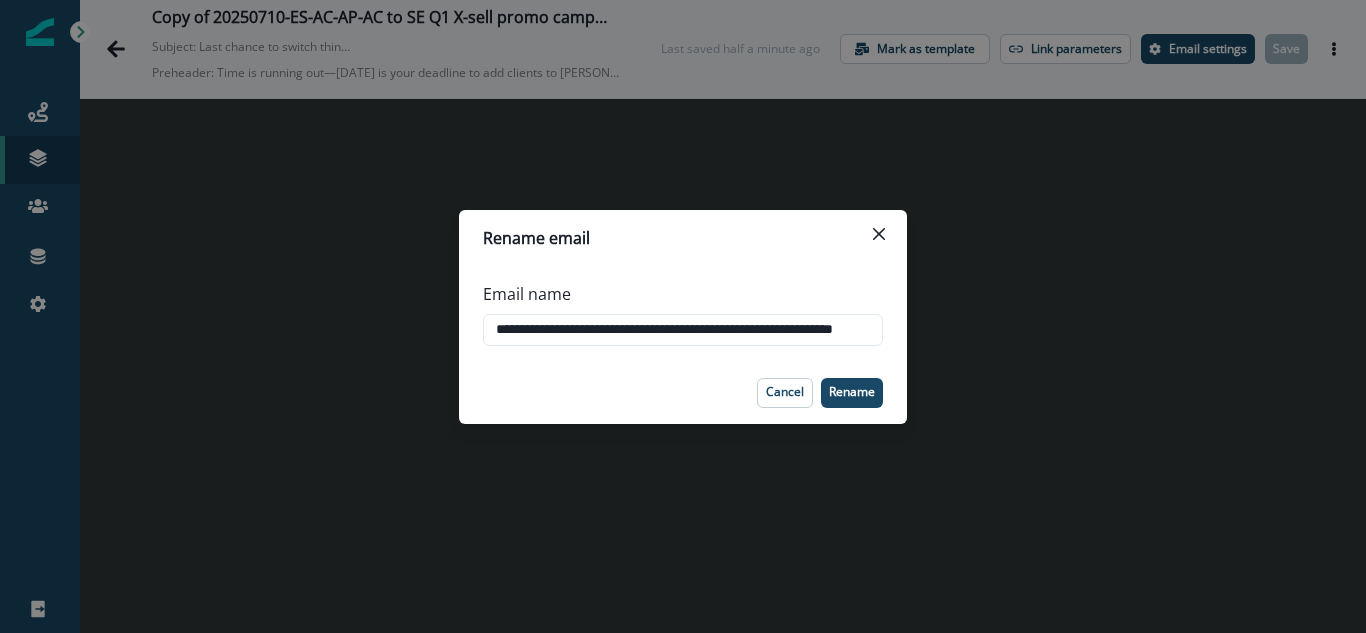 scroll, scrollTop: 0, scrollLeft: 0, axis: both 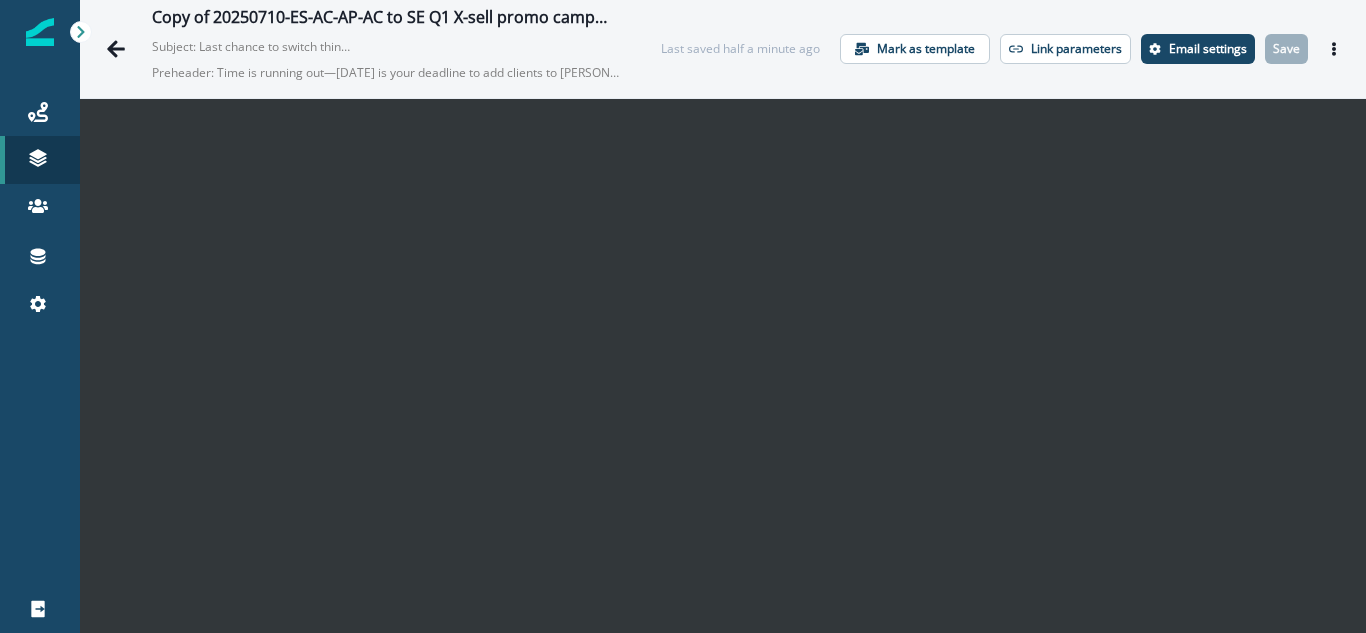 type on "**********" 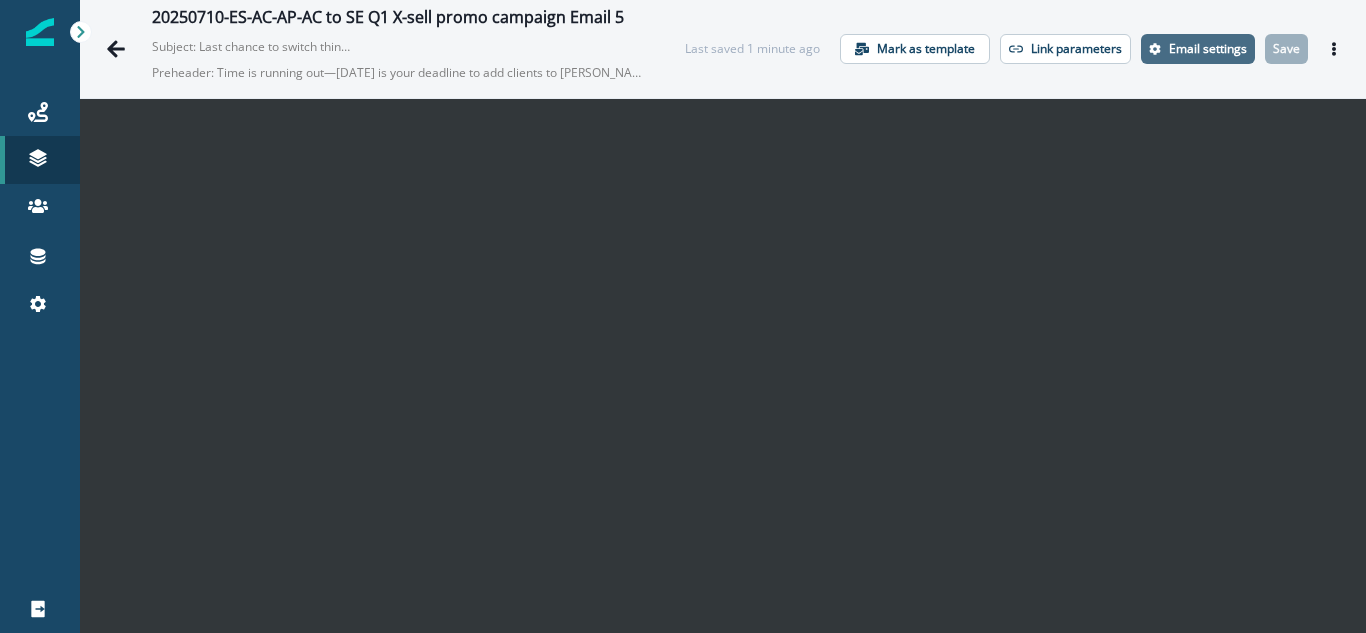 click on "Email settings" at bounding box center (1198, 49) 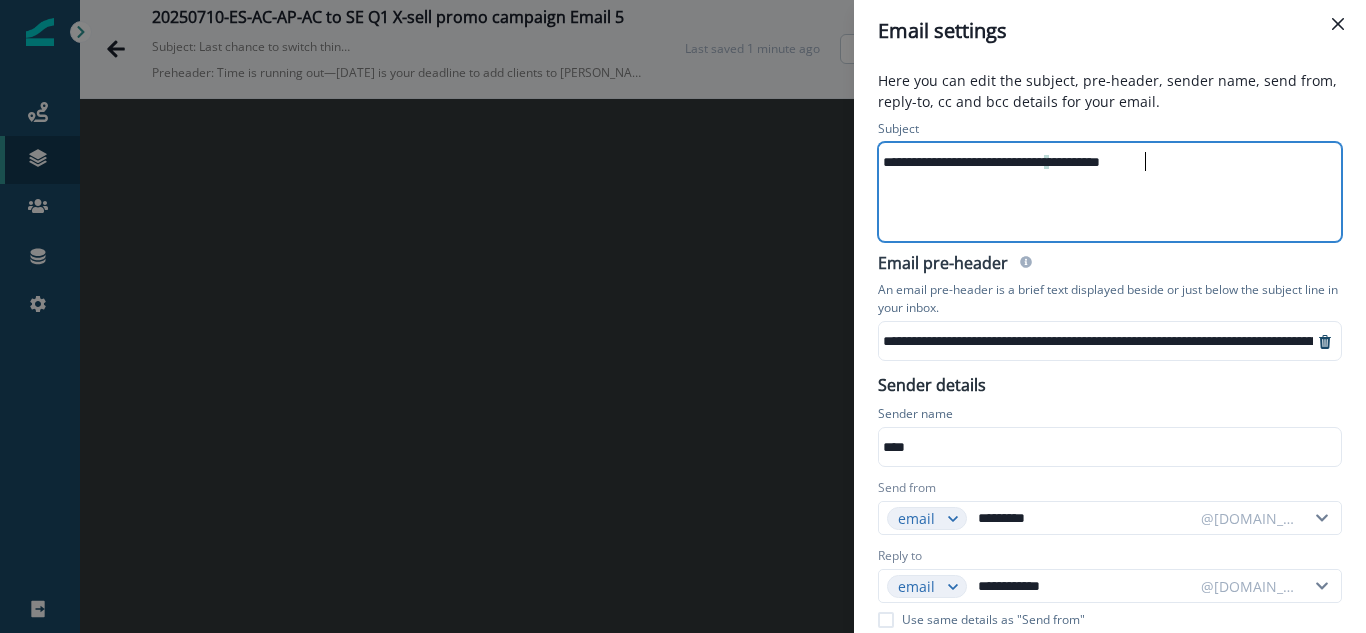 click on "**********" at bounding box center (1108, 192) 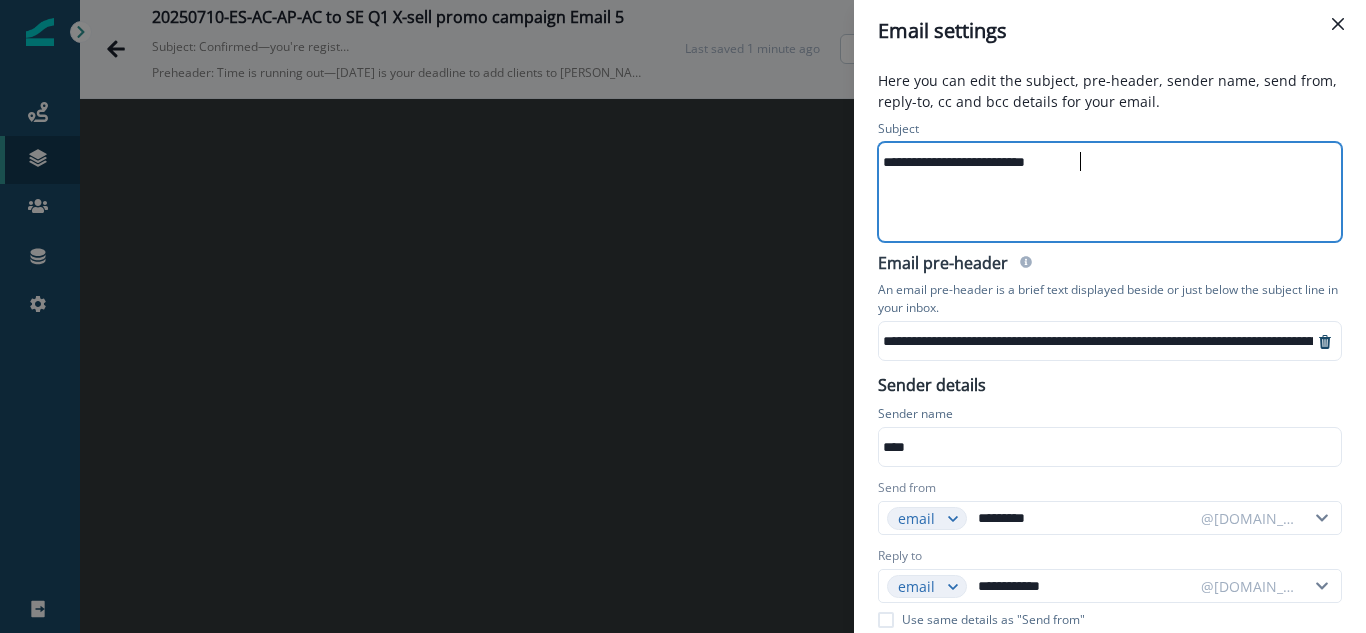 click on "**********" at bounding box center (1284, 341) 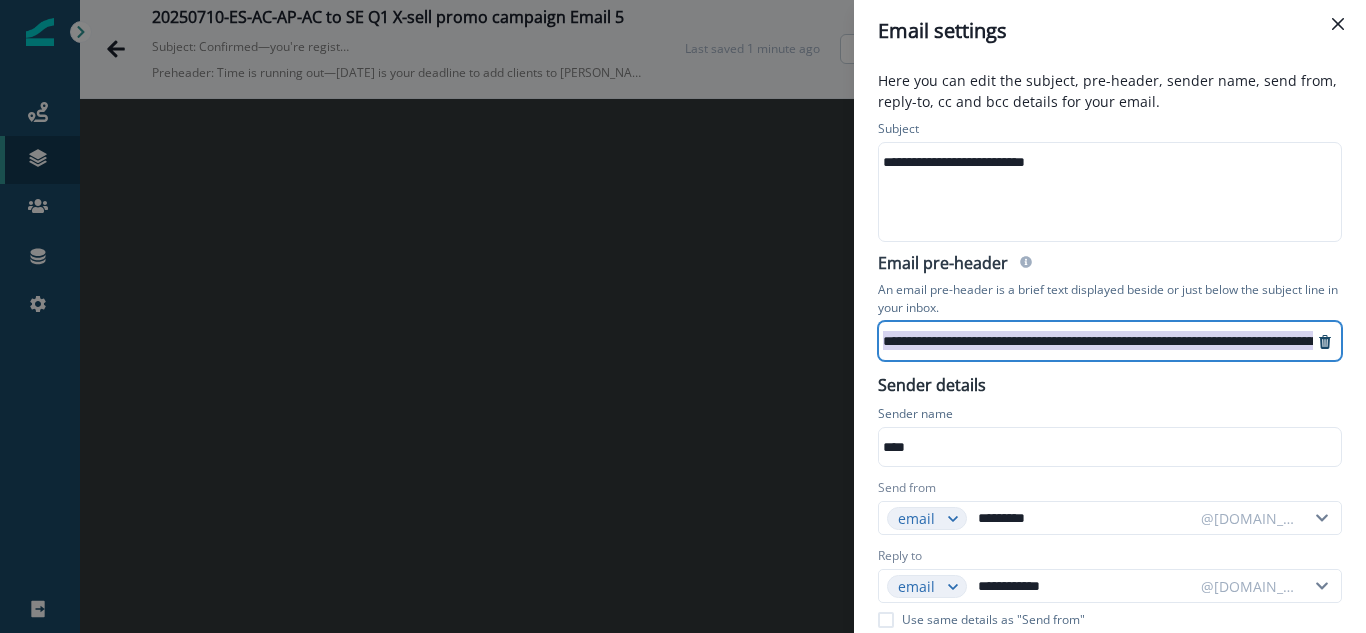 scroll, scrollTop: 4, scrollLeft: 92, axis: both 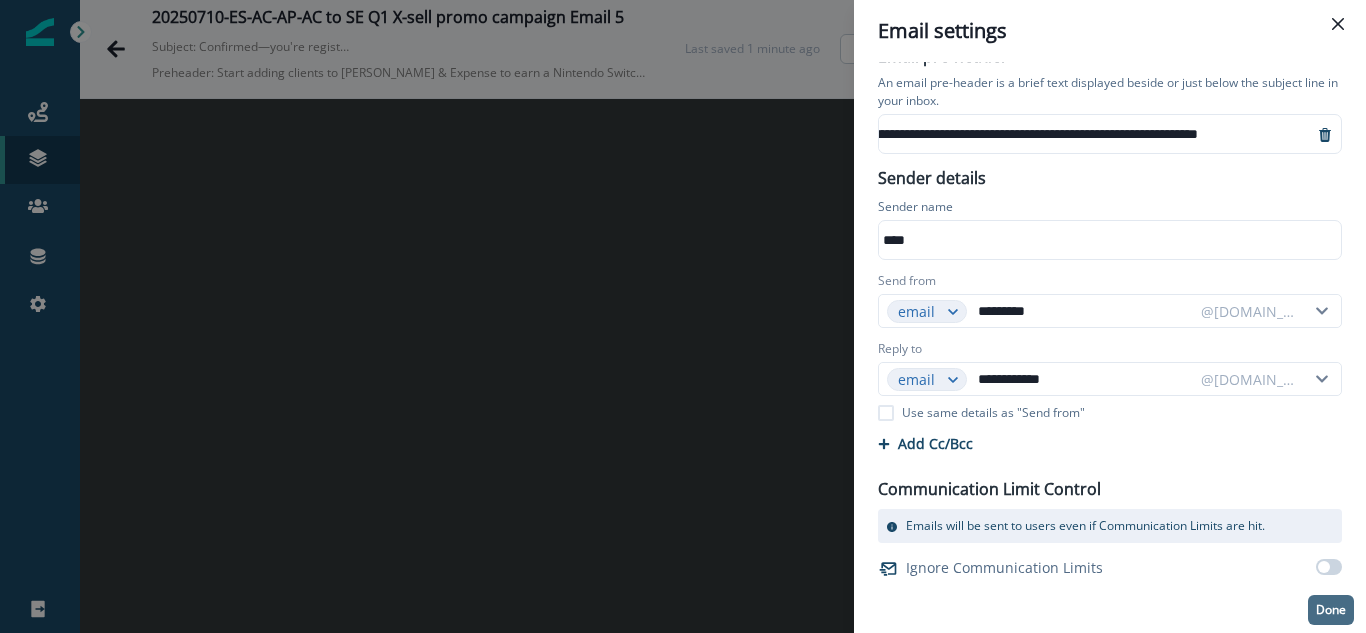 click on "Done" at bounding box center [1331, 610] 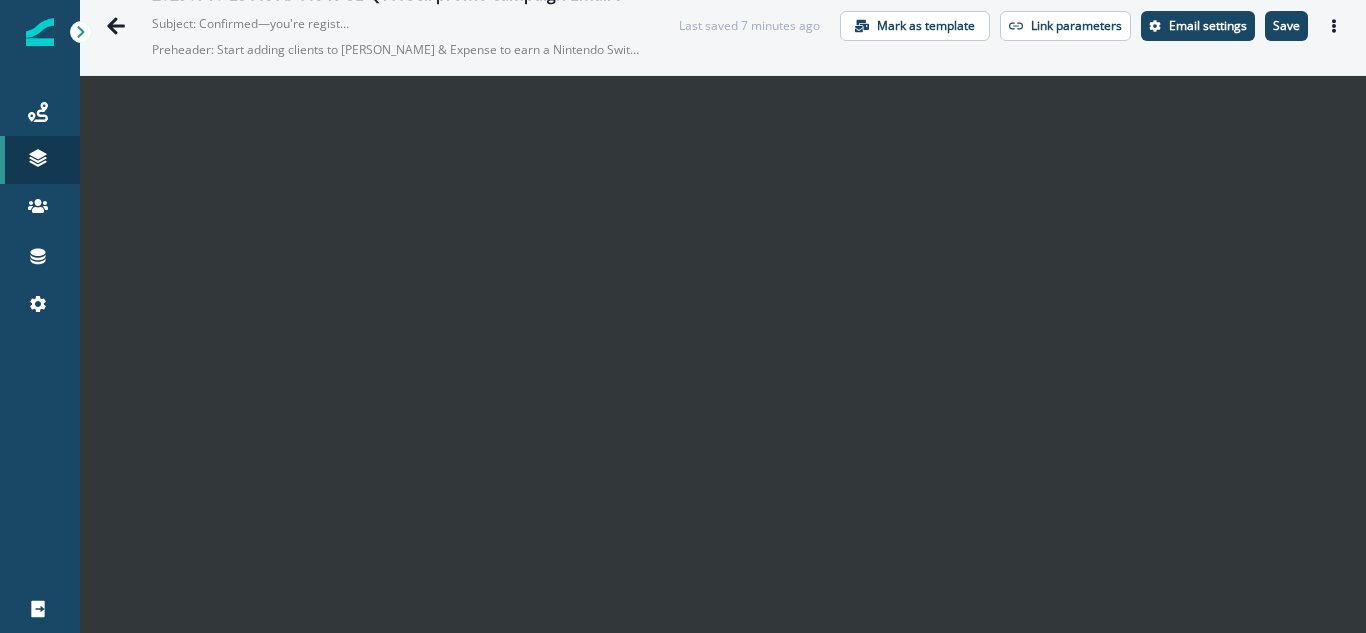 scroll, scrollTop: 29, scrollLeft: 0, axis: vertical 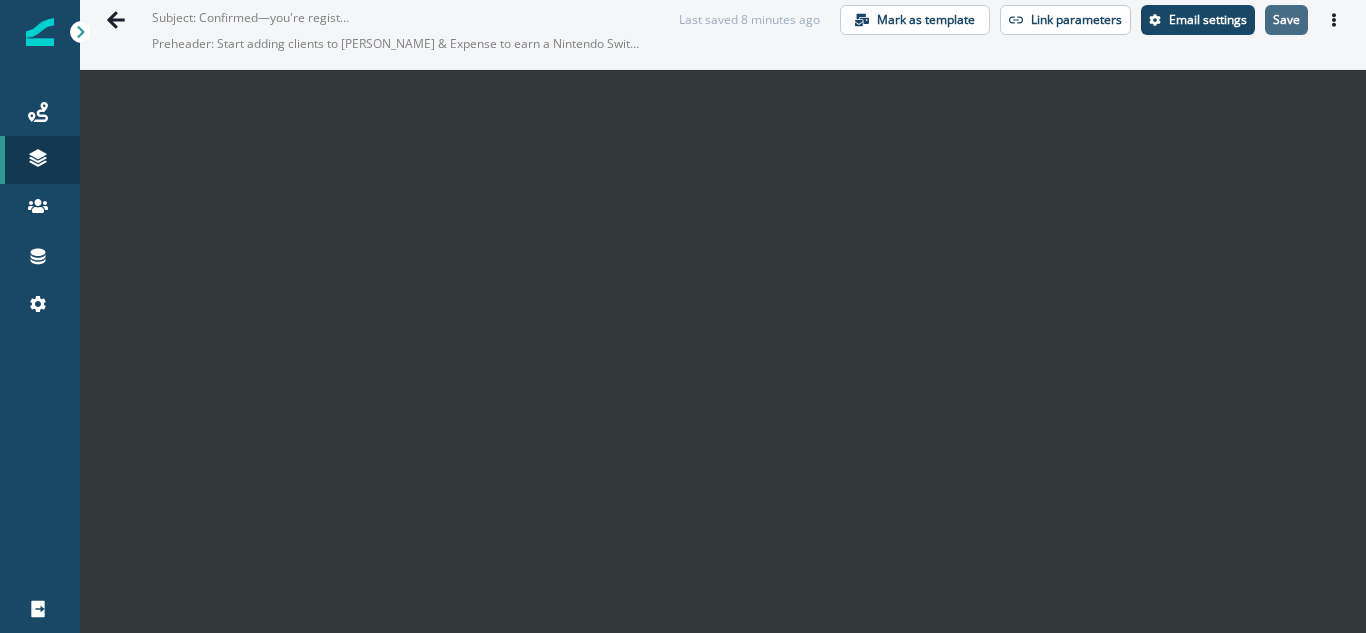 click on "Save" at bounding box center (1286, 20) 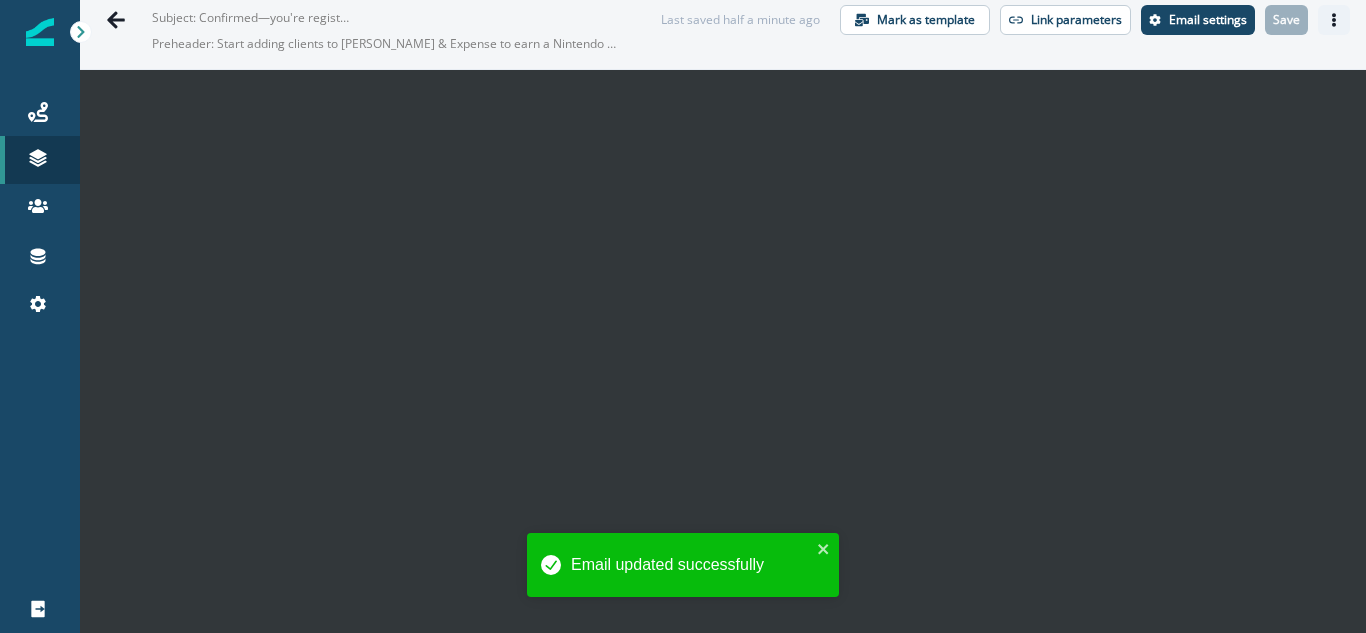 click 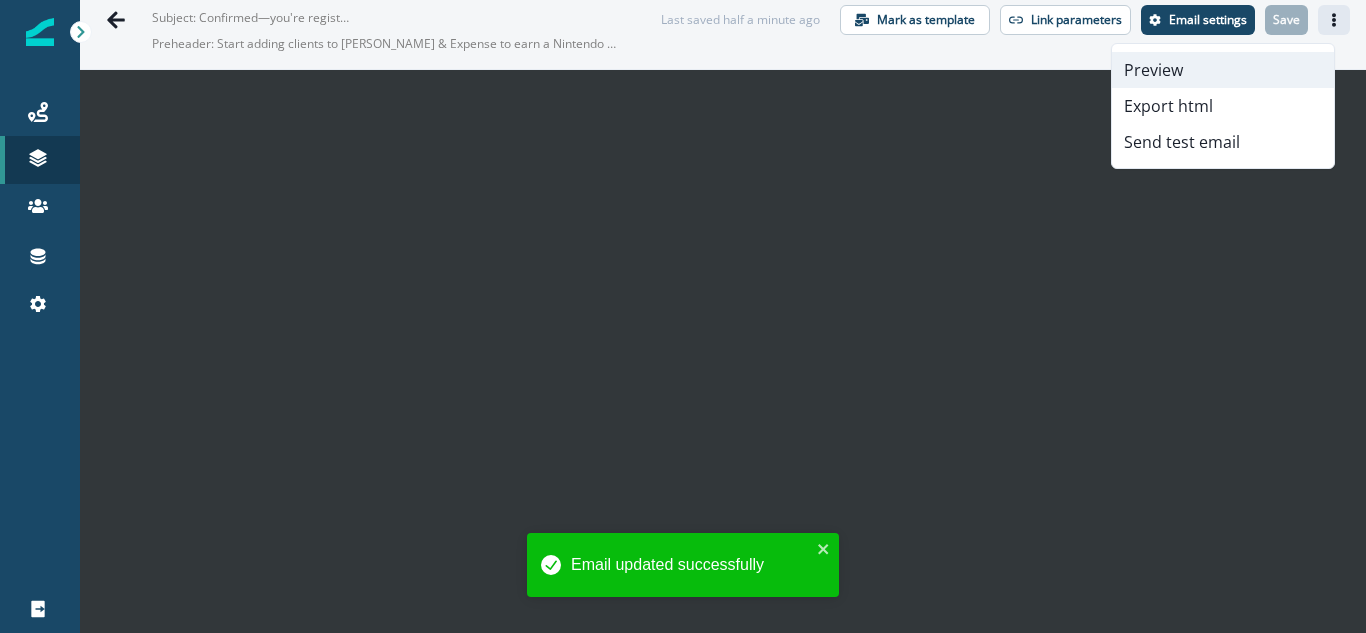 click on "Preview" at bounding box center [1223, 70] 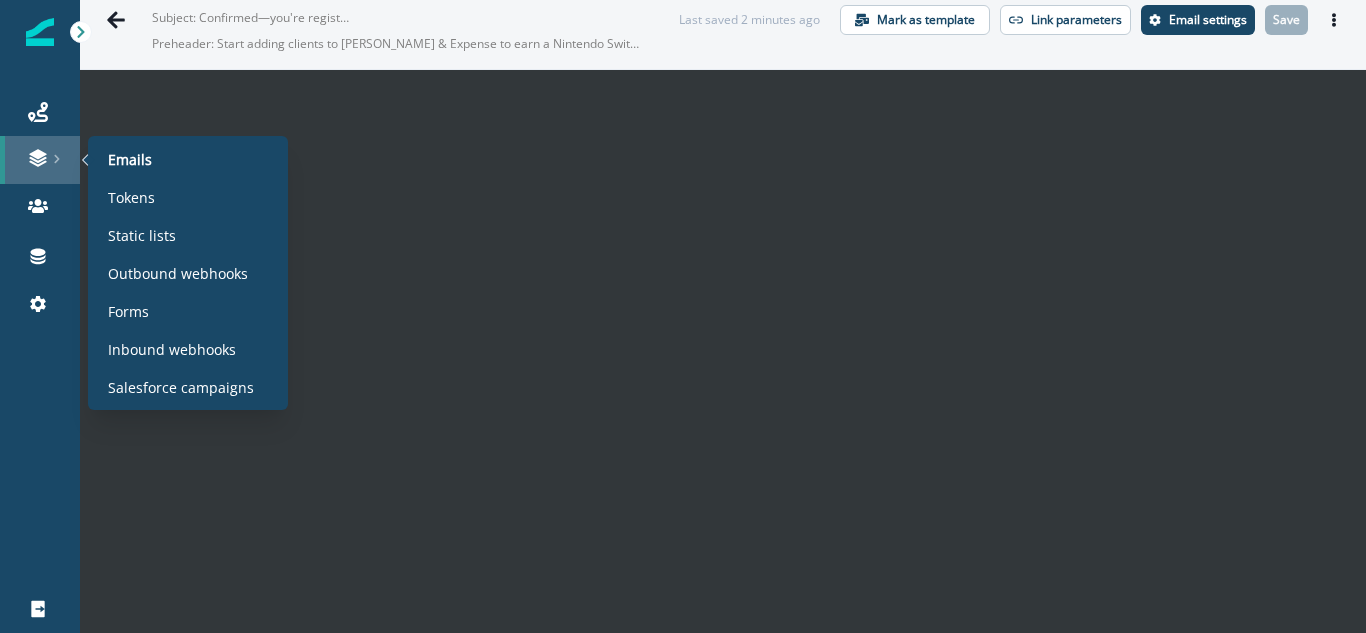 click at bounding box center [40, 158] 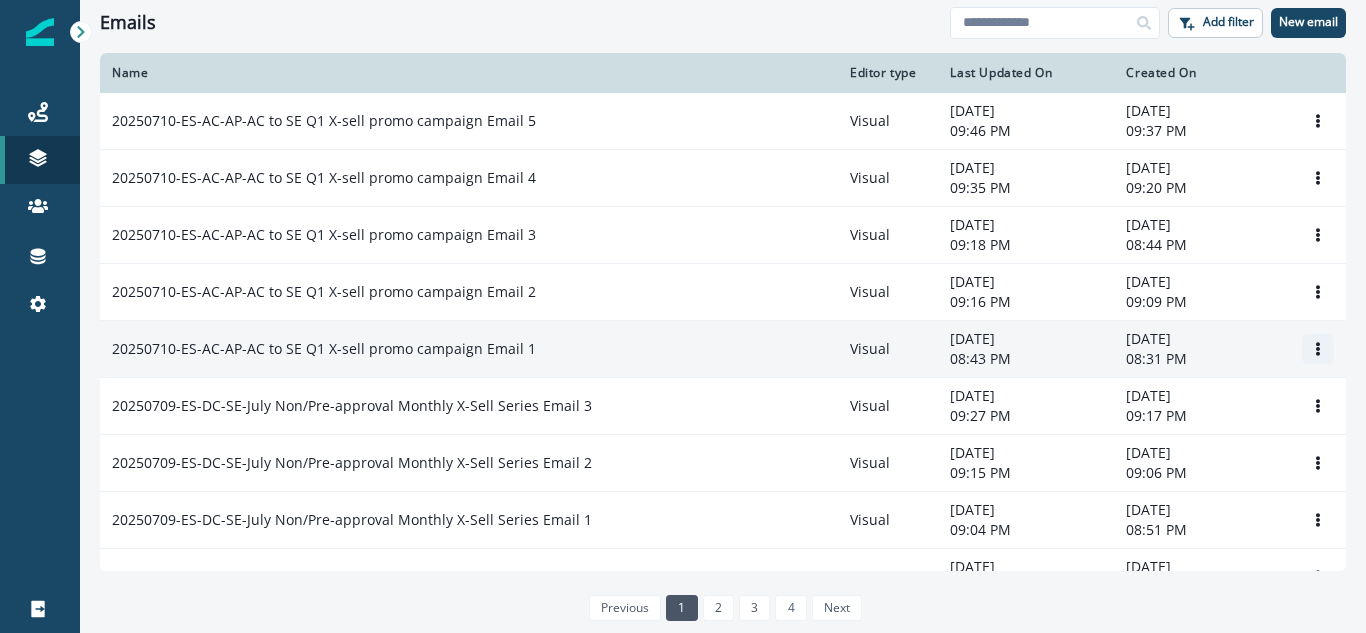 click at bounding box center [1318, 349] 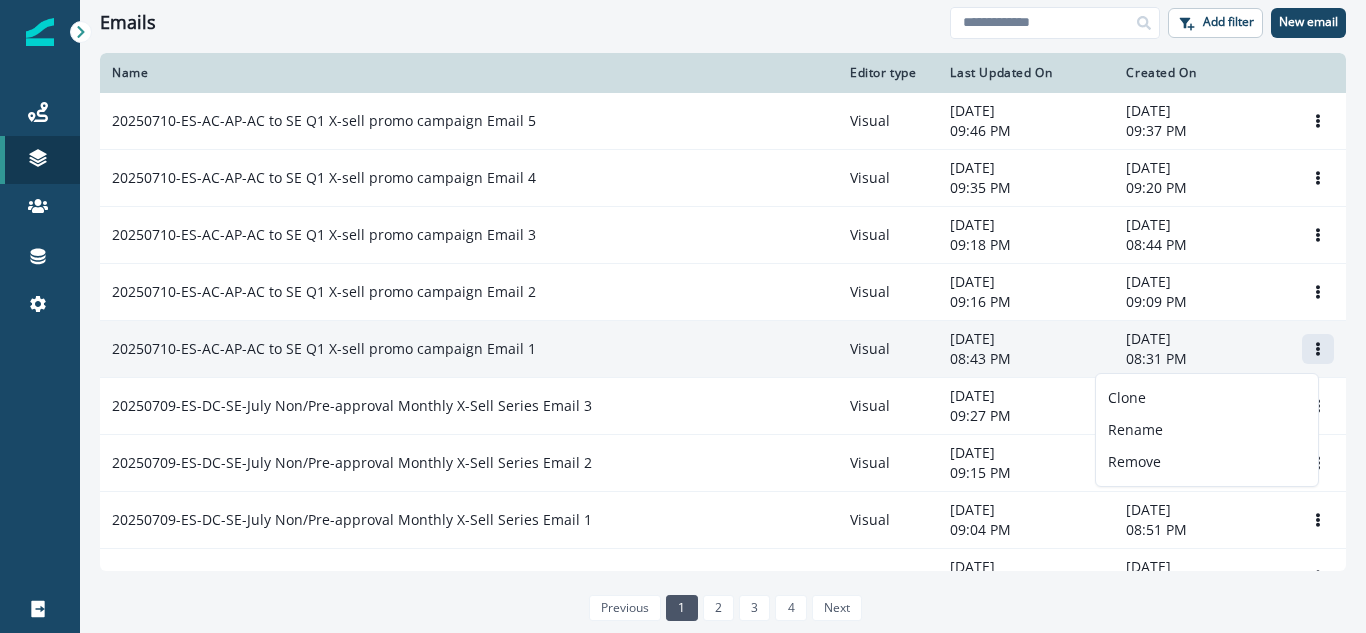 click on "20250710-ES-AC-AP-AC to SE Q1 X-sell promo campaign Email 1" at bounding box center [324, 349] 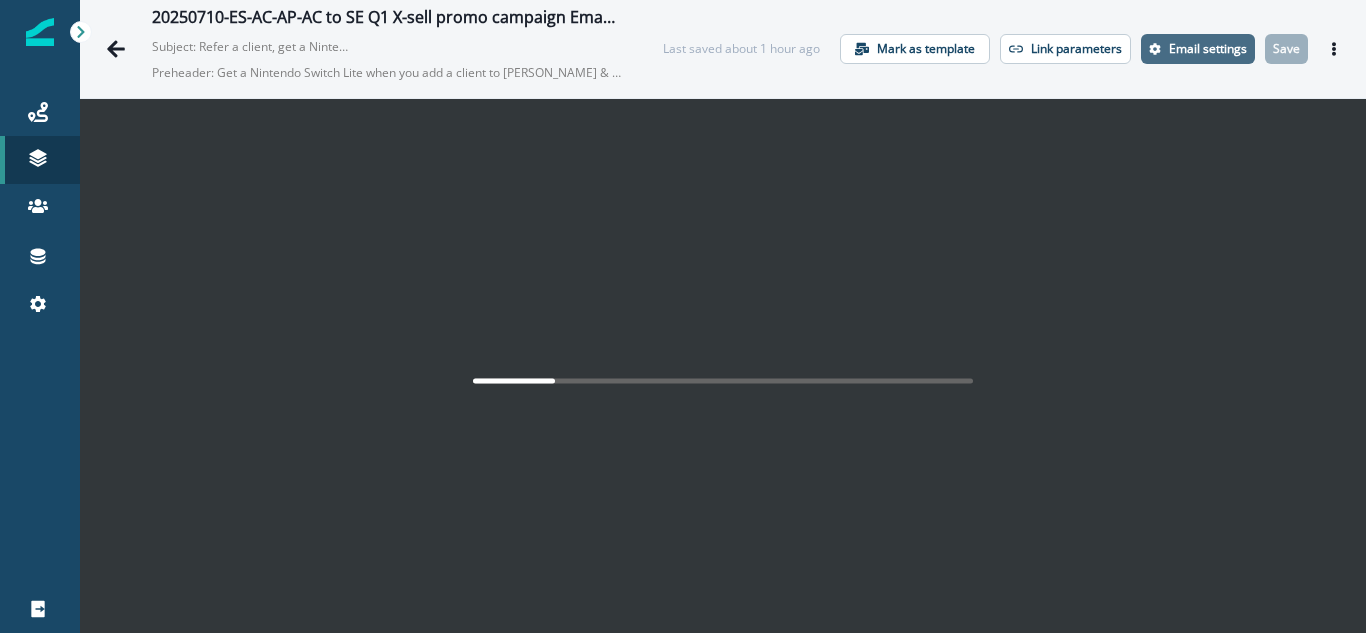 click on "Email settings" at bounding box center (1198, 49) 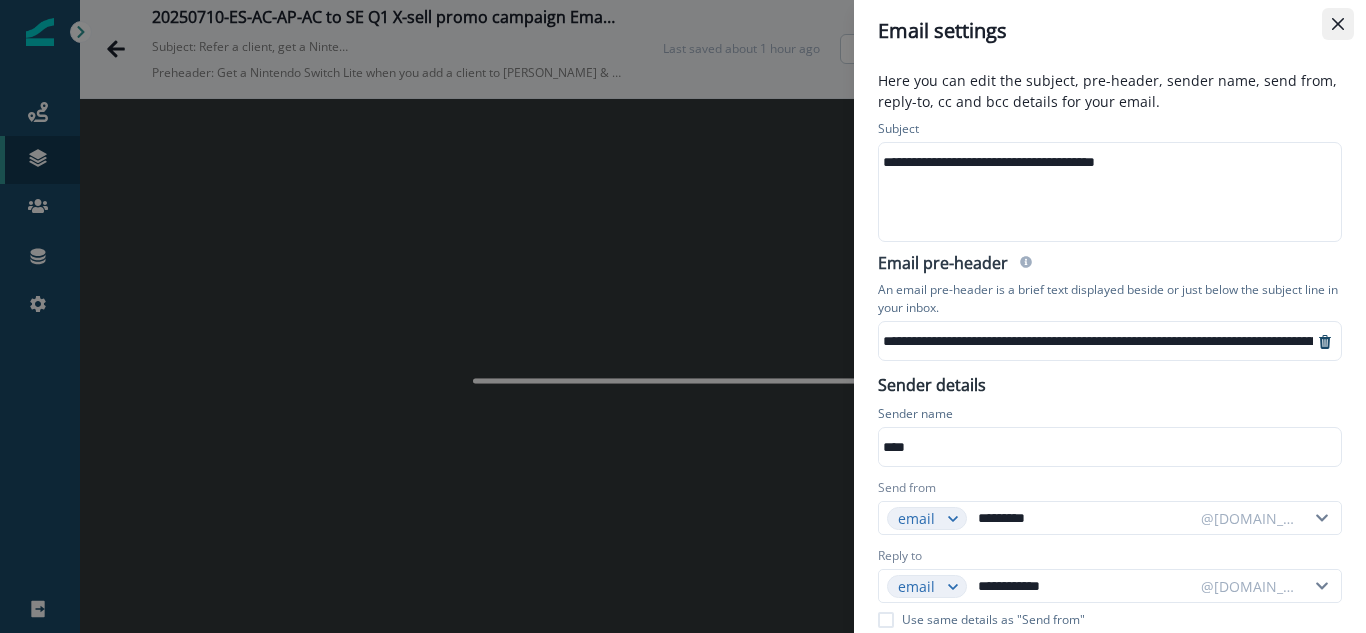 click at bounding box center (1338, 24) 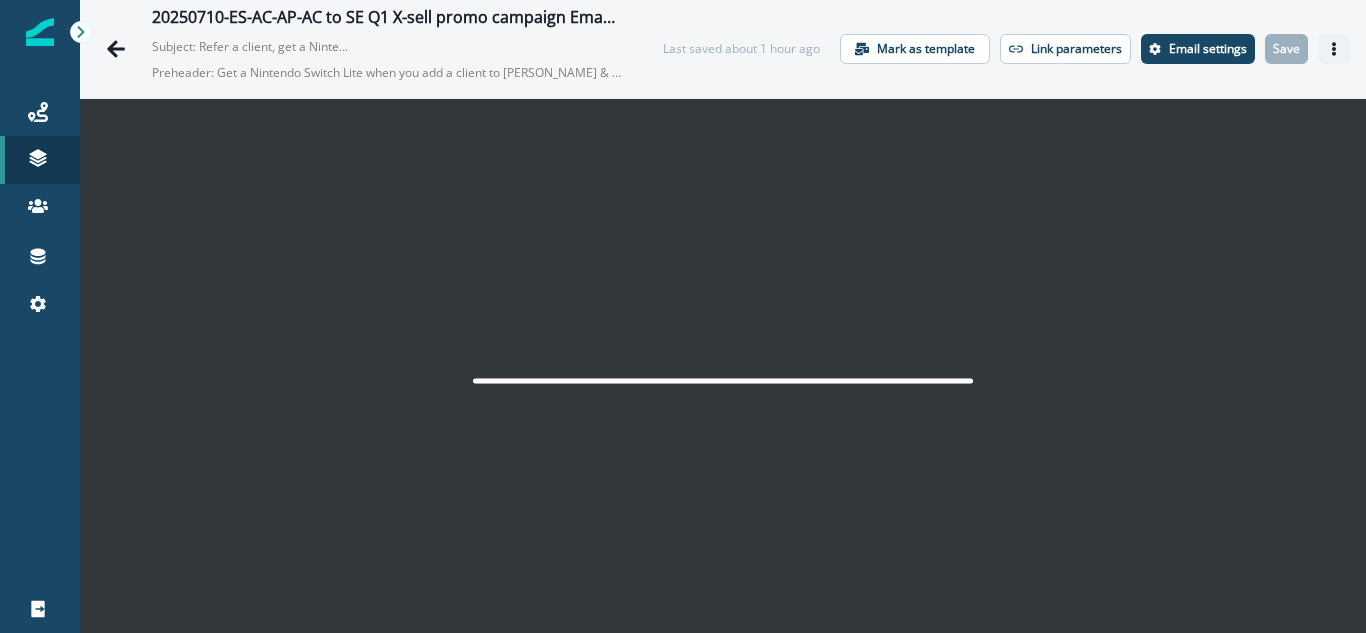 click at bounding box center [1334, 49] 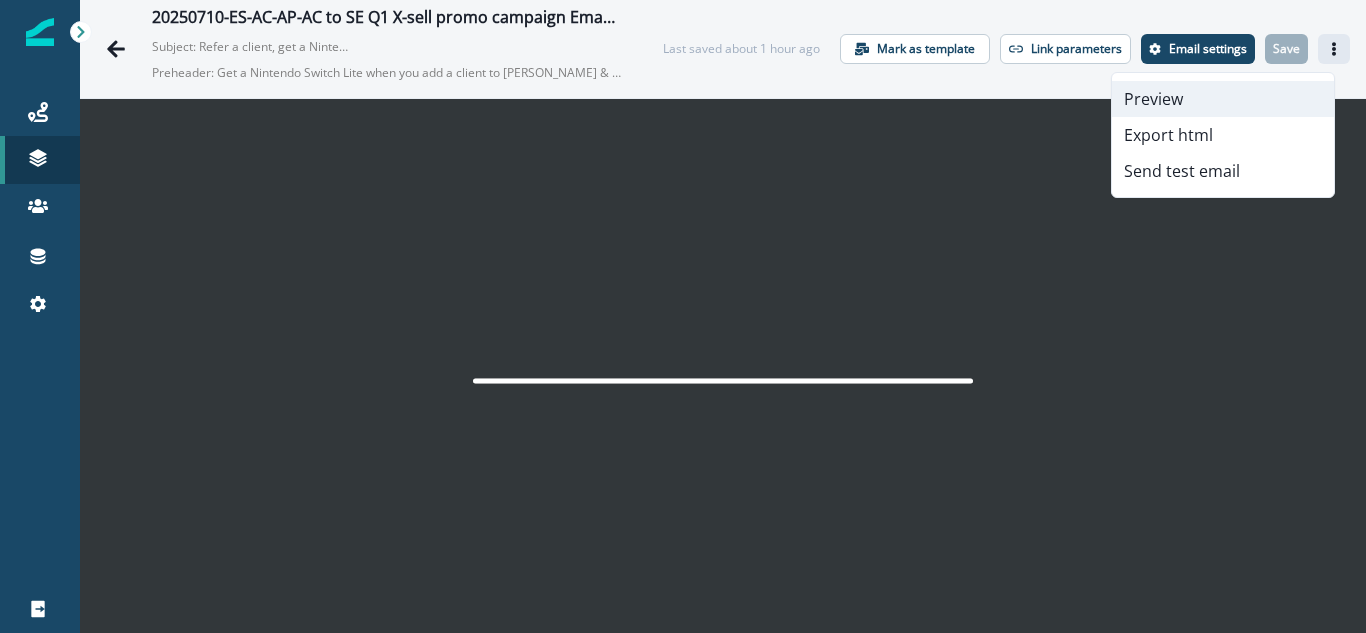 click on "Preview" at bounding box center (1223, 99) 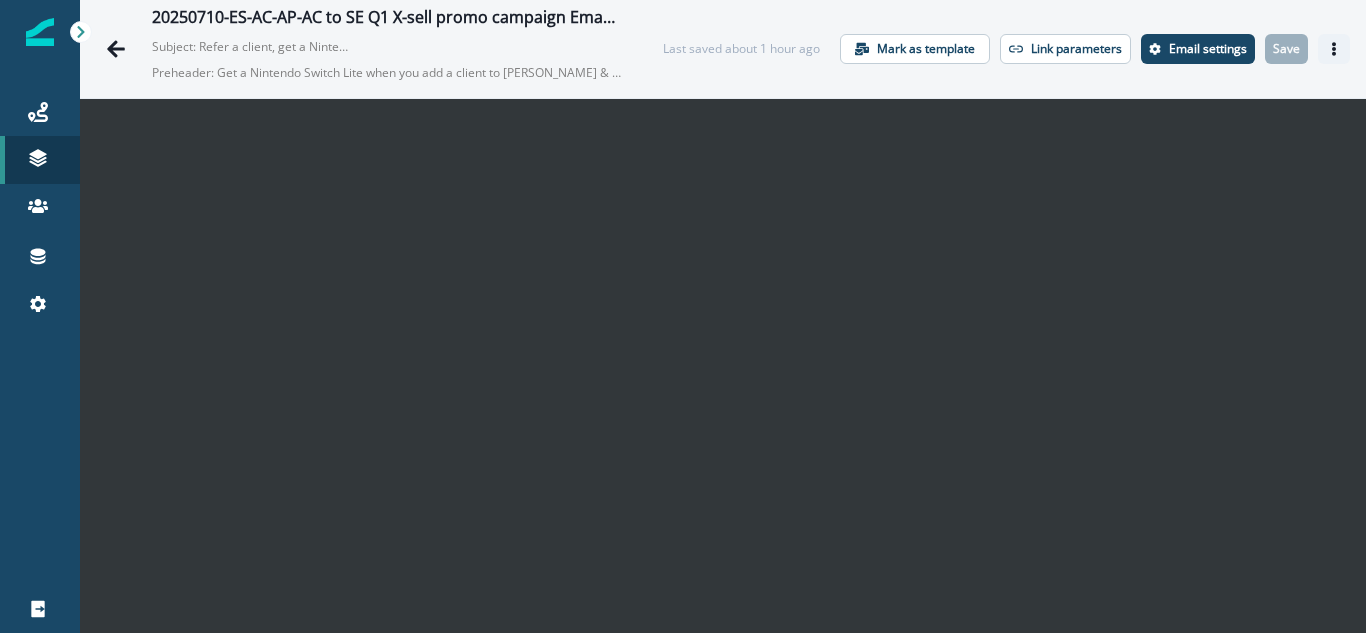 click 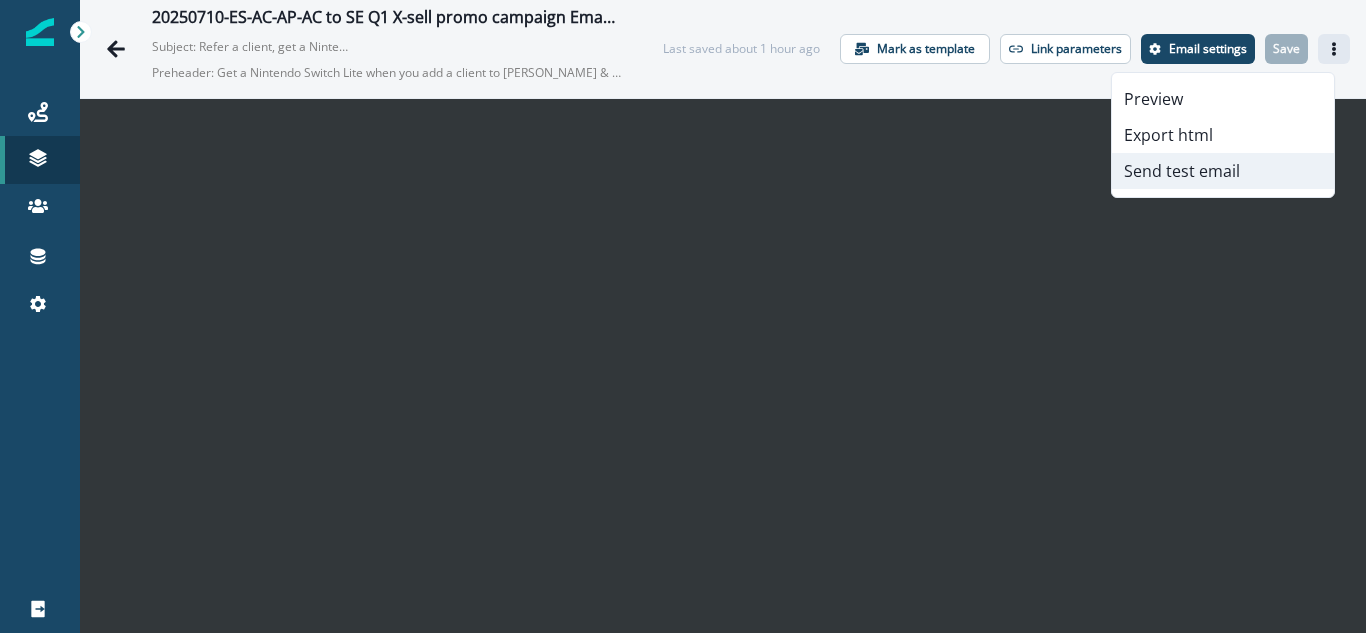 click on "Send test email" at bounding box center [1223, 171] 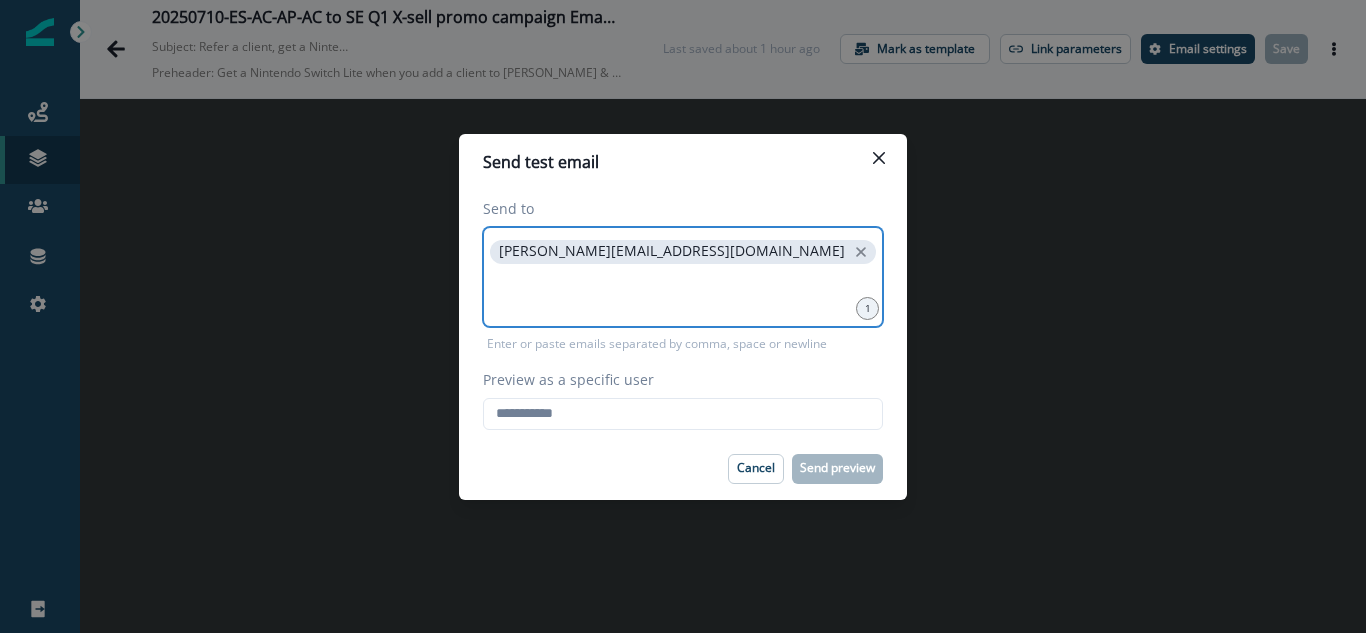click at bounding box center (683, 293) 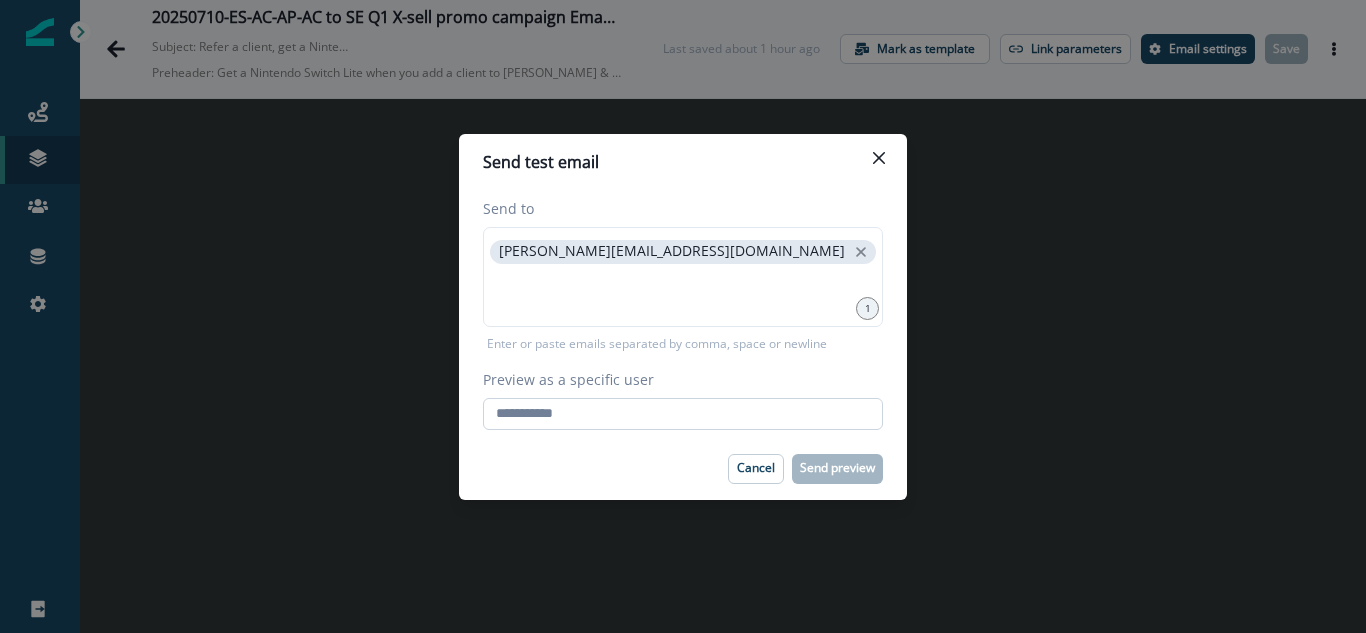 click on "Preview as a specific user" at bounding box center [683, 414] 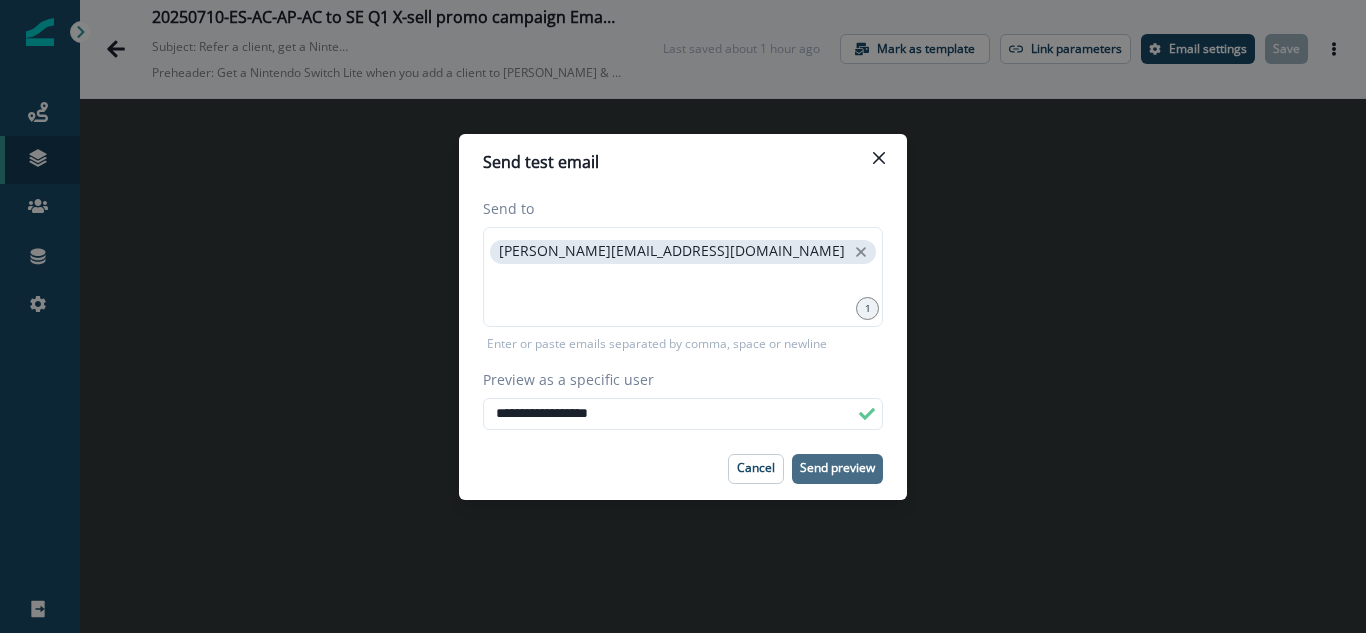 click on "Send preview" at bounding box center (837, 469) 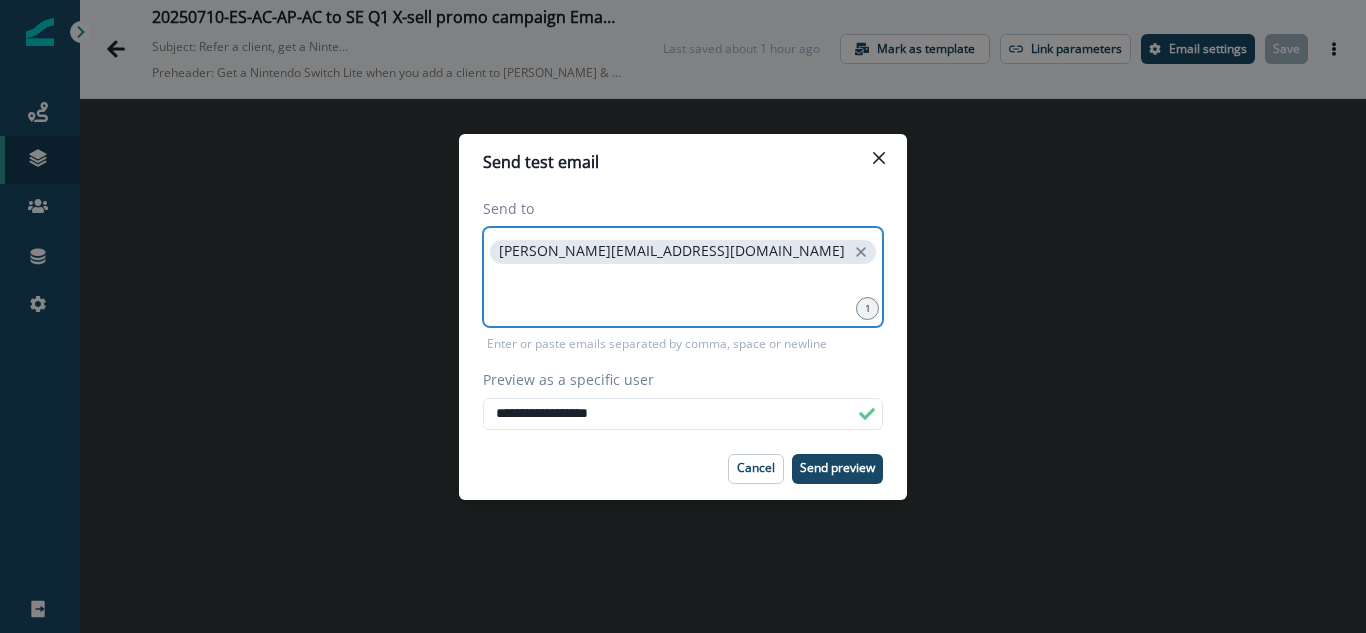 click at bounding box center (683, 293) 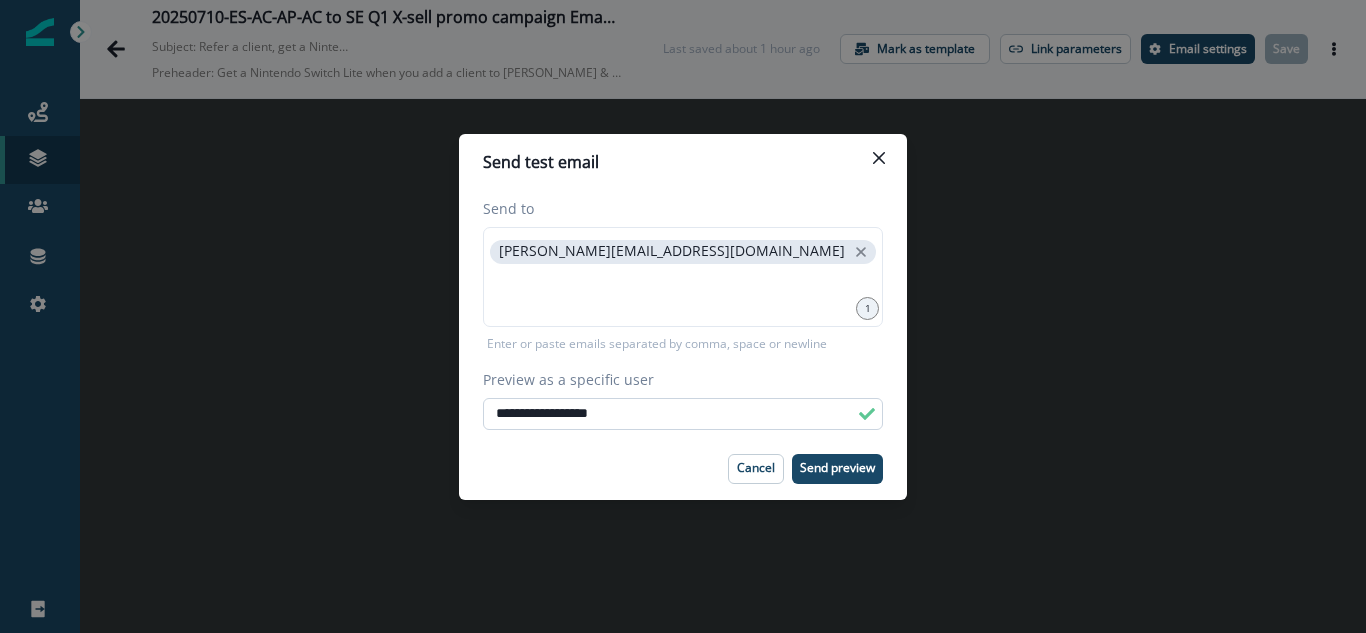 click on "**********" at bounding box center [683, 414] 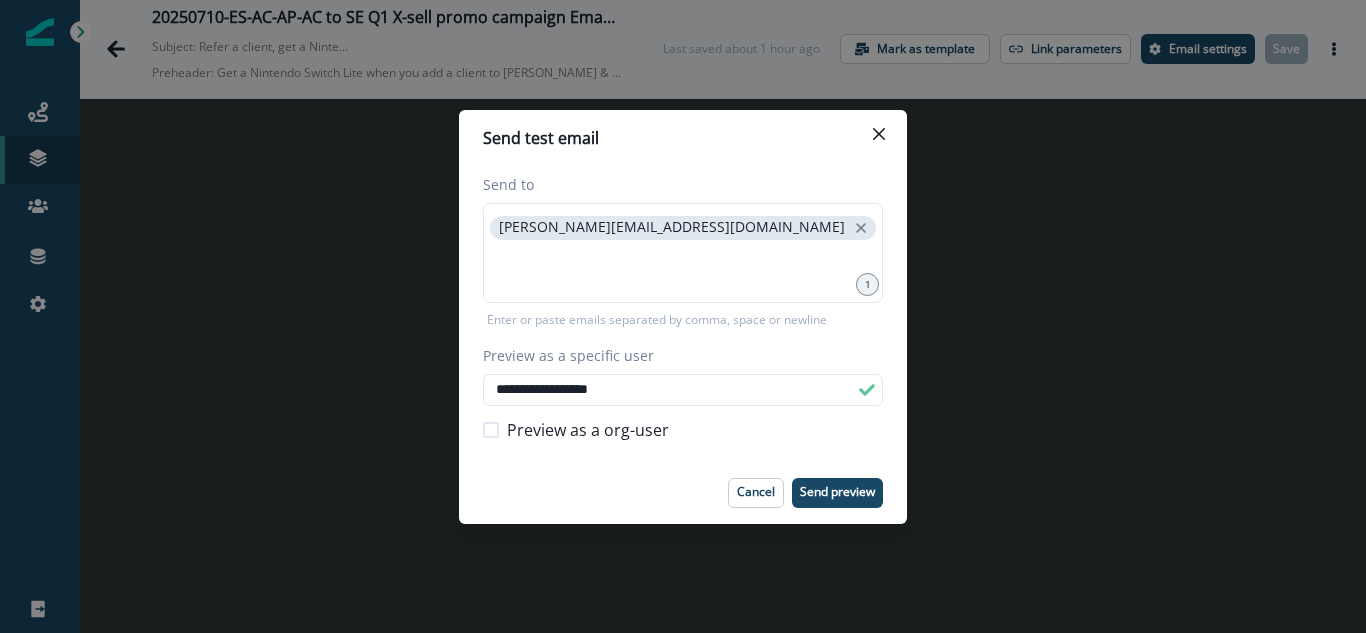 click on "Preview as a org-user" at bounding box center [588, 430] 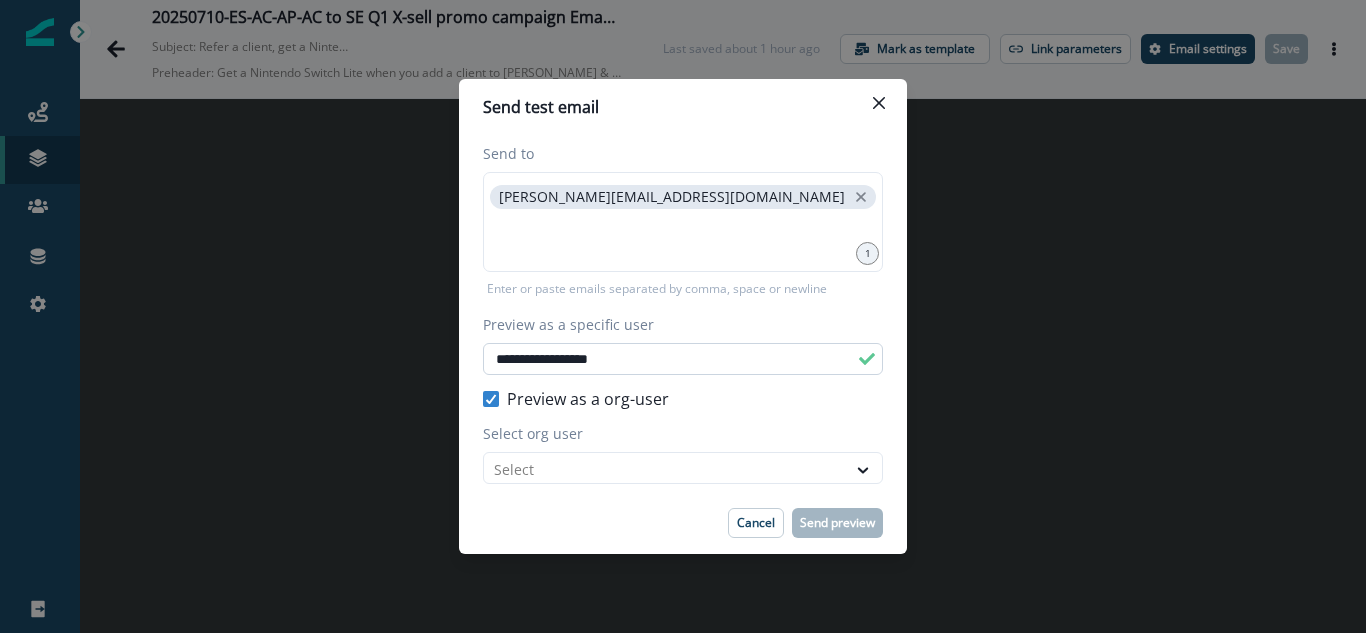 click on "Preview as a org-user" at bounding box center [588, 399] 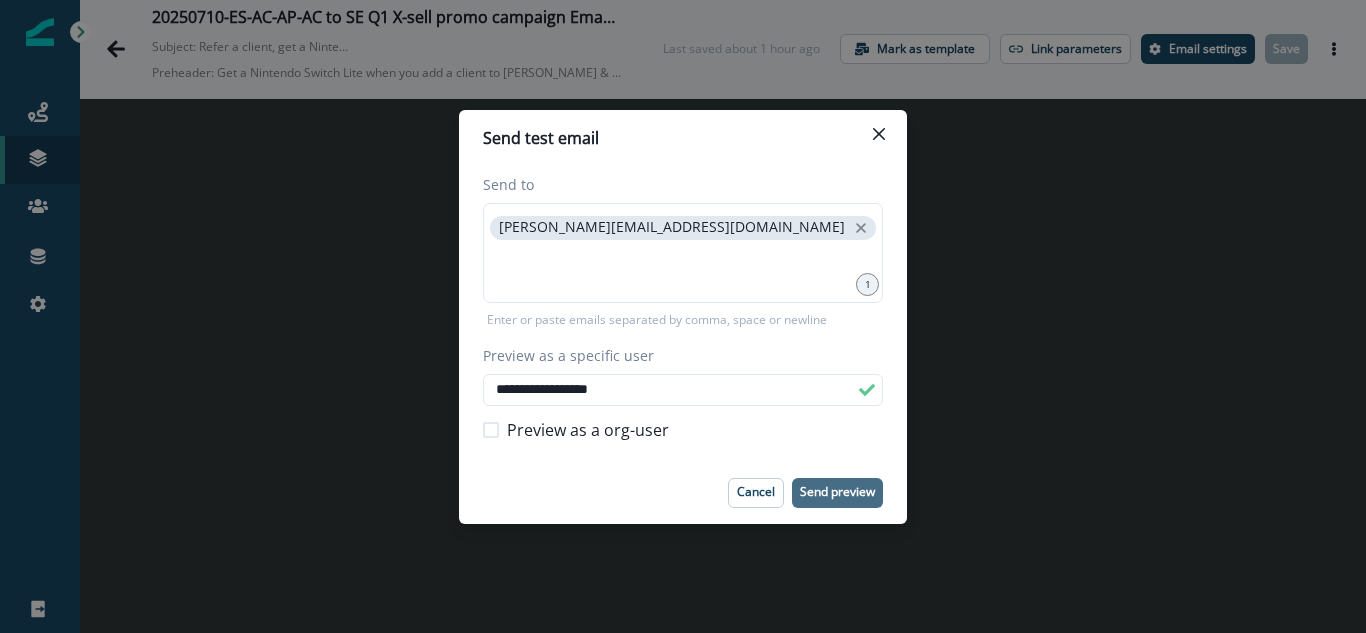 click on "Send preview" at bounding box center [837, 492] 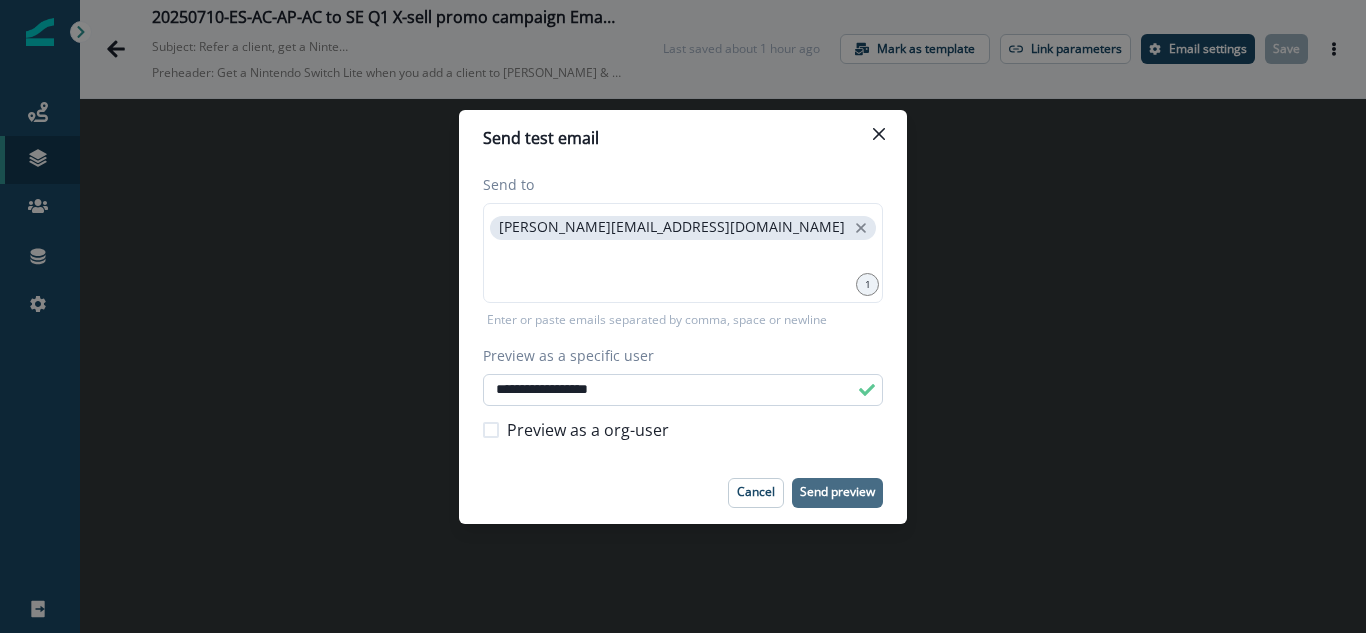 click on "**********" at bounding box center (683, 390) 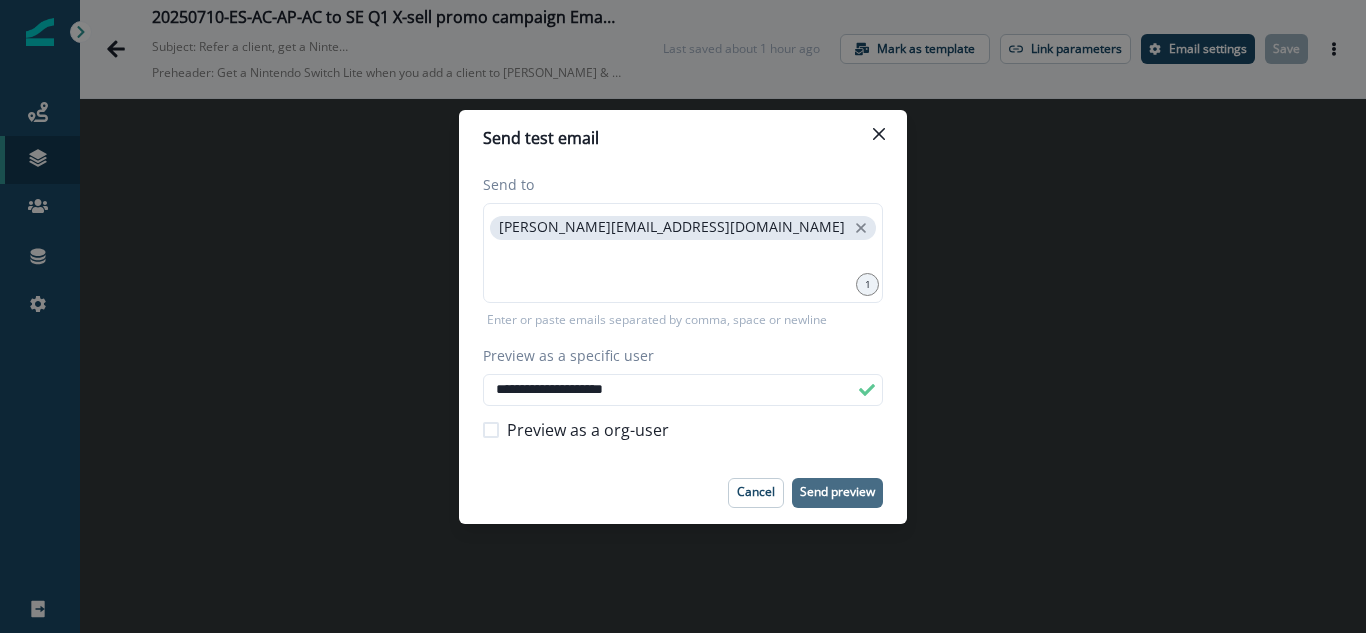 click on "Send preview" at bounding box center (837, 493) 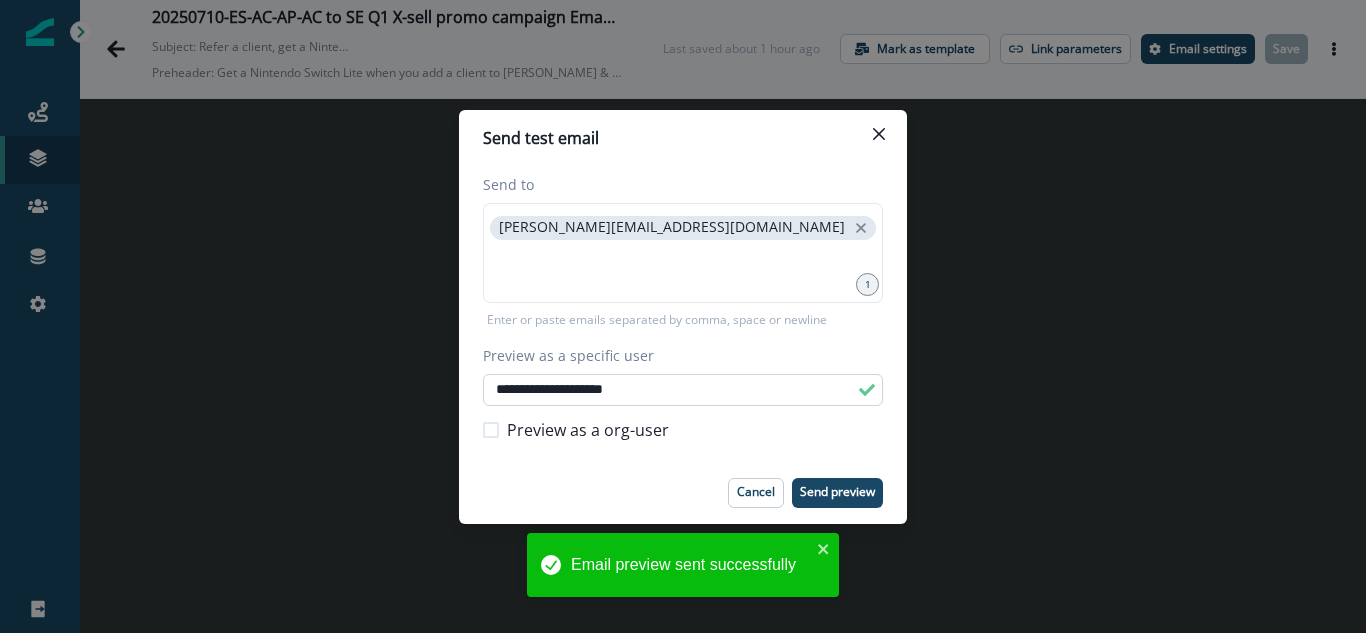 click on "**********" at bounding box center (683, 390) 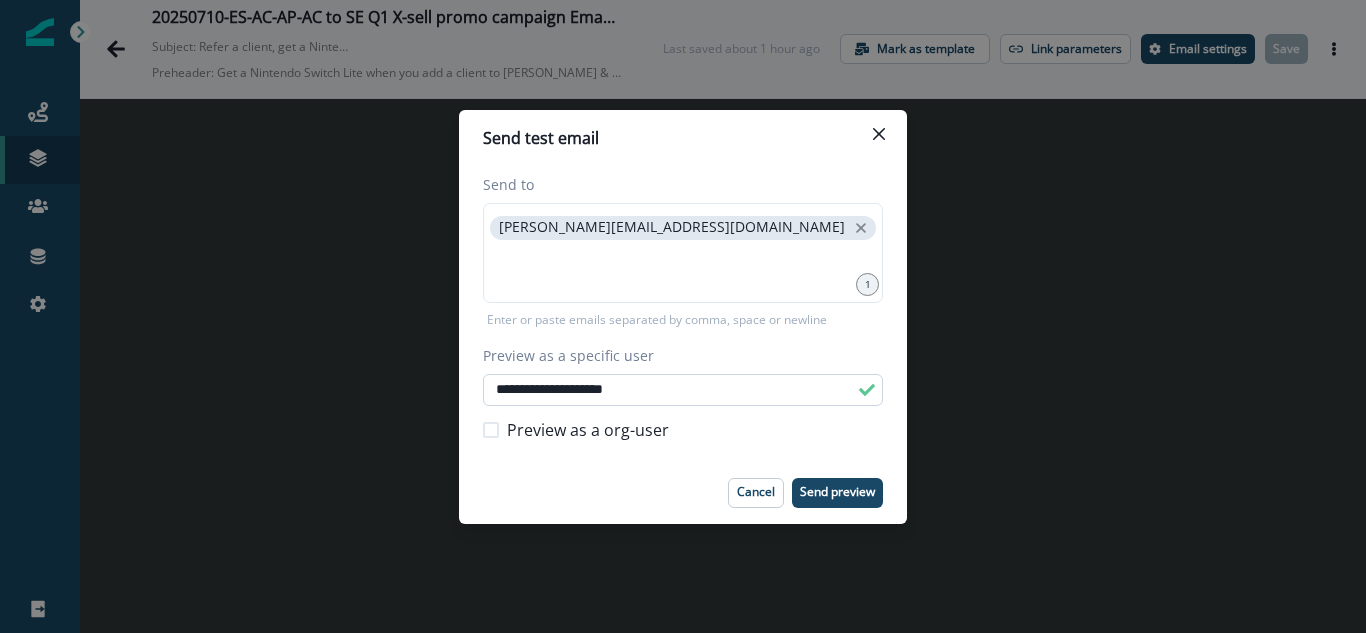 paste on "****" 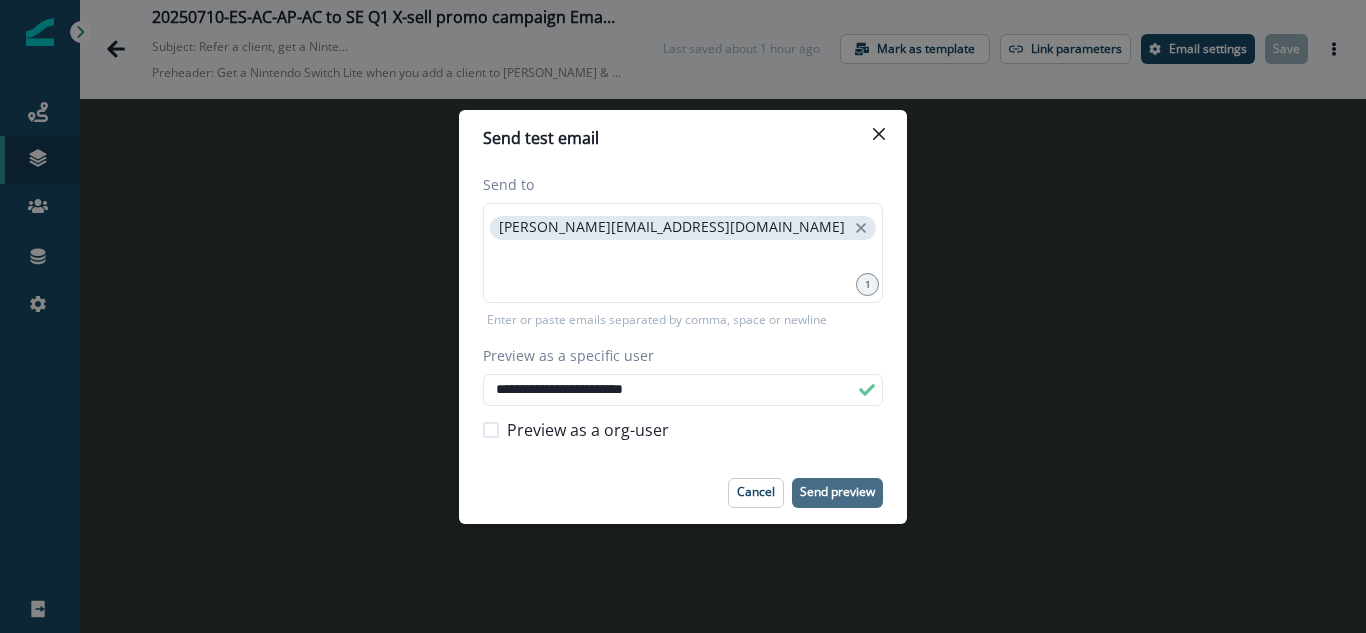 type on "**********" 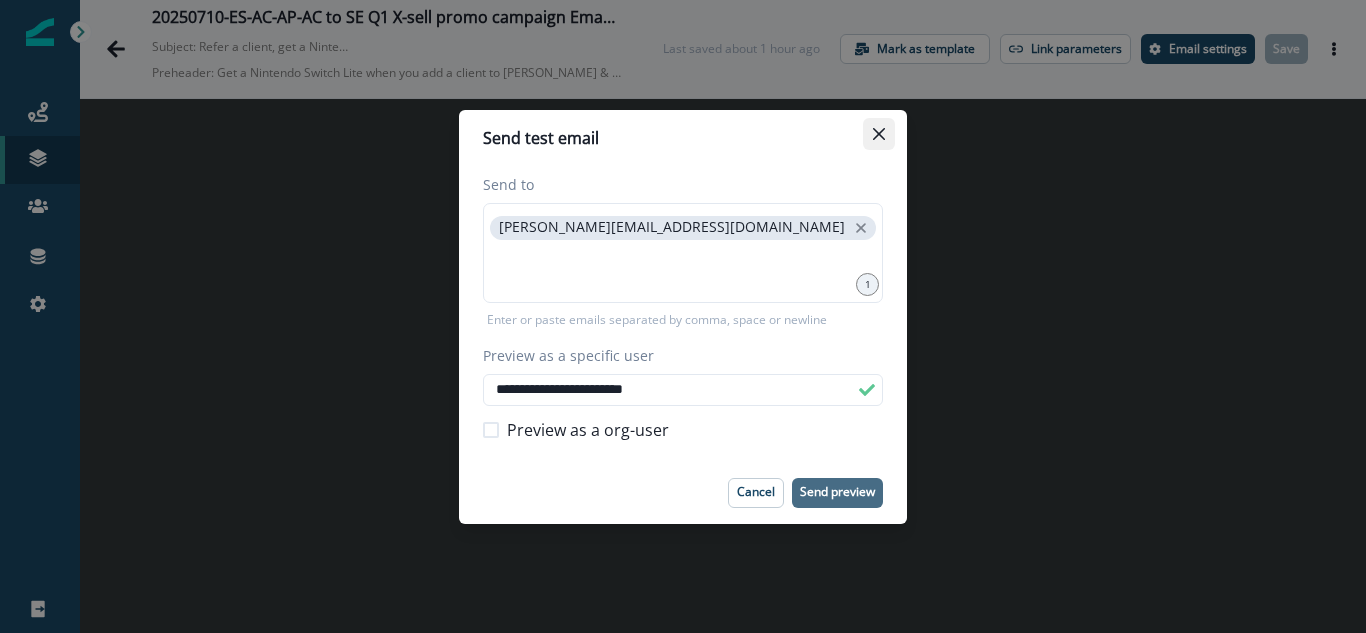 click at bounding box center [879, 134] 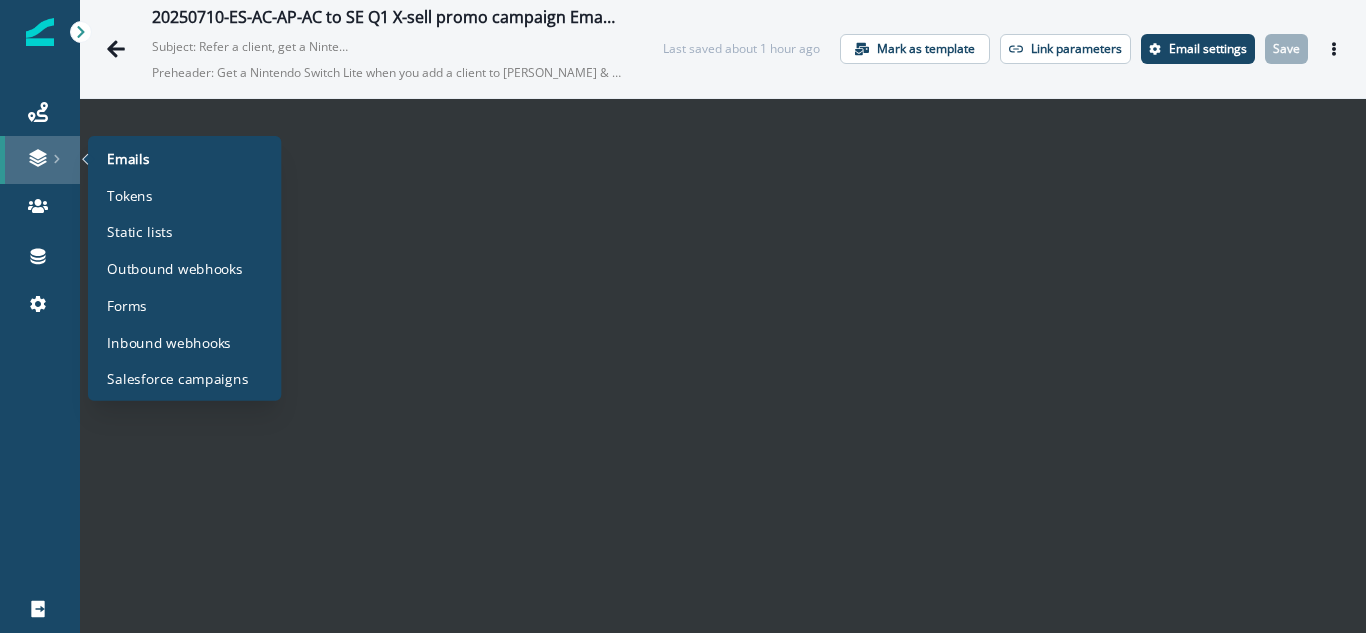 click at bounding box center (40, 160) 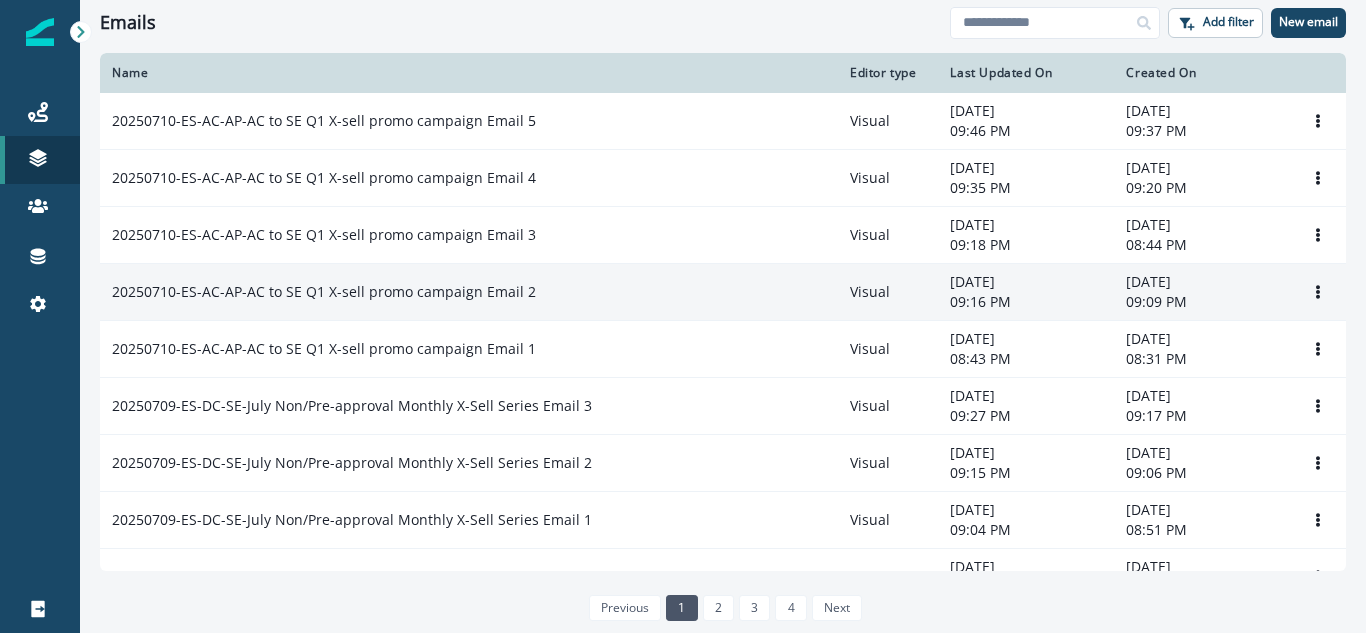 click on "20250710-ES-AC-AP-AC to SE Q1 X-sell promo campaign Email 2" at bounding box center (324, 292) 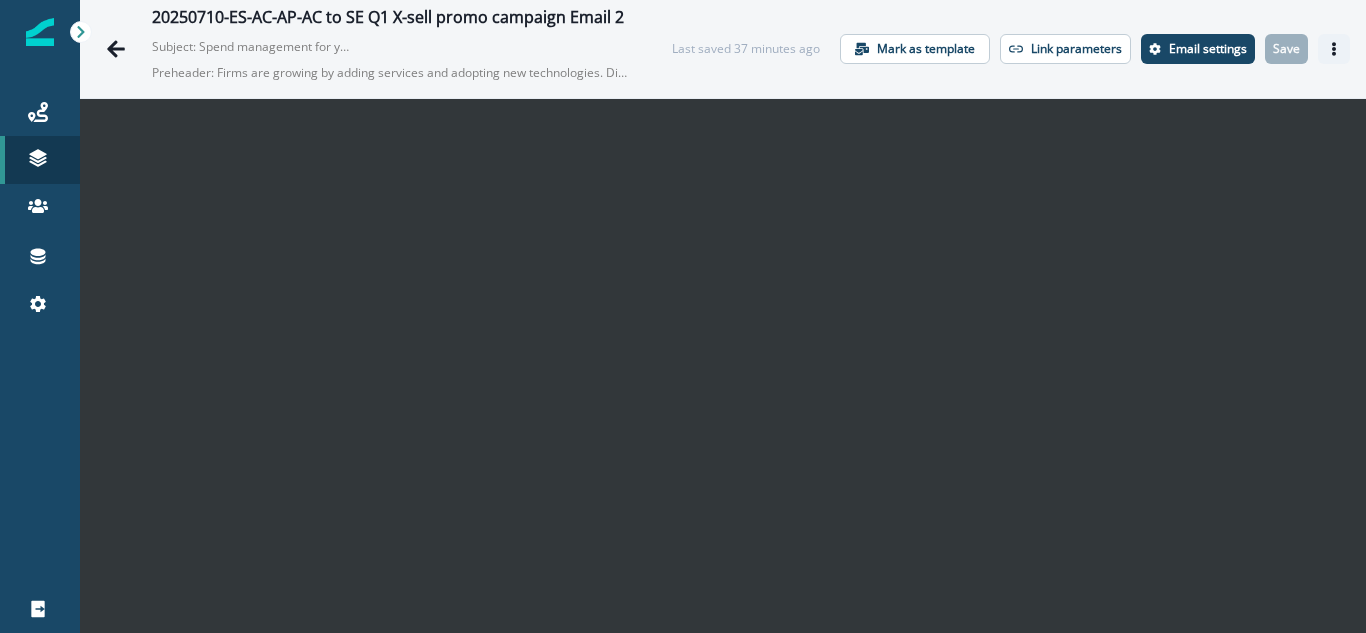 click 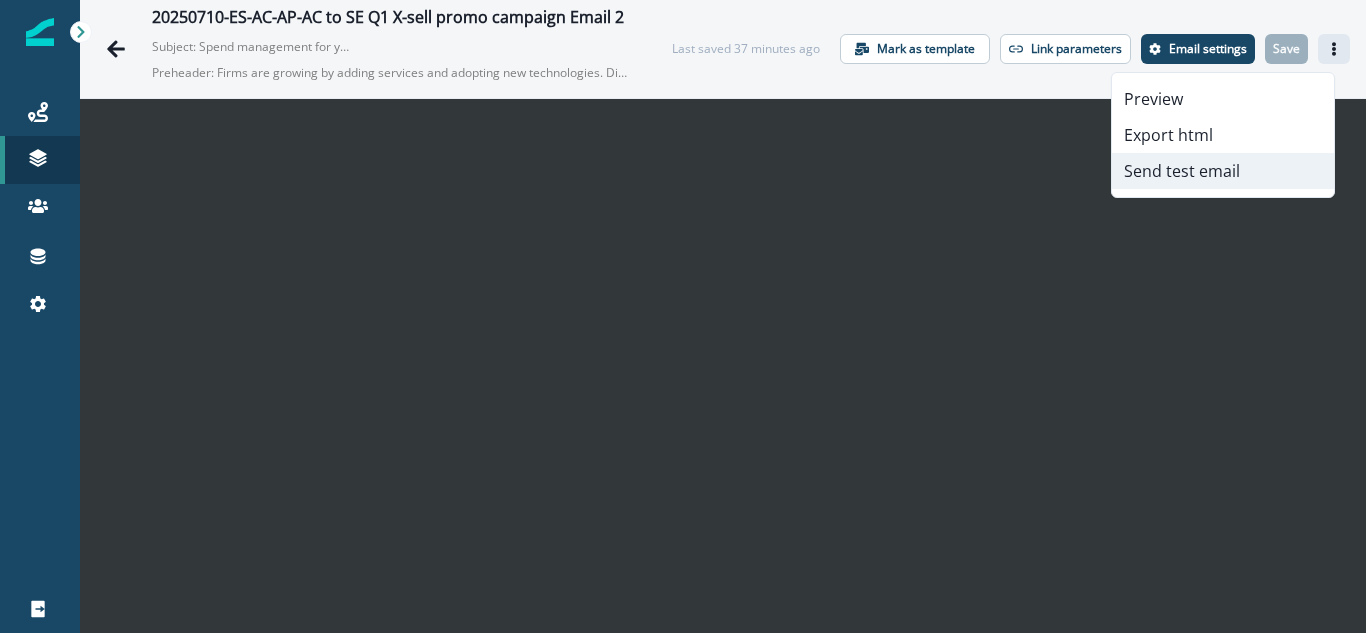 click on "Send test email" at bounding box center (1223, 171) 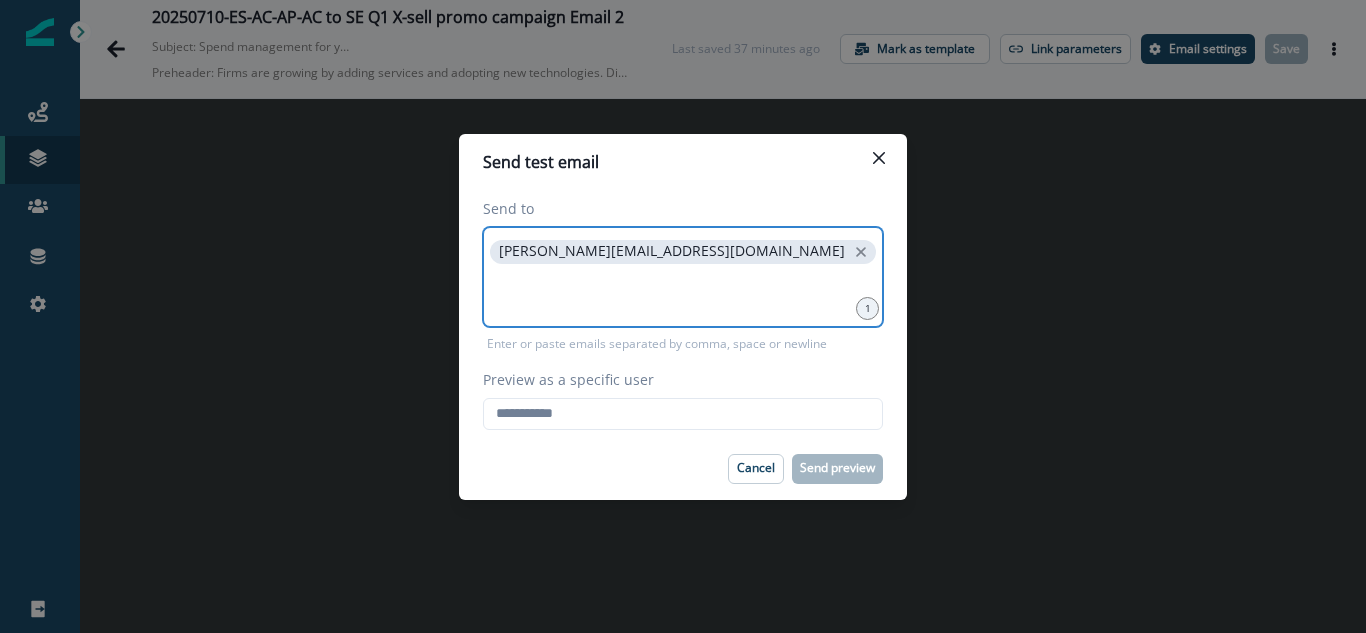 click at bounding box center [683, 293] 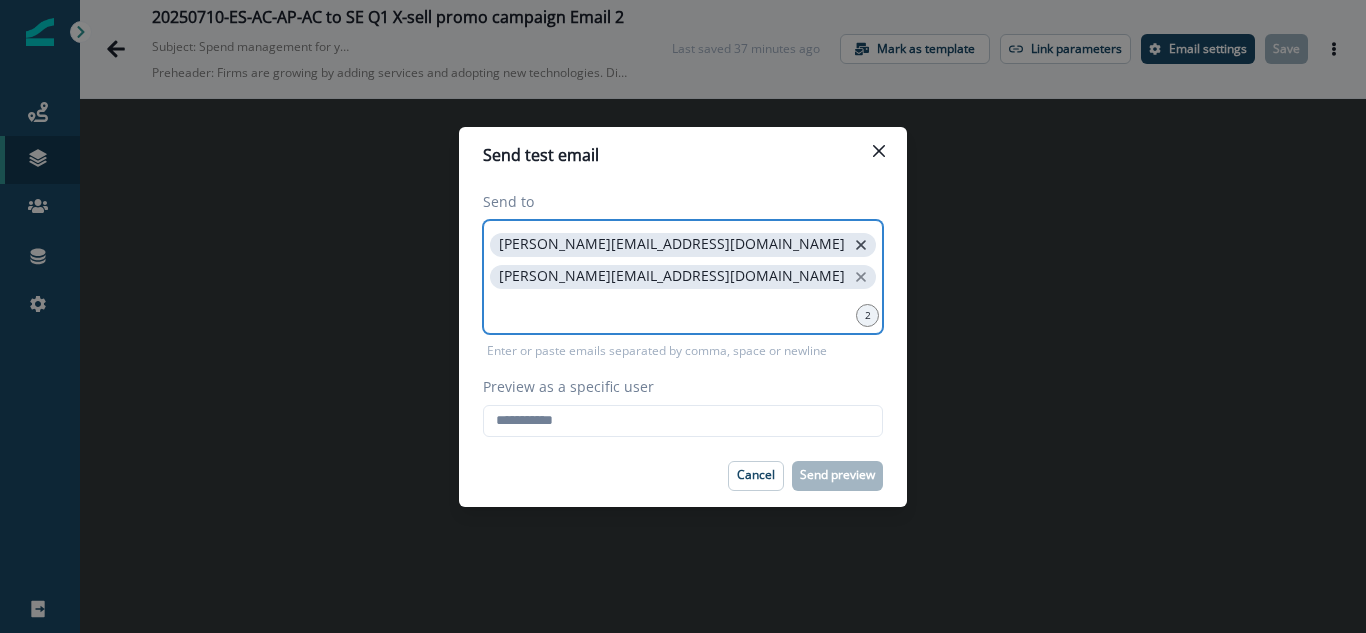 click 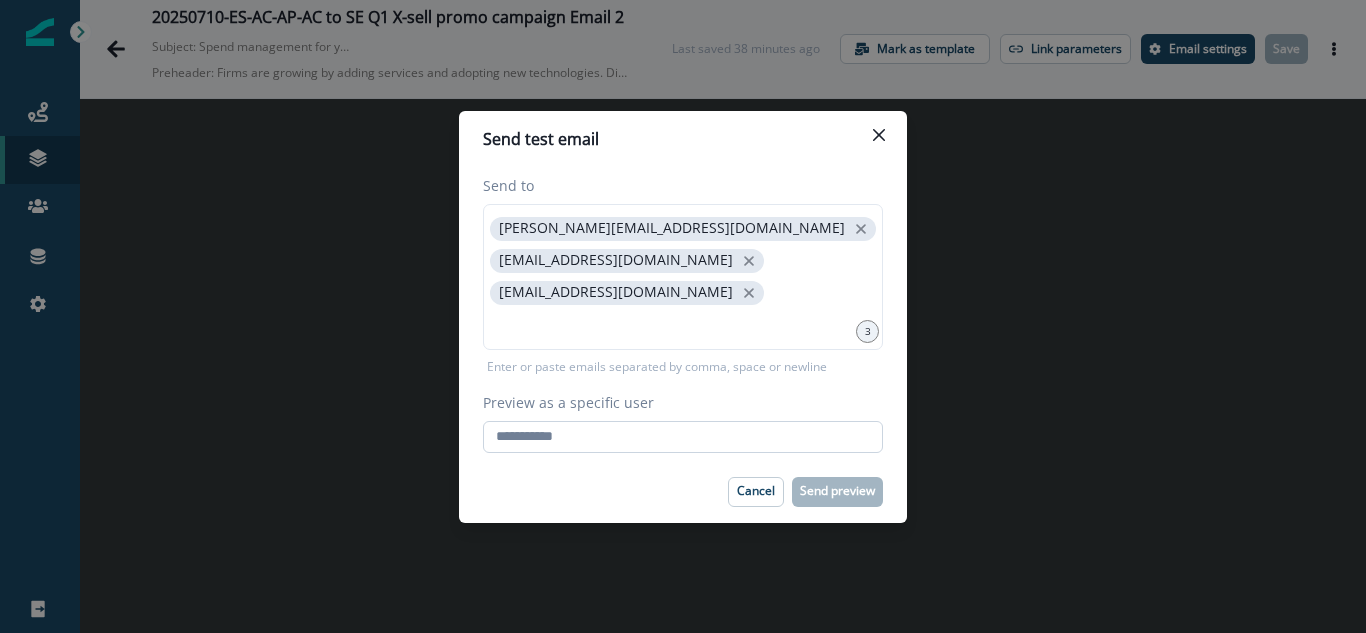 click on "Preview as a specific user" at bounding box center (683, 437) 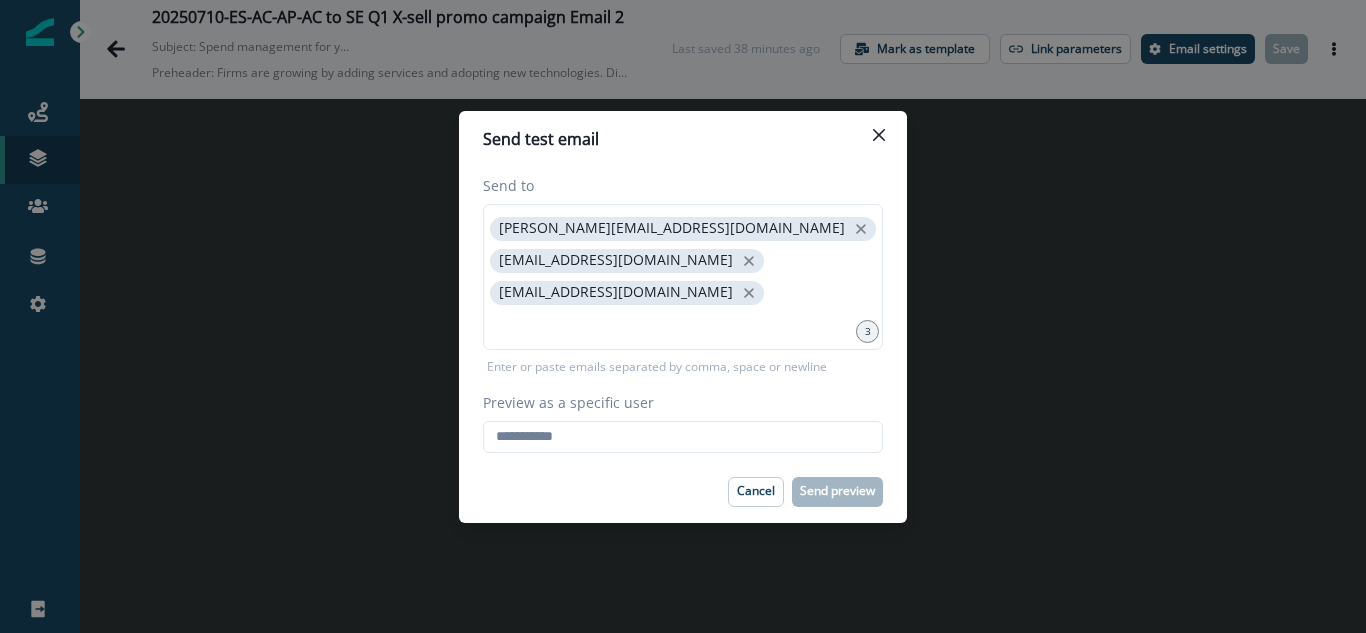 type on "**********" 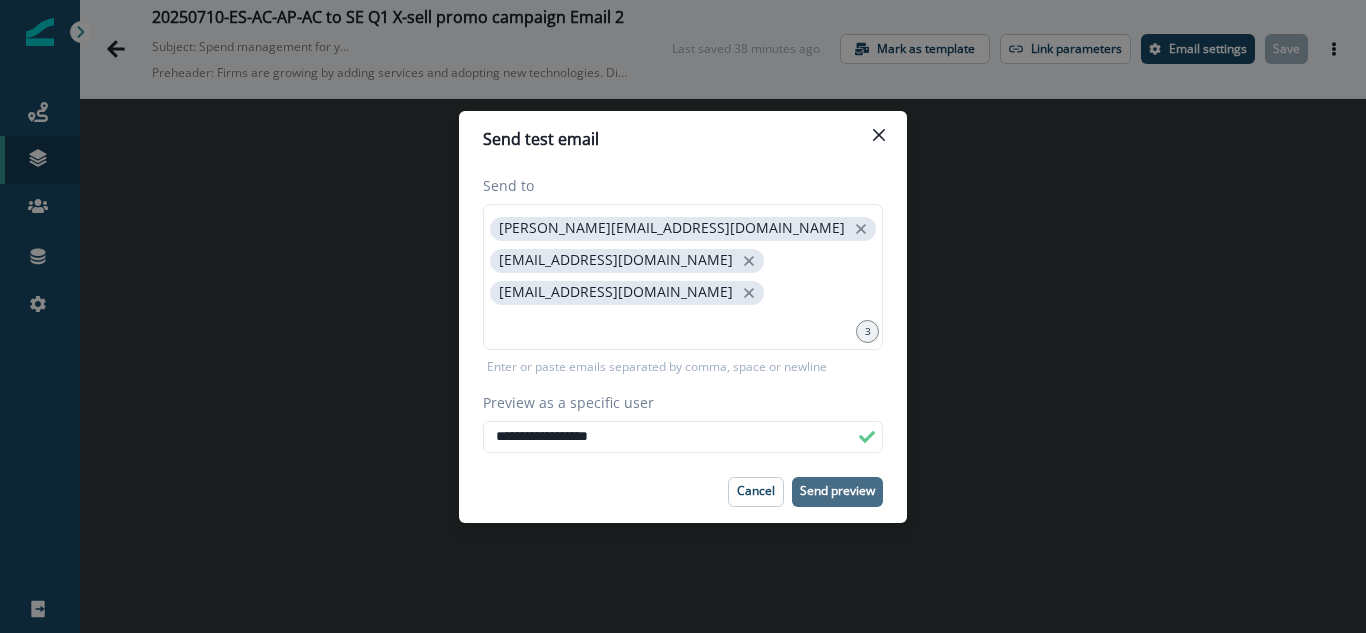 click on "Send preview" at bounding box center [837, 491] 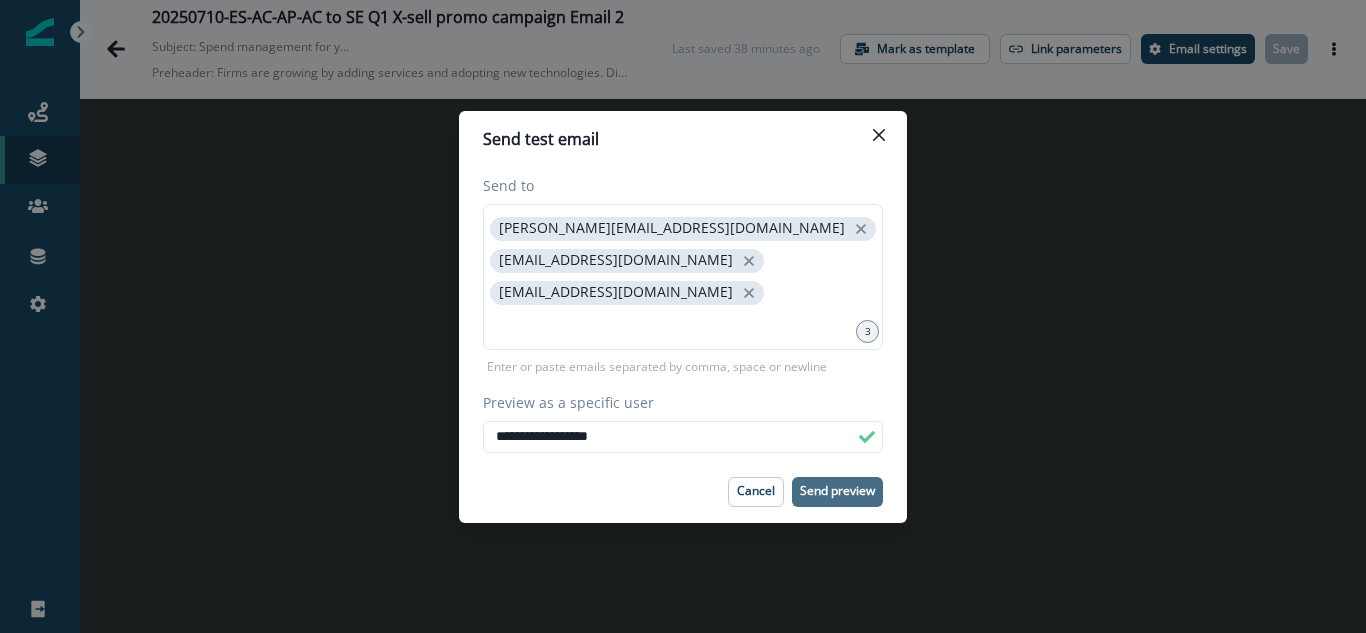 click on "**********" at bounding box center [683, 316] 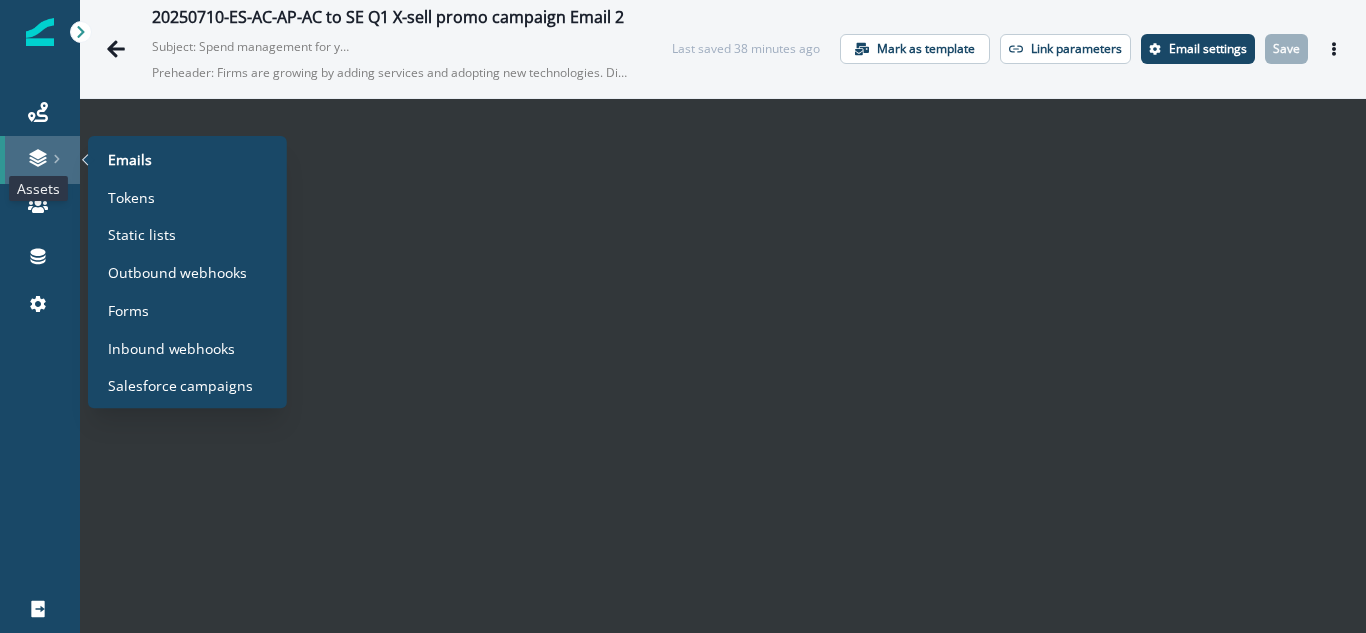 click 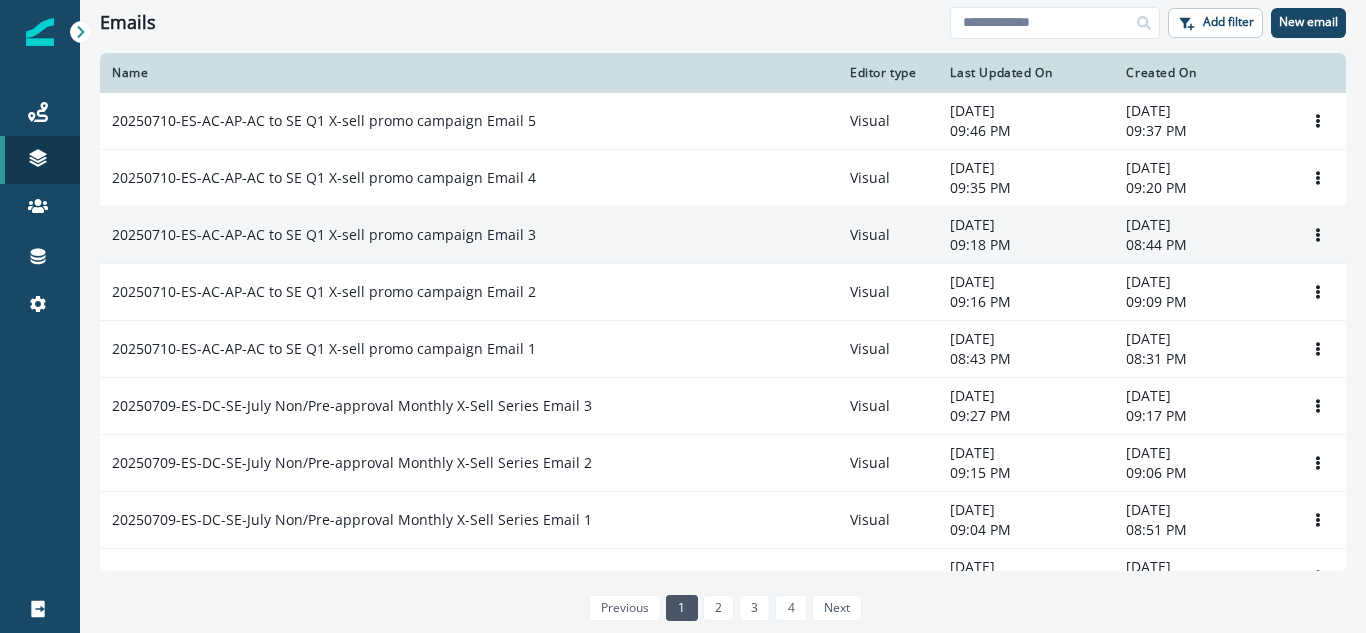 click on "20250710-ES-AC-AP-AC to SE Q1 X-sell promo campaign Email 3" at bounding box center (324, 235) 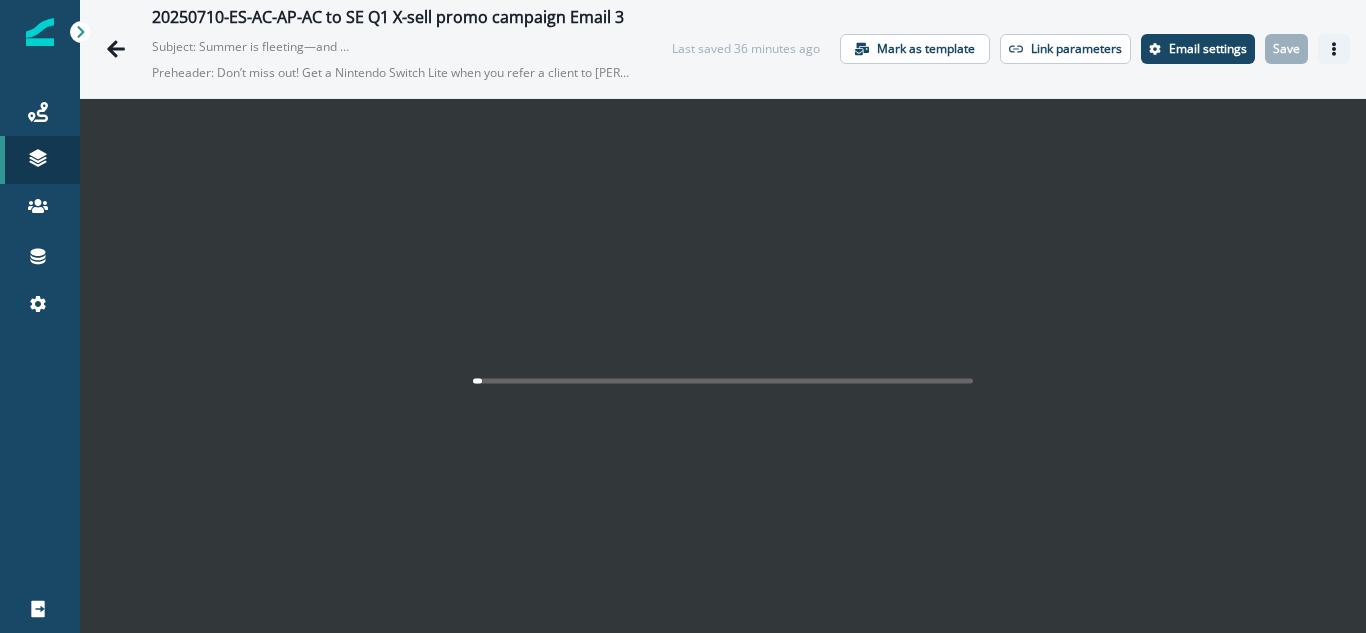 click 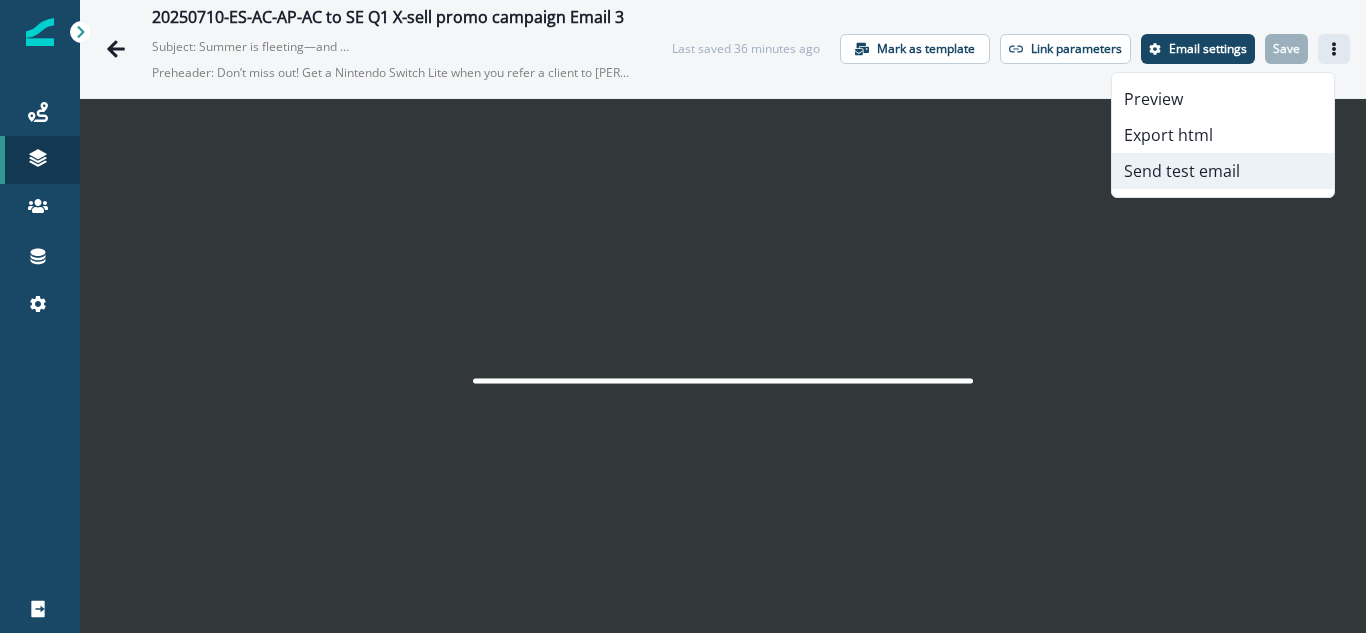 click on "Send test email" at bounding box center [1223, 171] 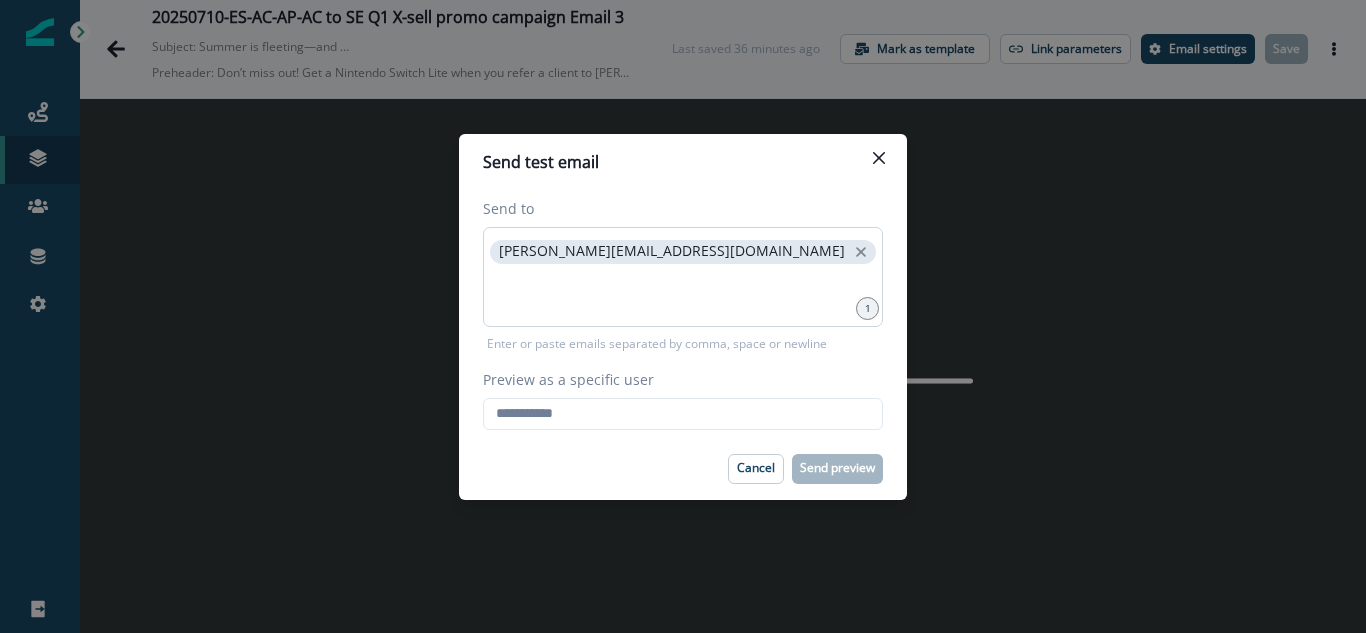 click on "[PERSON_NAME][EMAIL_ADDRESS][DOMAIN_NAME]" at bounding box center [672, 251] 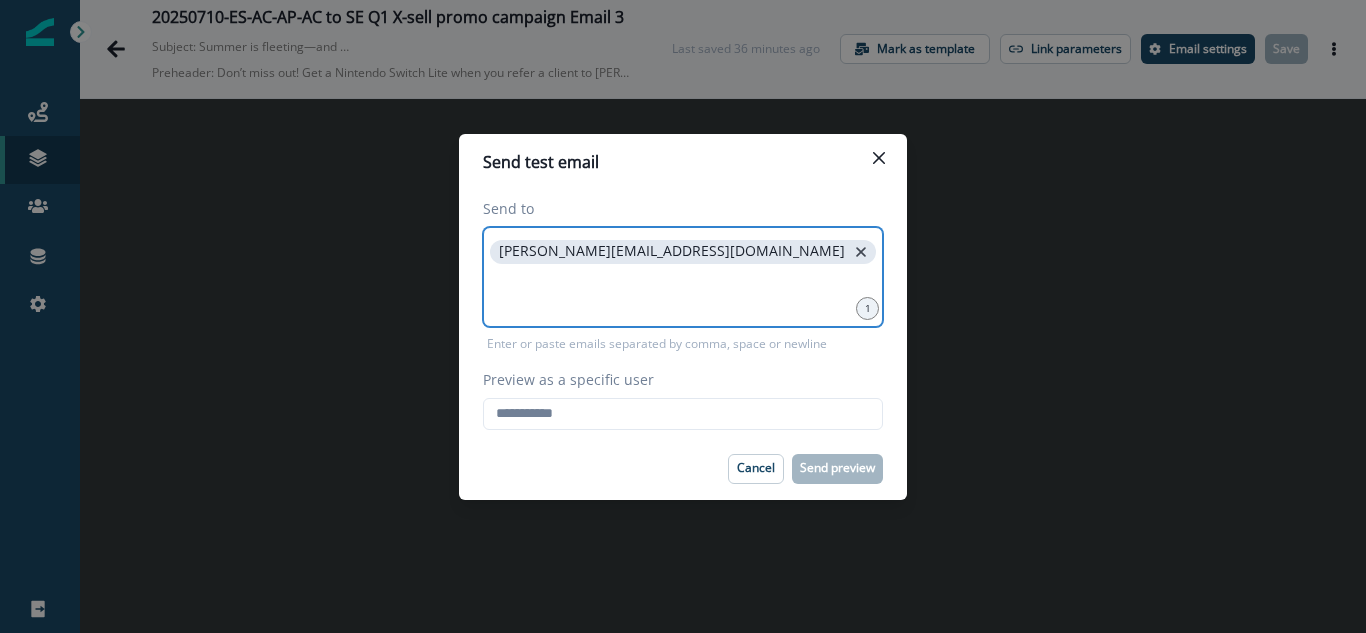 click 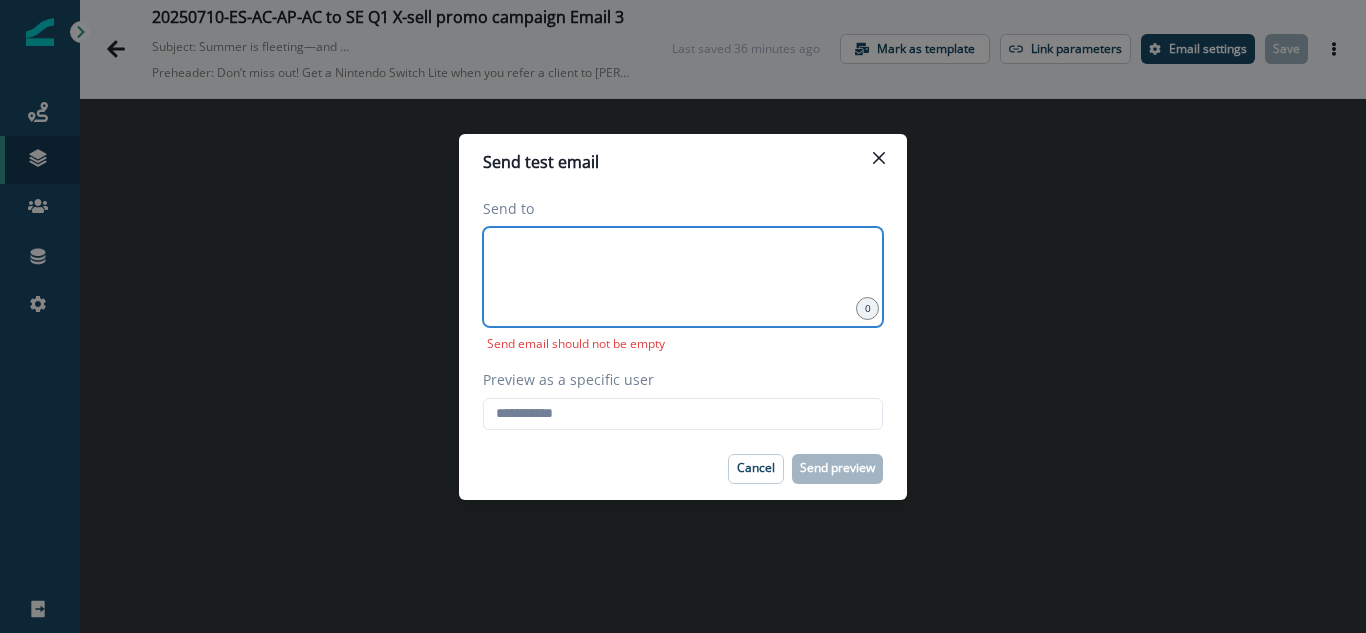 click at bounding box center (683, 252) 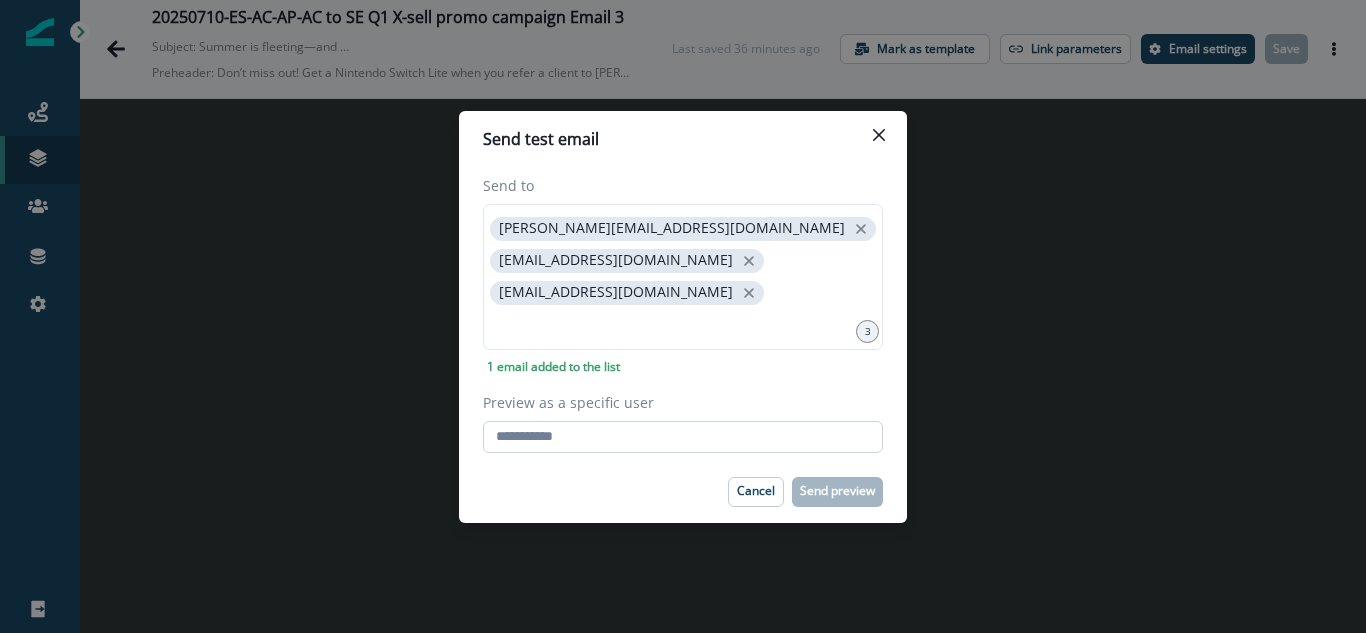 click on "Preview as a specific user" at bounding box center (683, 437) 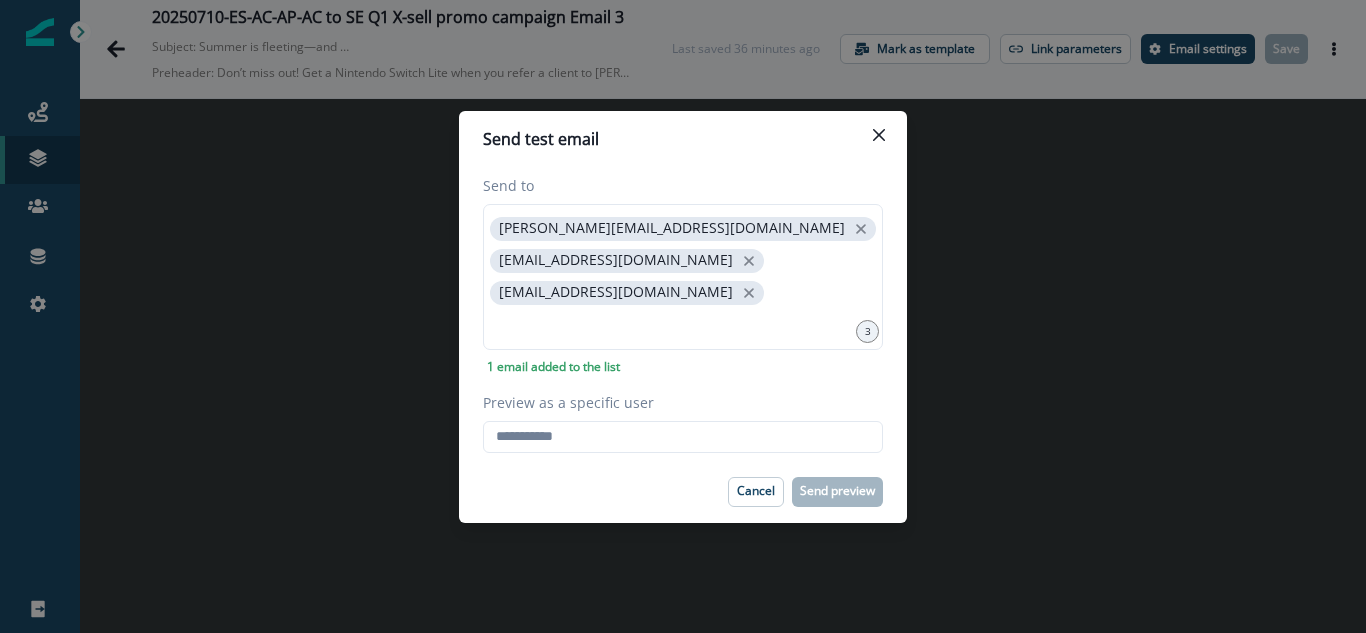 type on "**********" 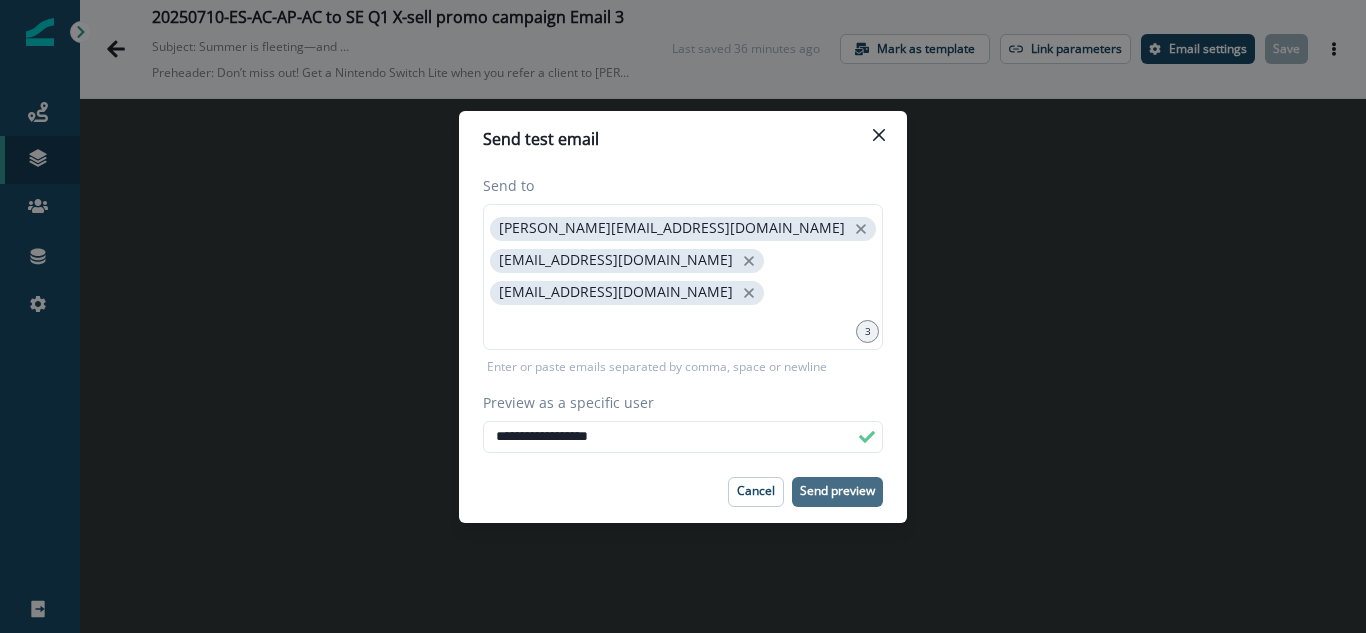 click on "Send preview" at bounding box center [837, 491] 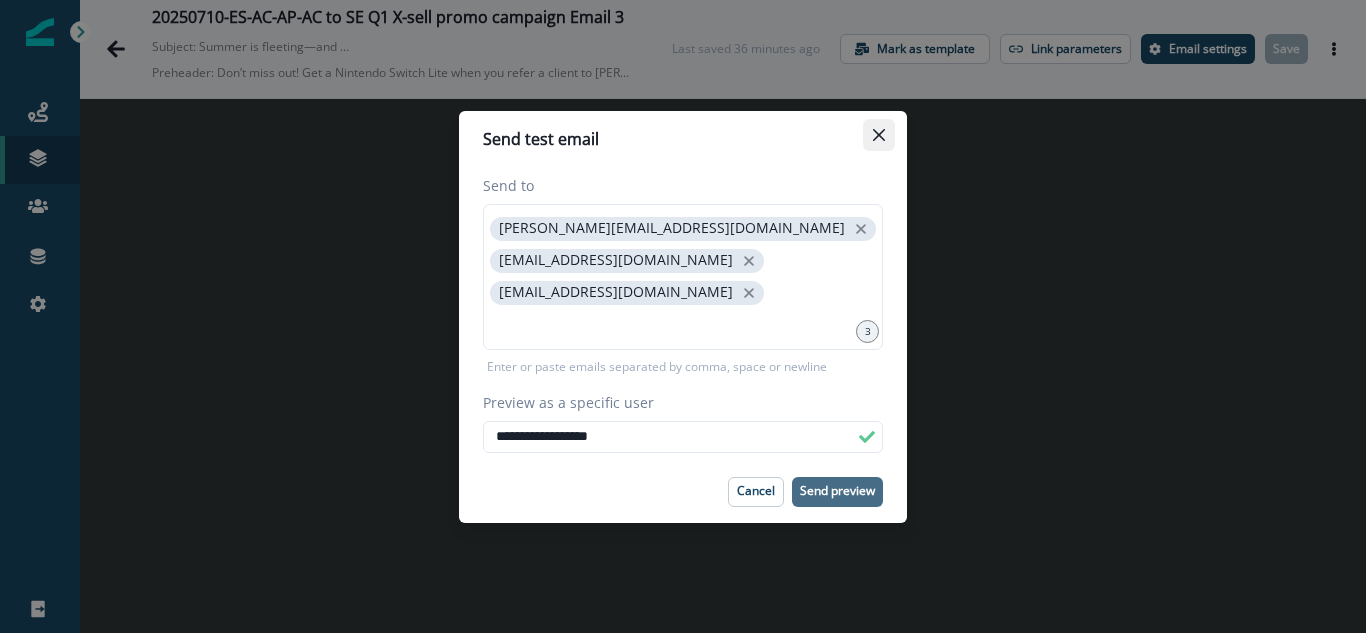 click 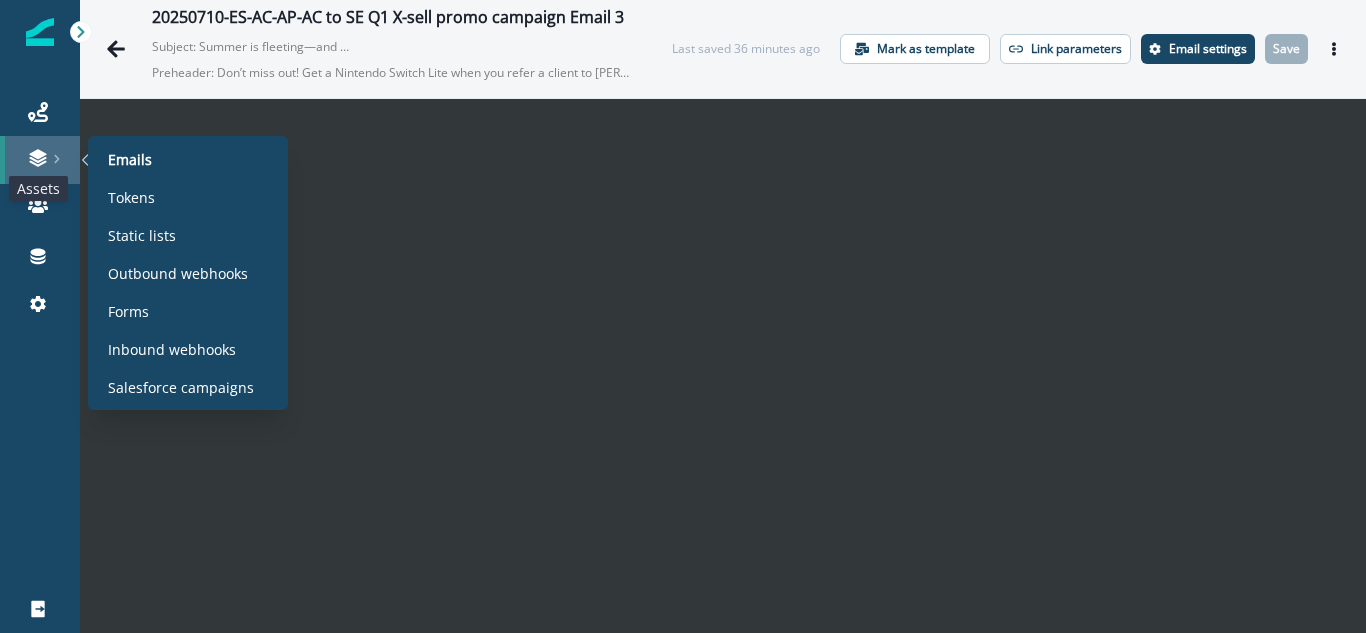 click 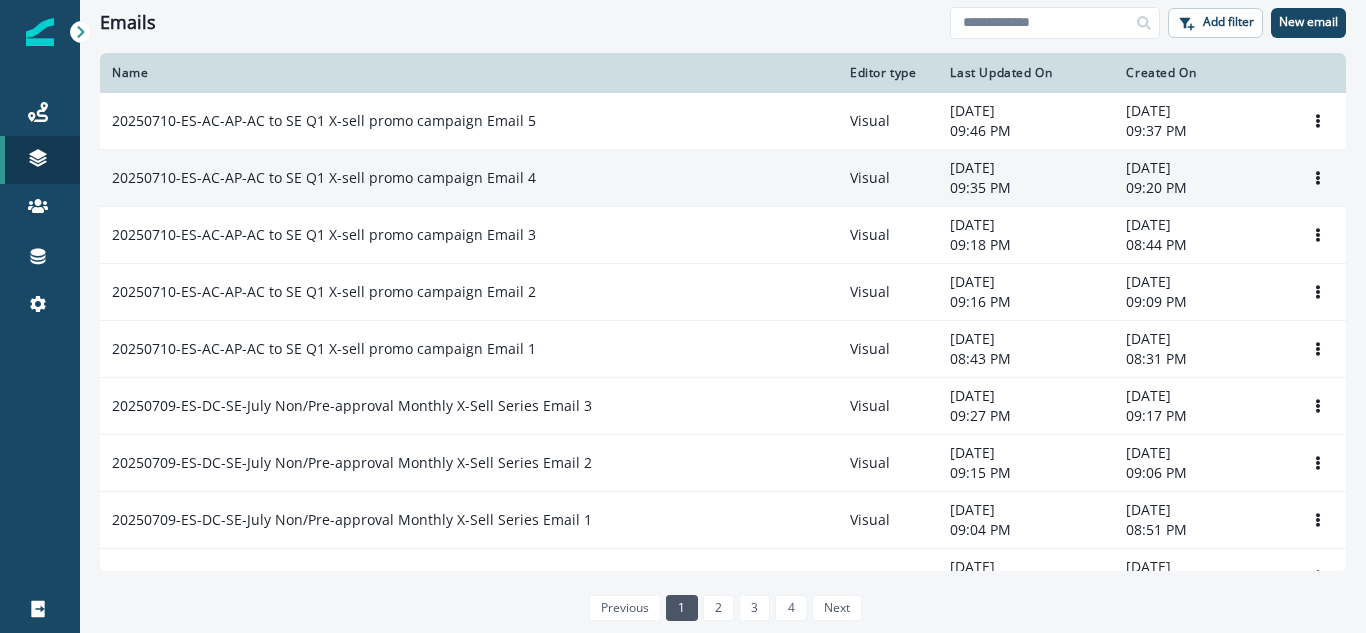 click on "20250710-ES-AC-AP-AC to SE Q1 X-sell promo campaign Email 4" at bounding box center (324, 178) 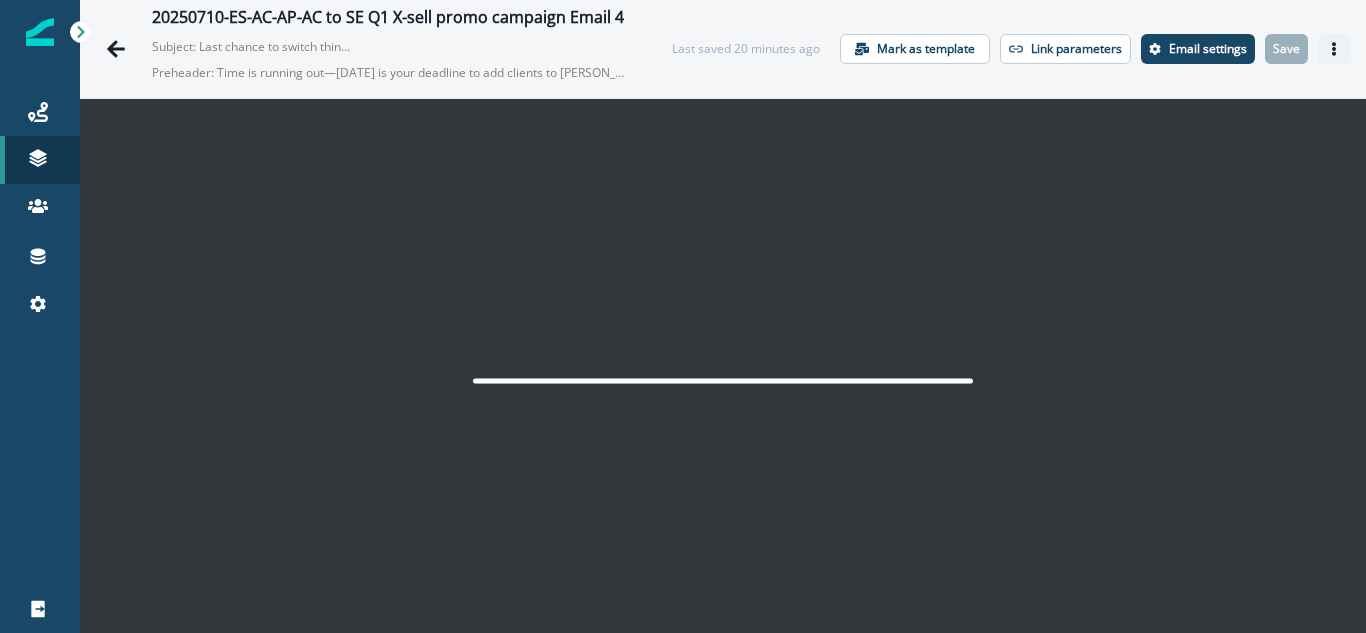 click at bounding box center (1334, 49) 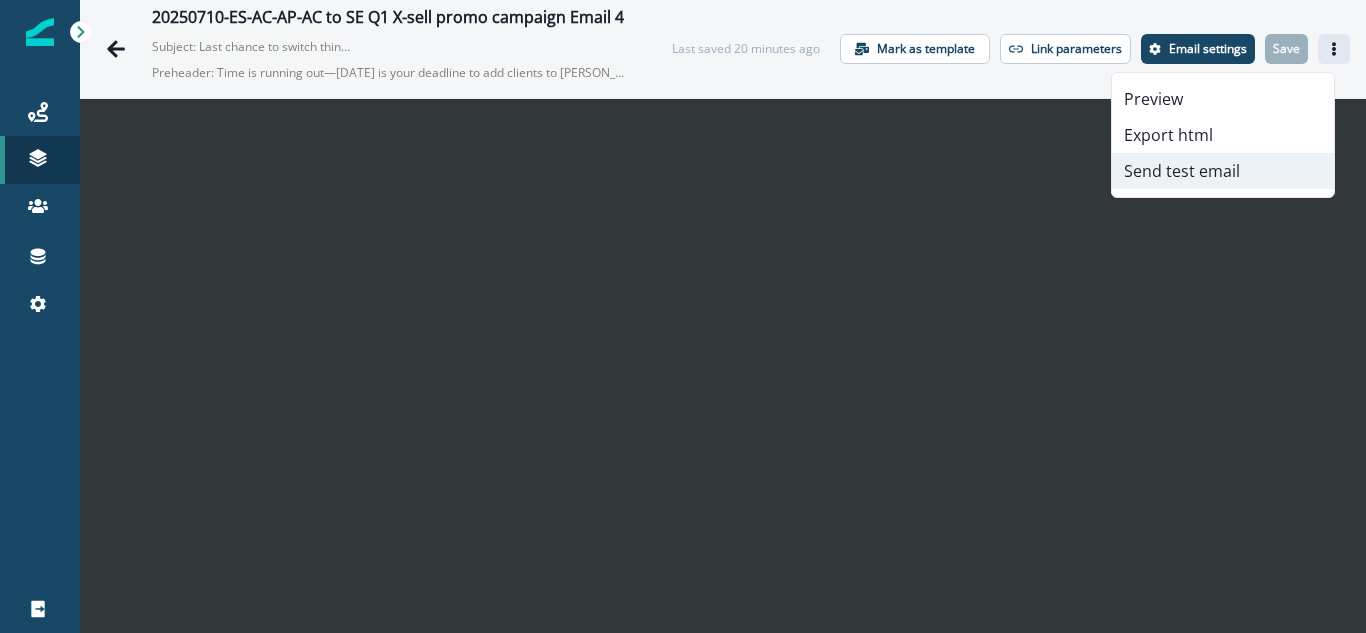 click on "Send test email" at bounding box center [1223, 171] 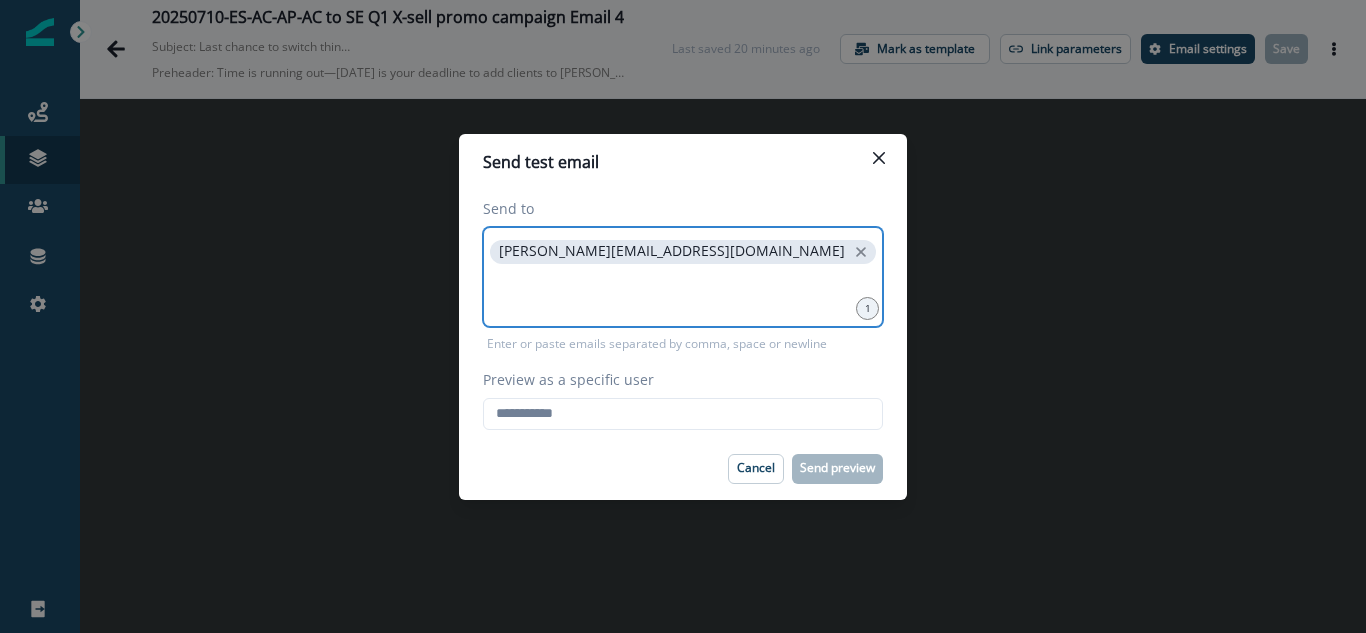 click at bounding box center [683, 293] 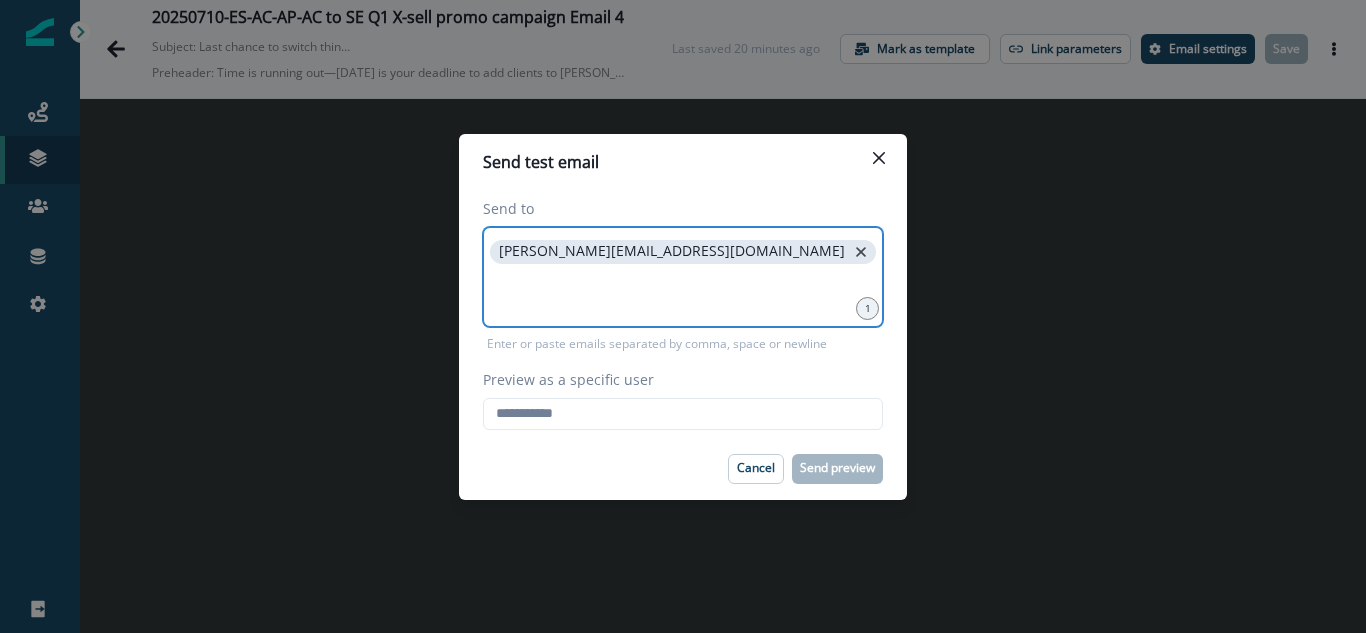 click 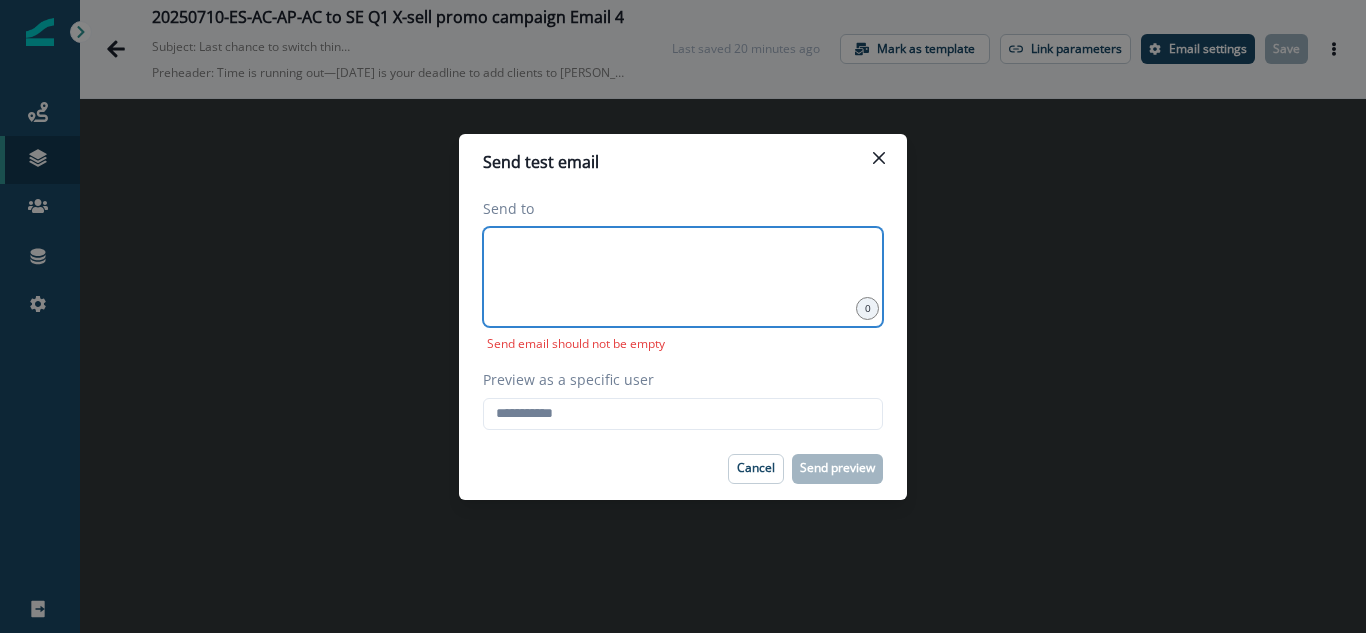 click at bounding box center [683, 252] 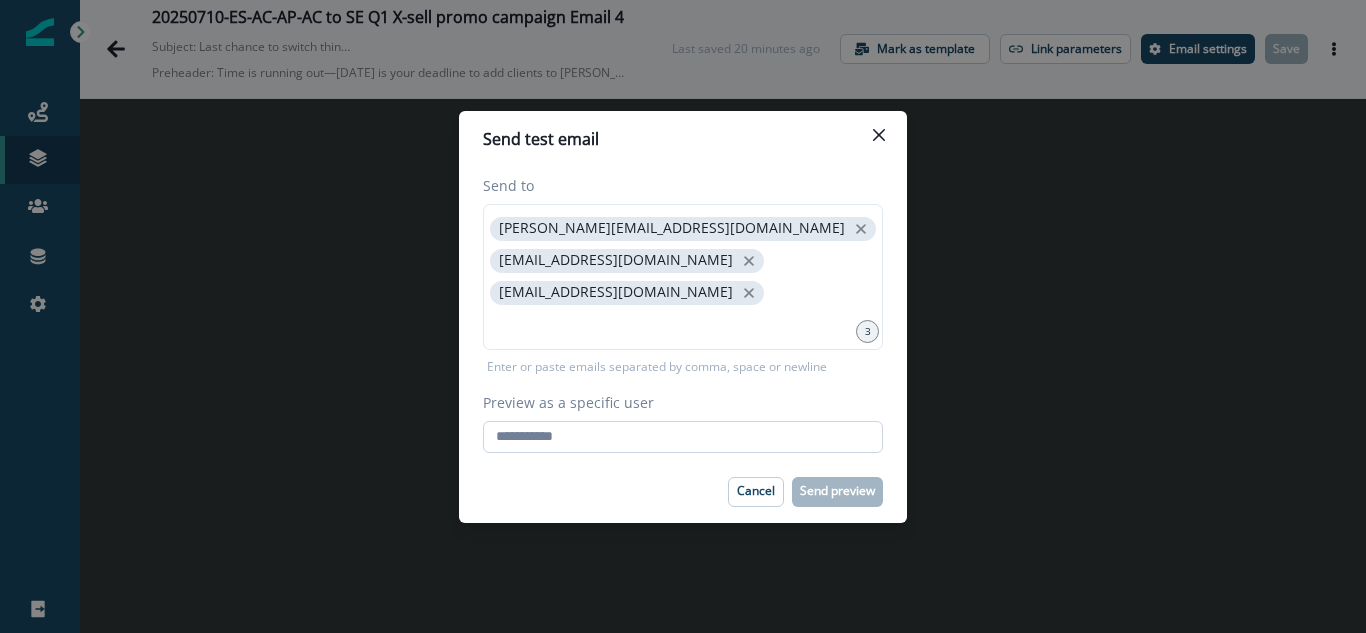 click on "Preview as a specific user" at bounding box center (683, 437) 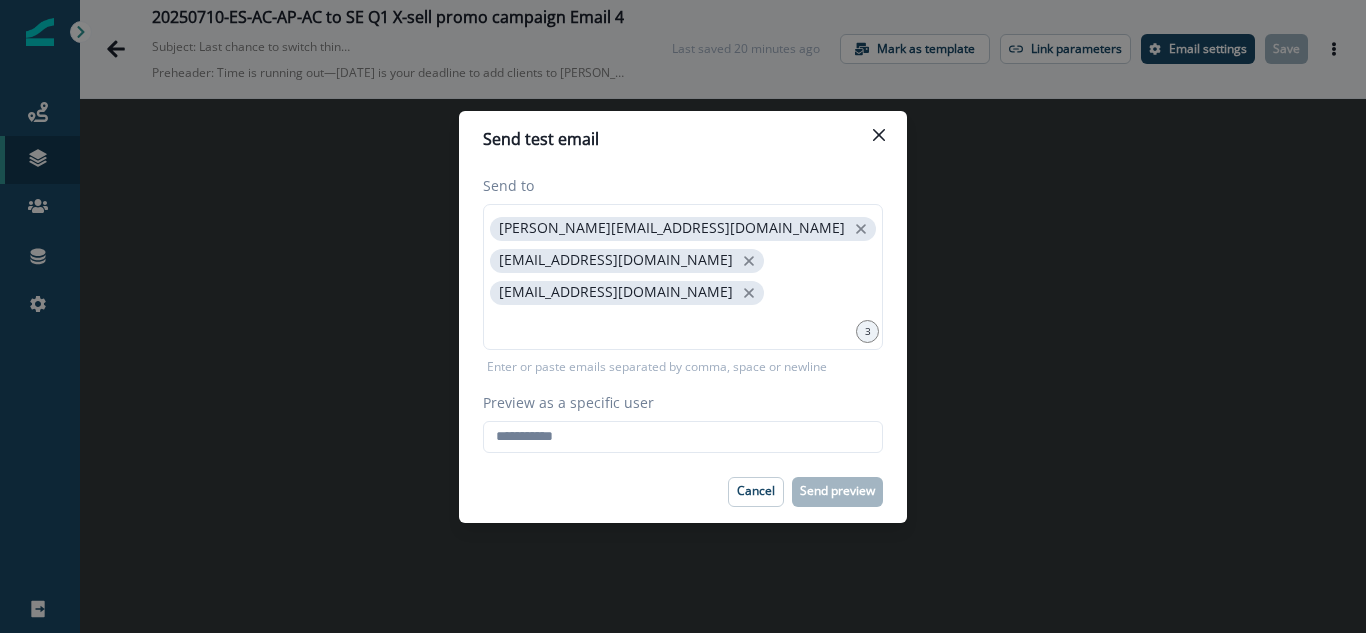 type on "**********" 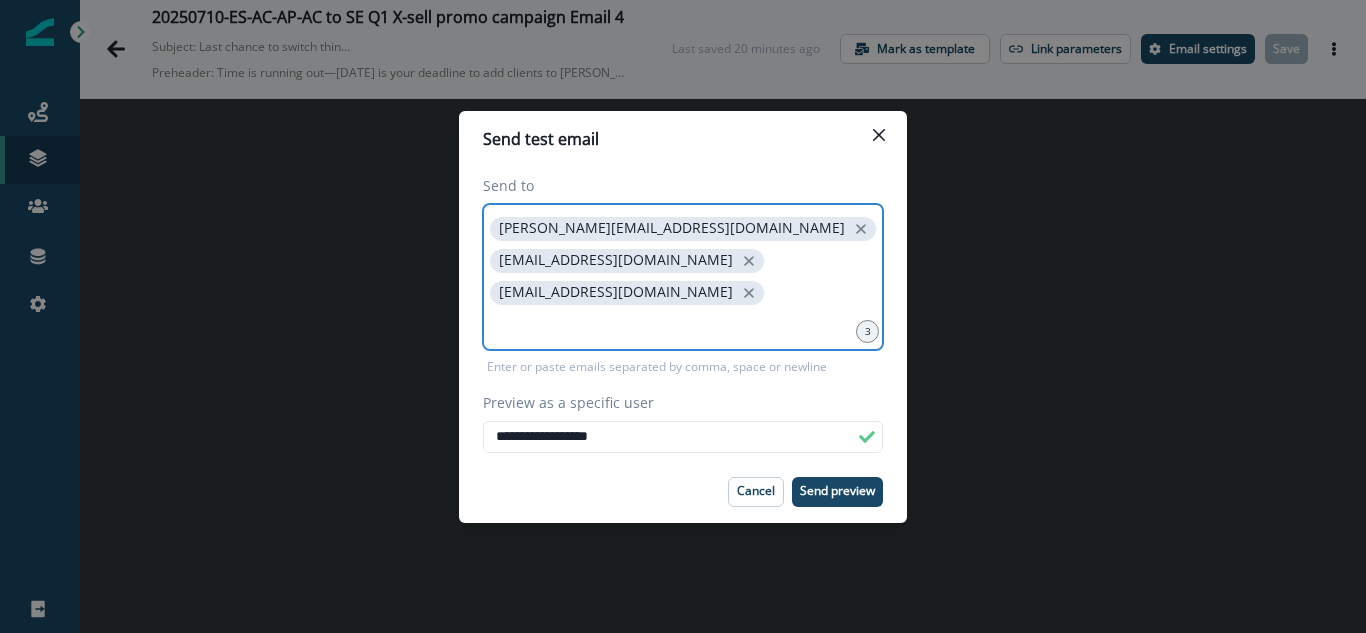 click at bounding box center (683, 325) 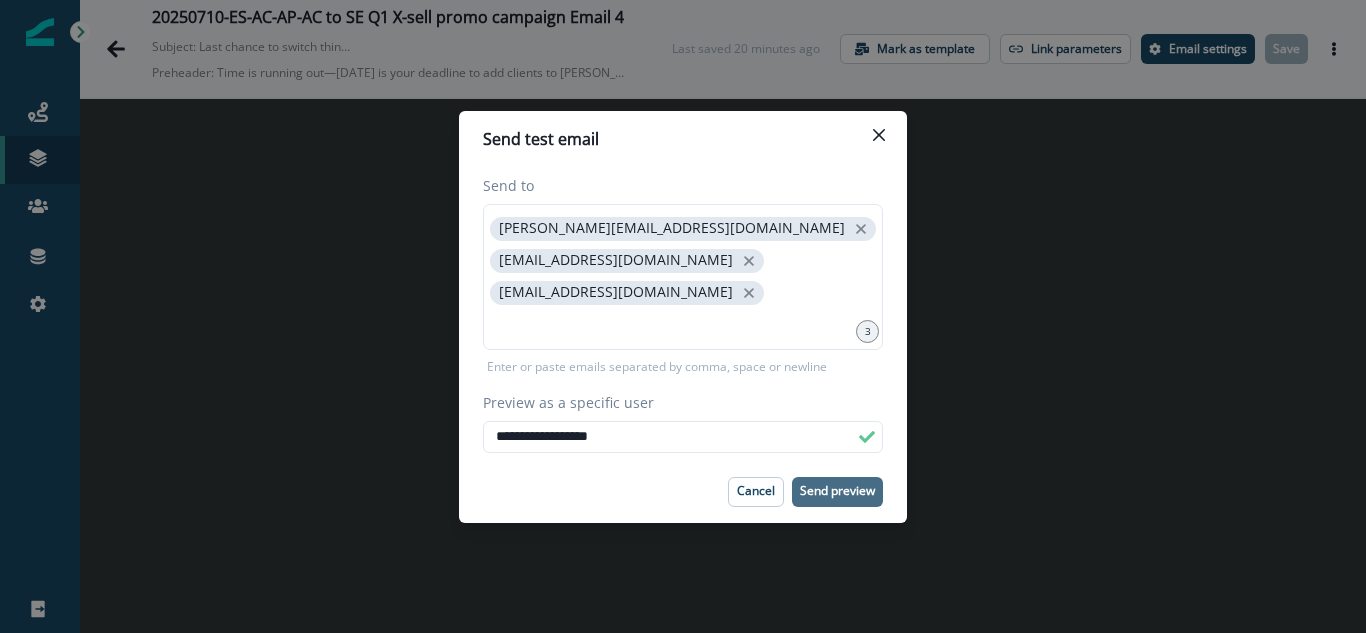 click on "Send preview" at bounding box center [837, 492] 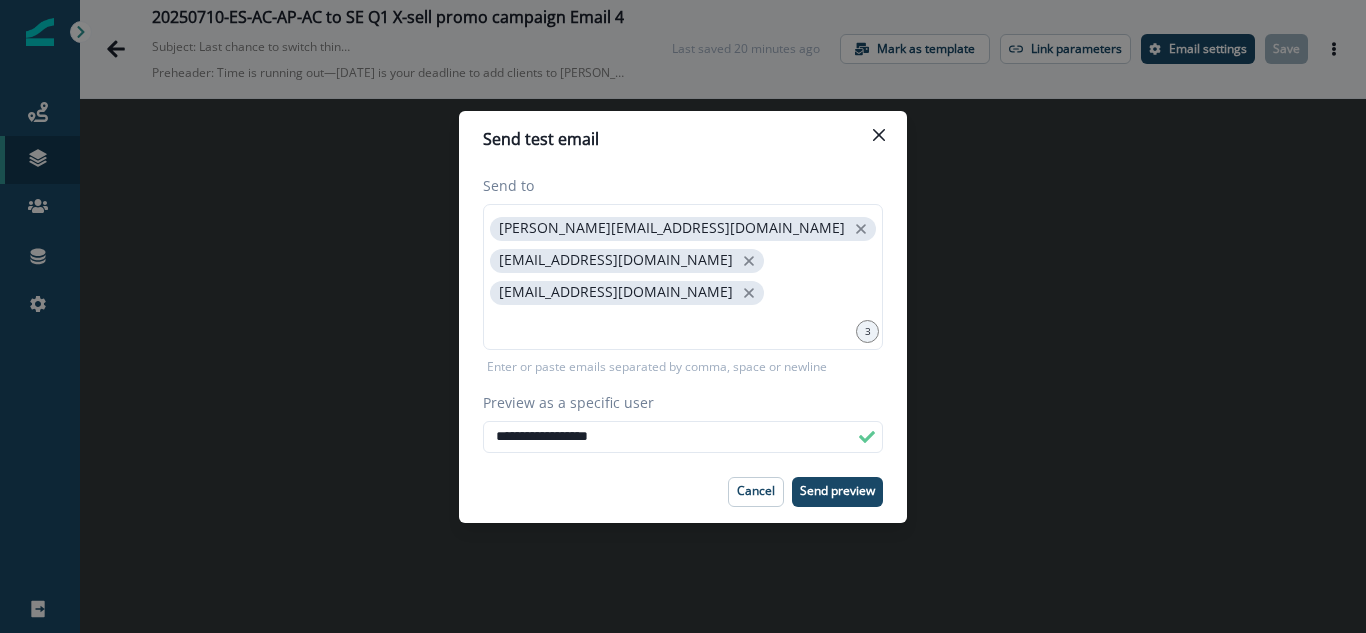 click on "**********" at bounding box center (683, 316) 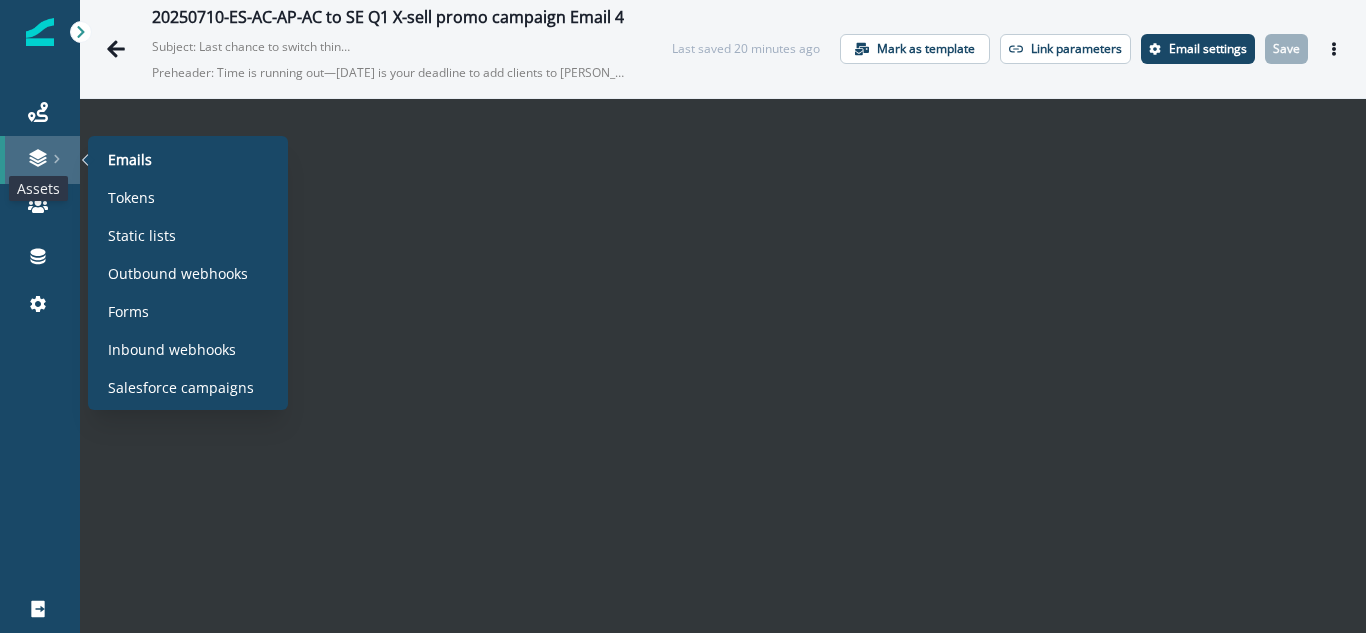 click 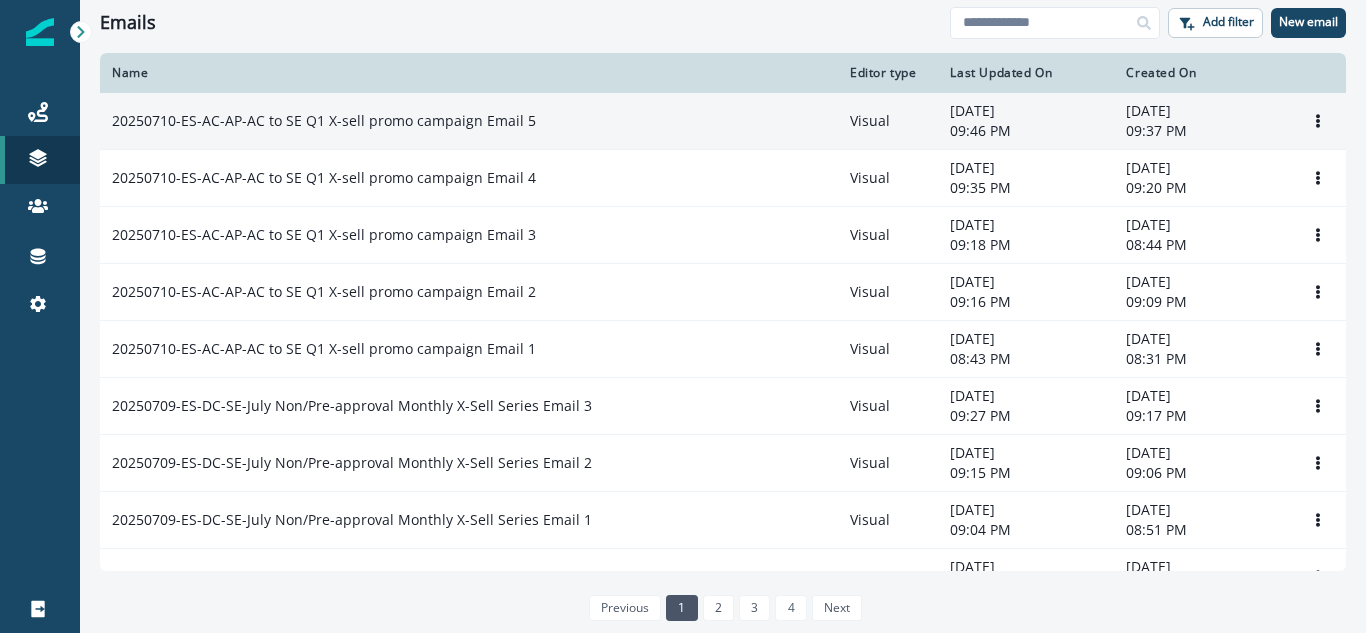click on "20250710-ES-AC-AP-AC to SE Q1 X-sell promo campaign Email 5" at bounding box center [469, 121] 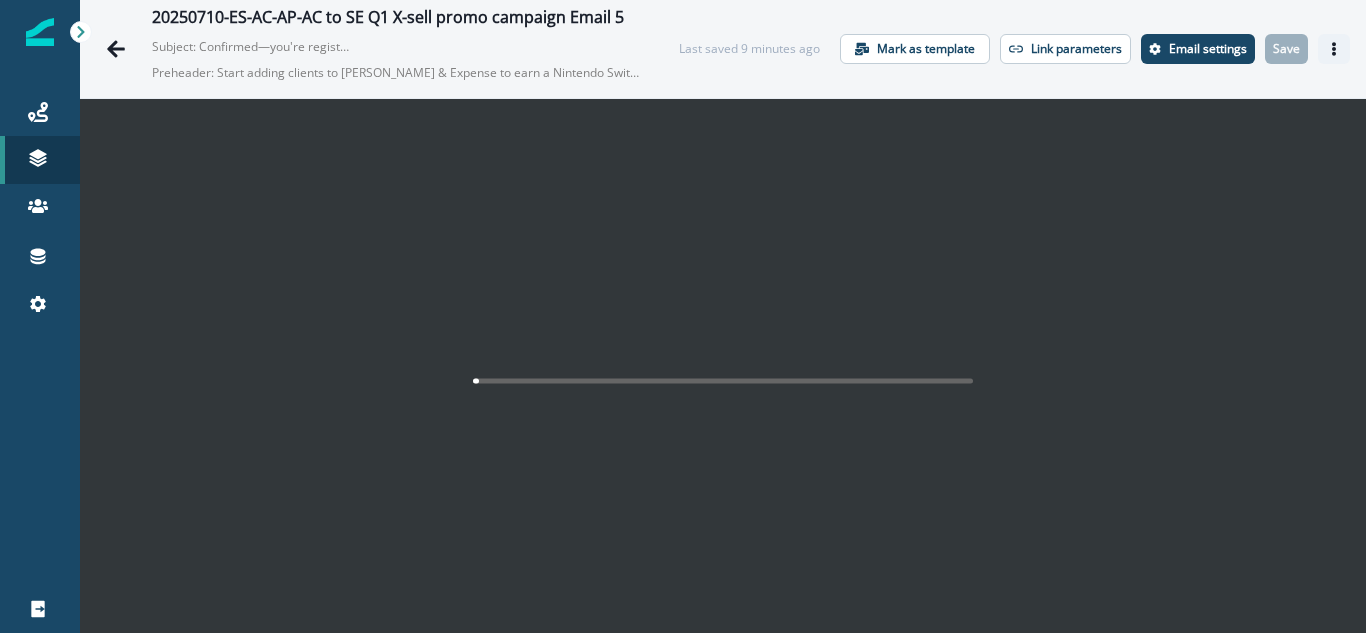 click at bounding box center (1334, 49) 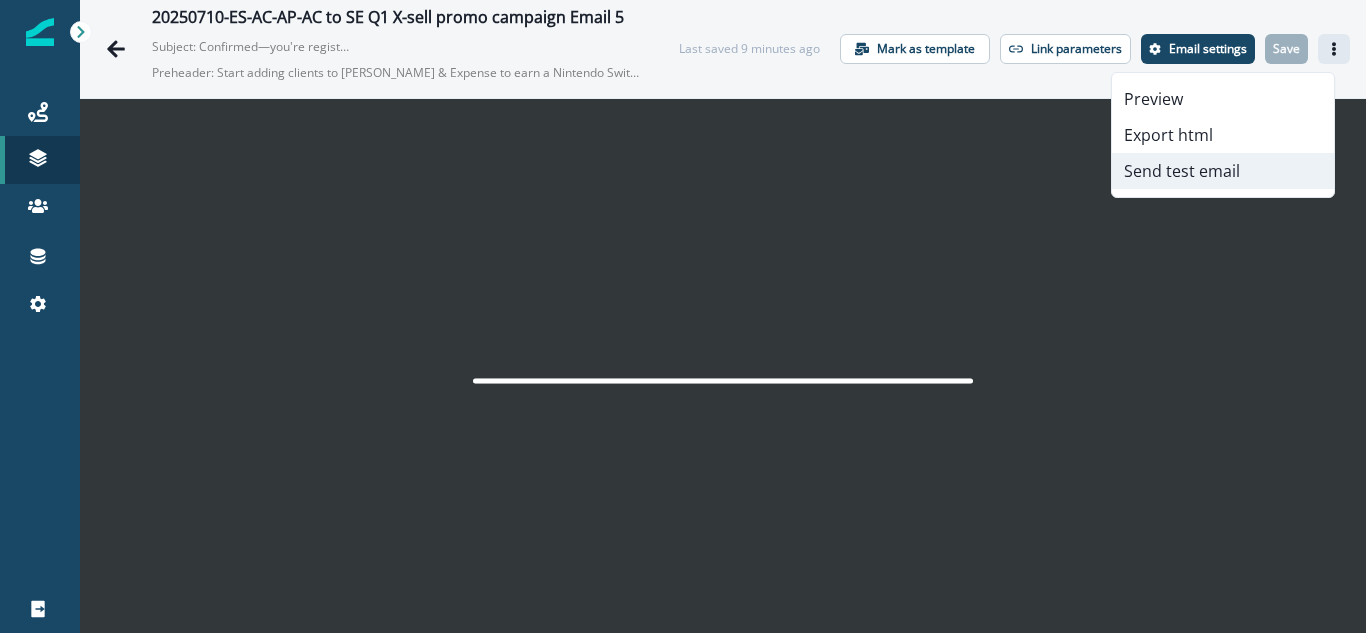 click on "Send test email" at bounding box center (1223, 171) 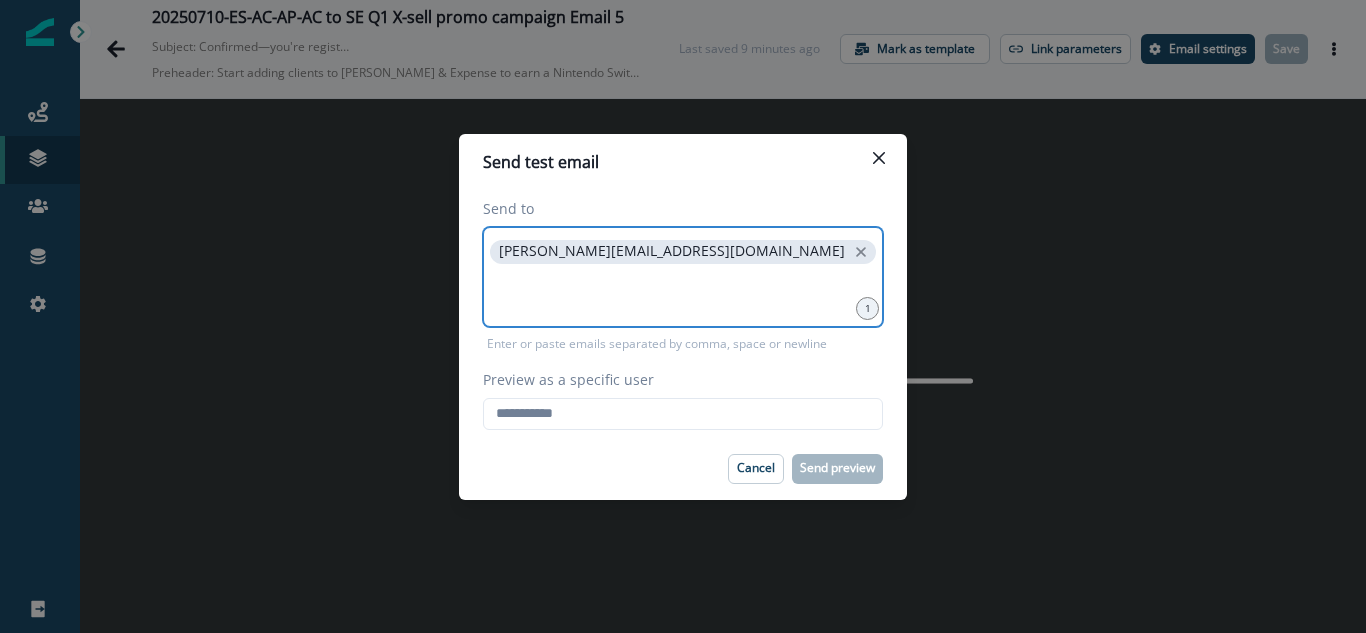 click at bounding box center (683, 293) 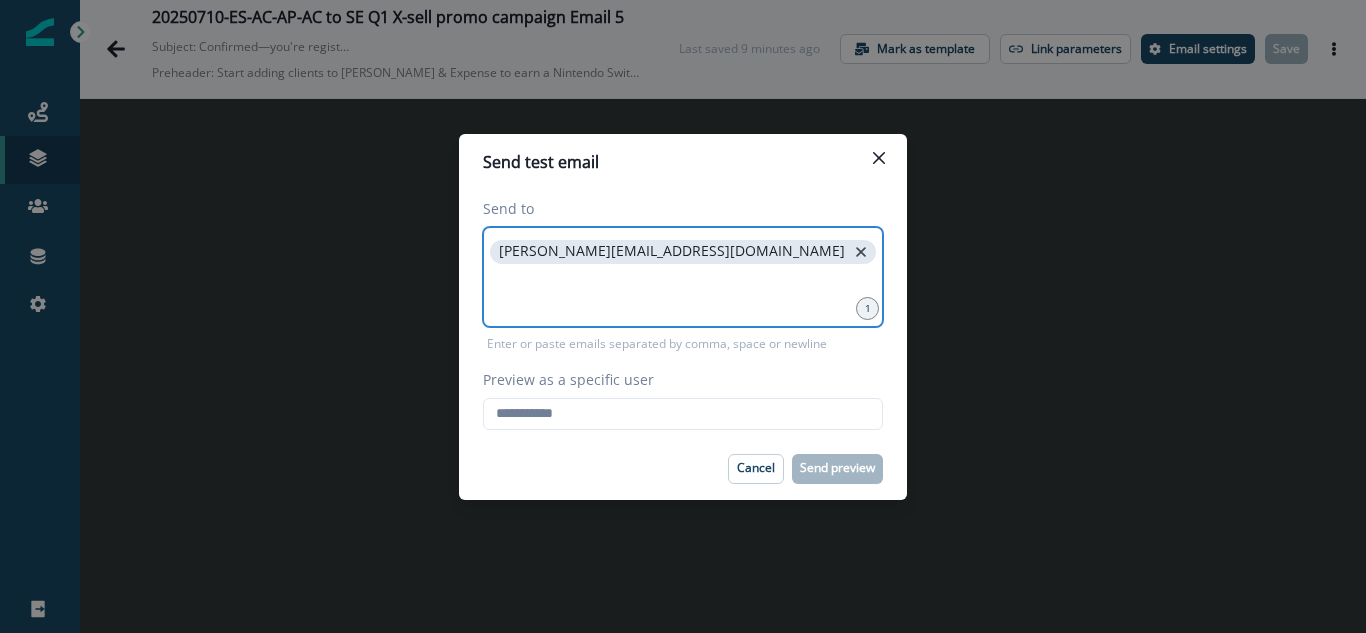 click 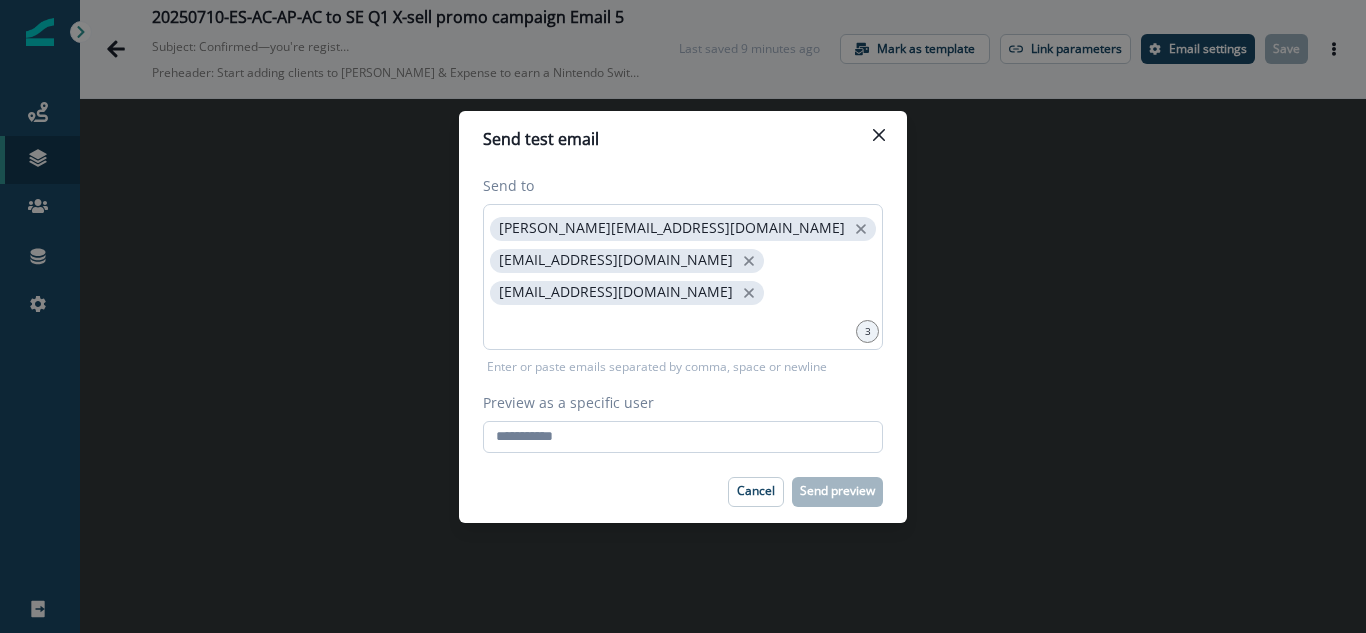 click on "Preview as a specific user" at bounding box center [683, 437] 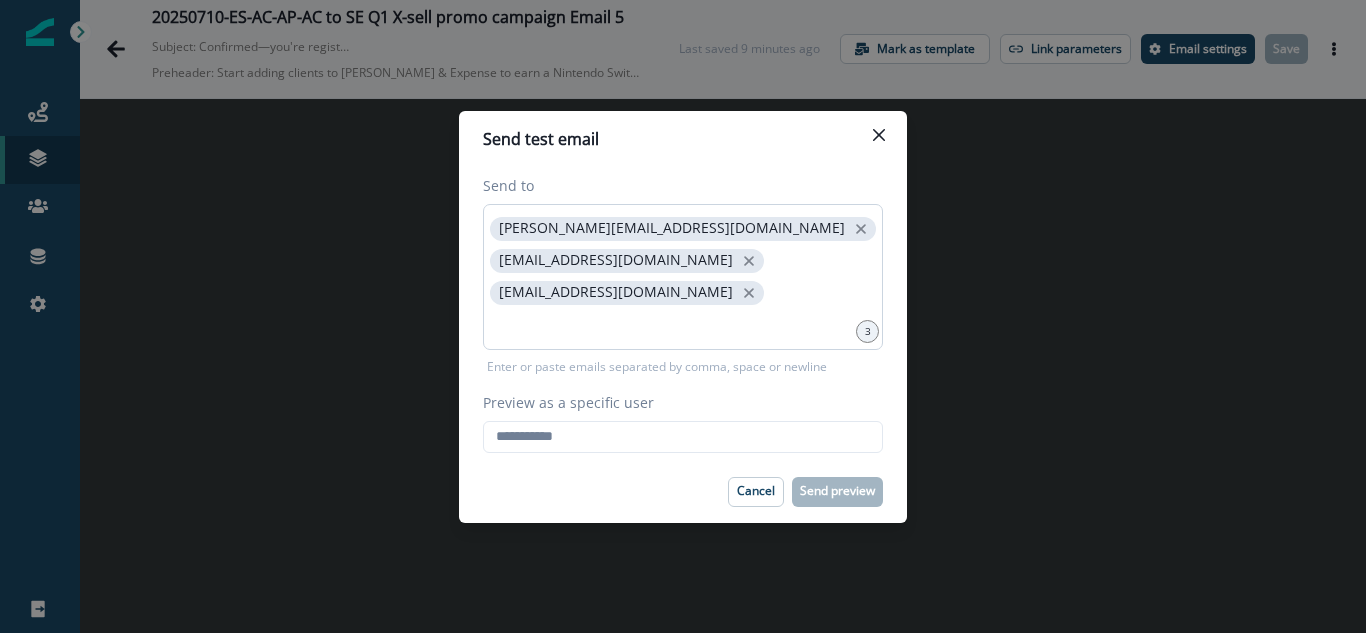 type on "**********" 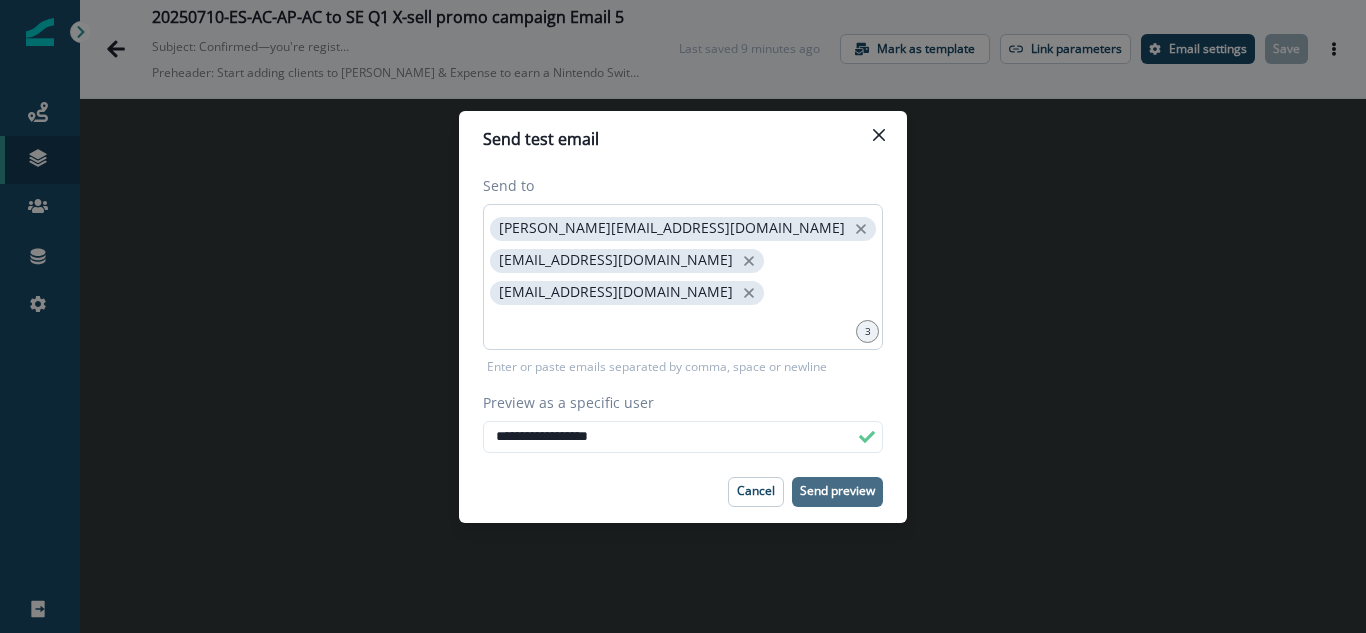 click on "Send preview" at bounding box center [837, 491] 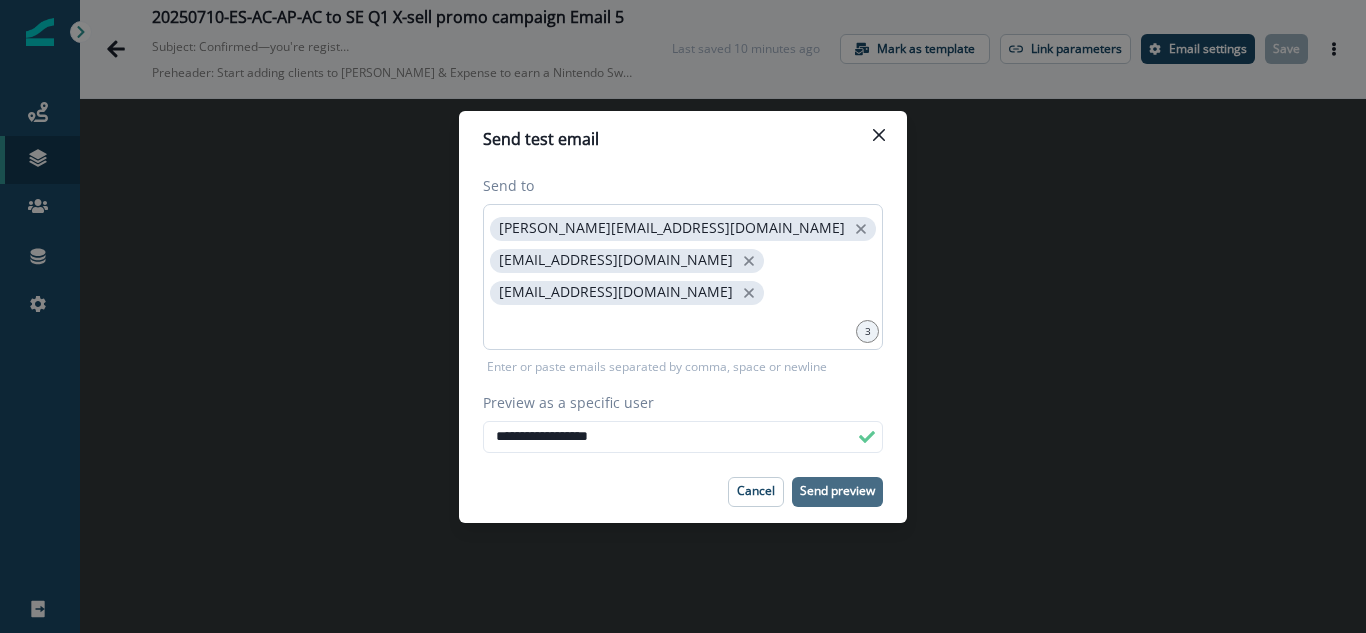 click on "Send preview" at bounding box center (837, 492) 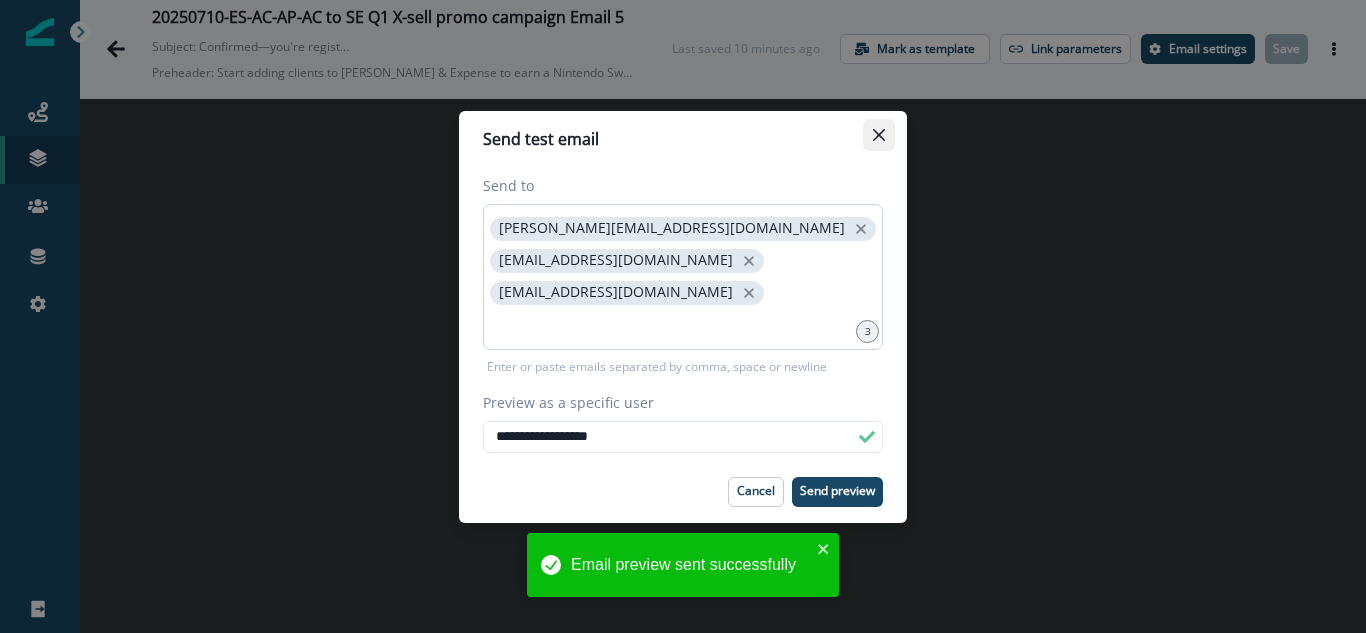 click at bounding box center (879, 135) 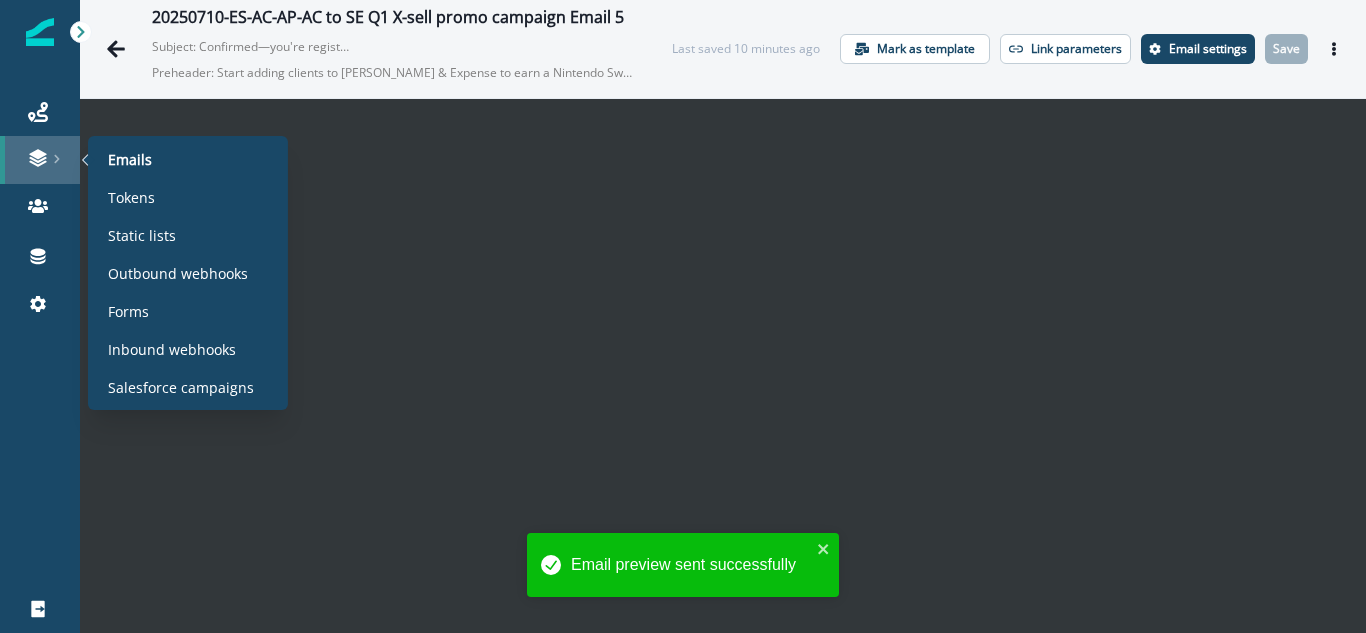 click at bounding box center (40, 158) 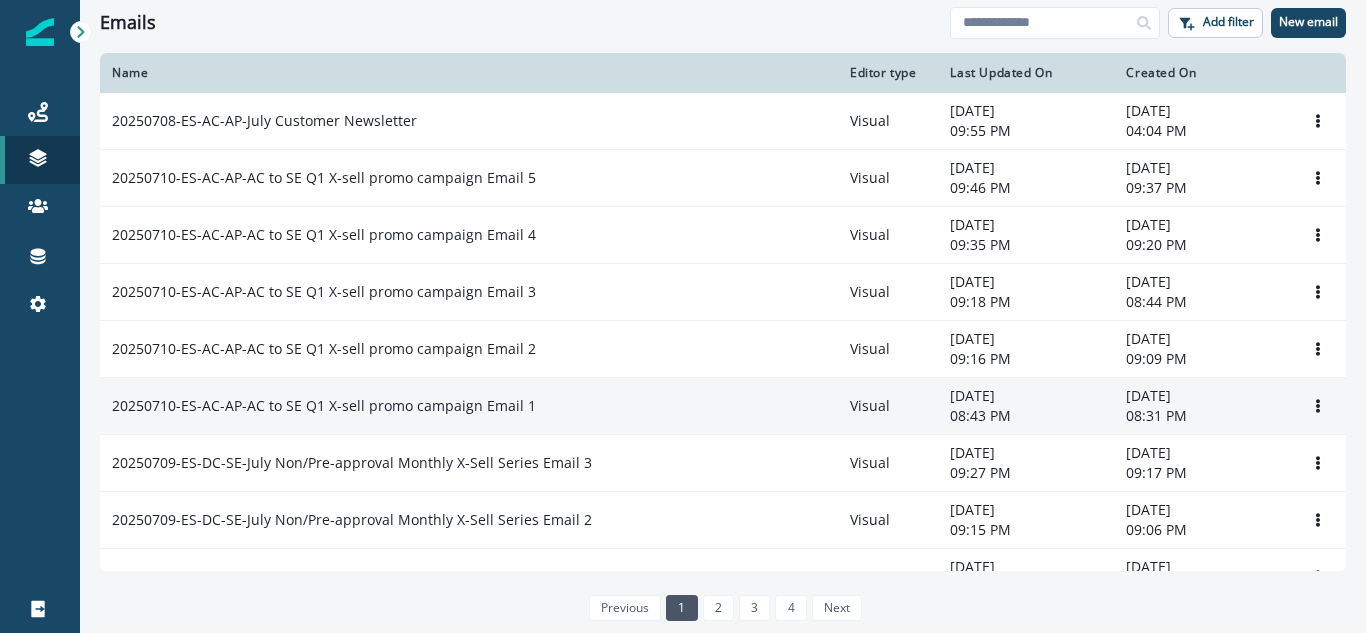 click on "20250710-ES-AC-AP-AC to SE Q1 X-sell promo campaign Email 1" at bounding box center (324, 406) 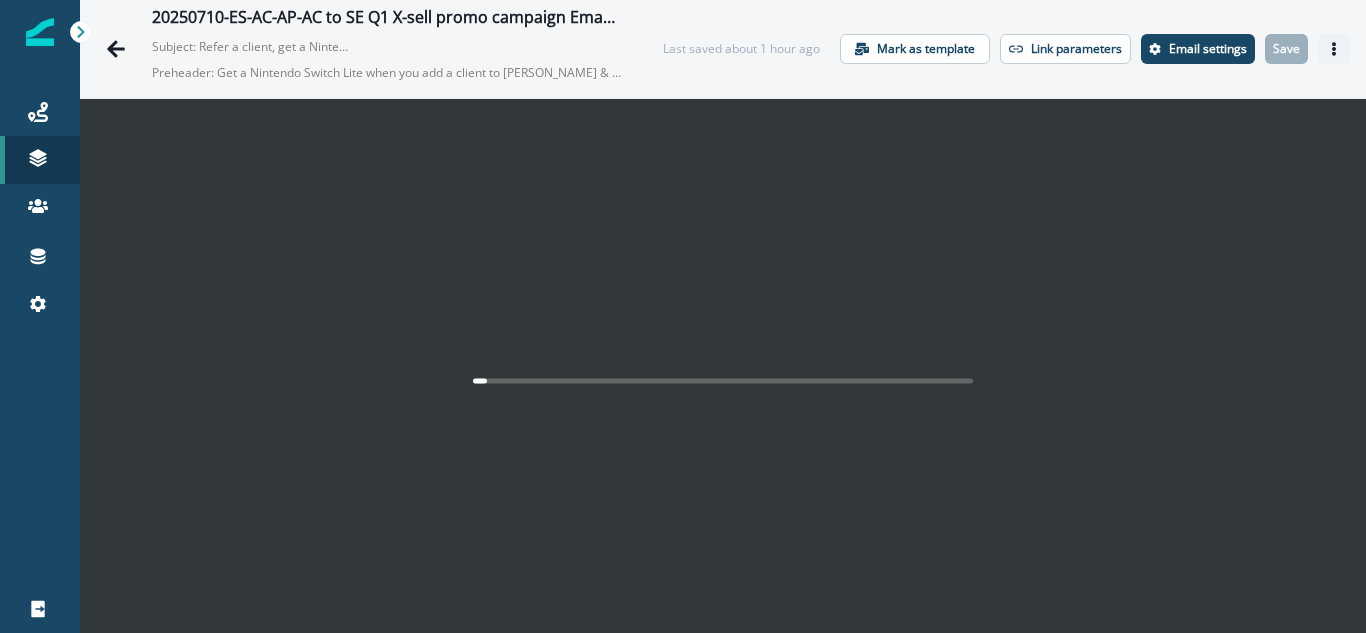 click at bounding box center (1334, 49) 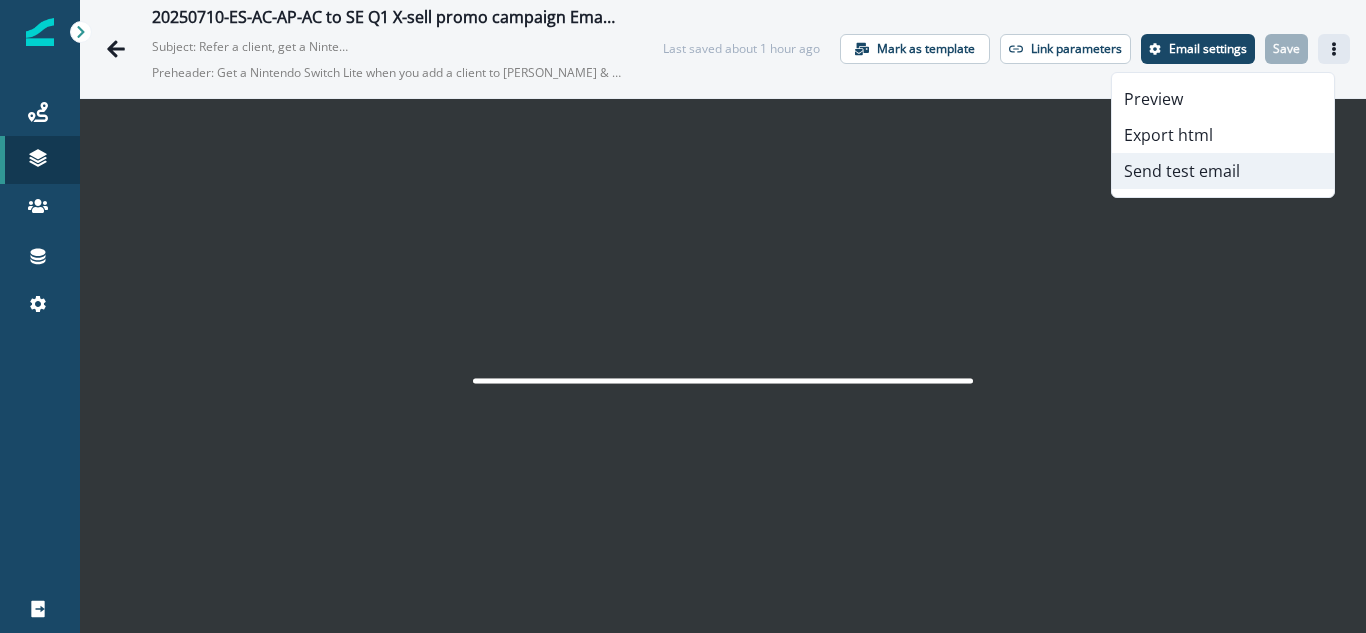 click on "Send test email" at bounding box center (1223, 171) 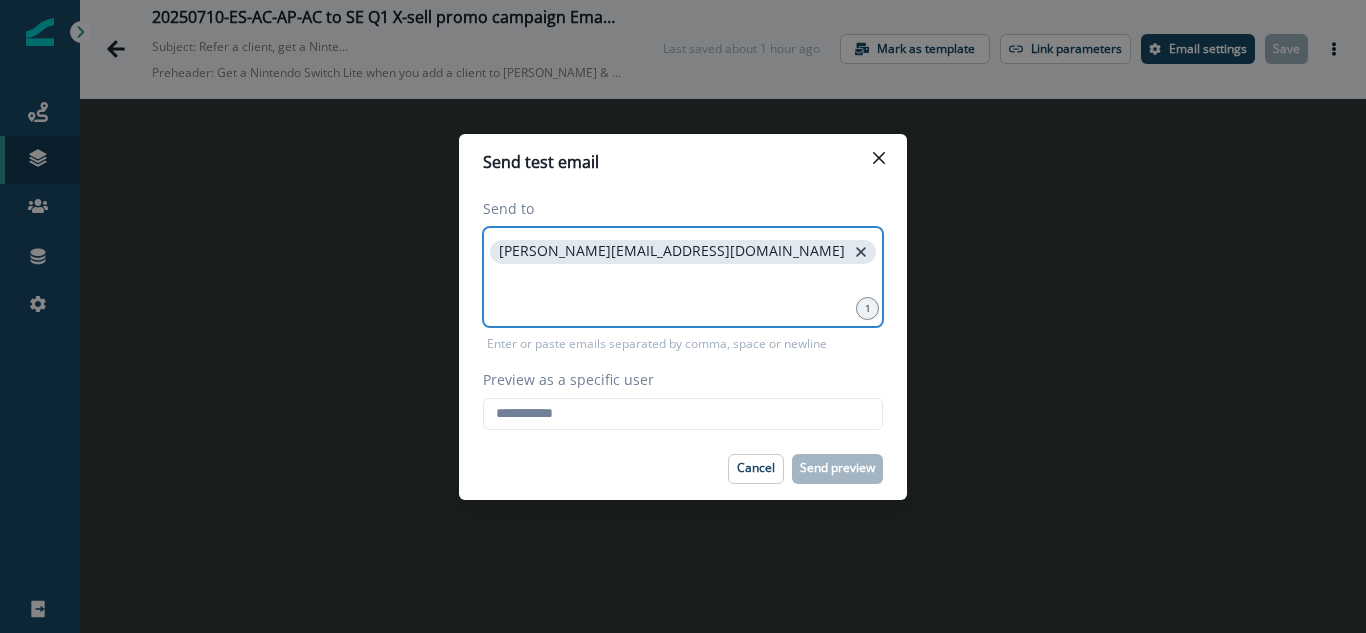 click 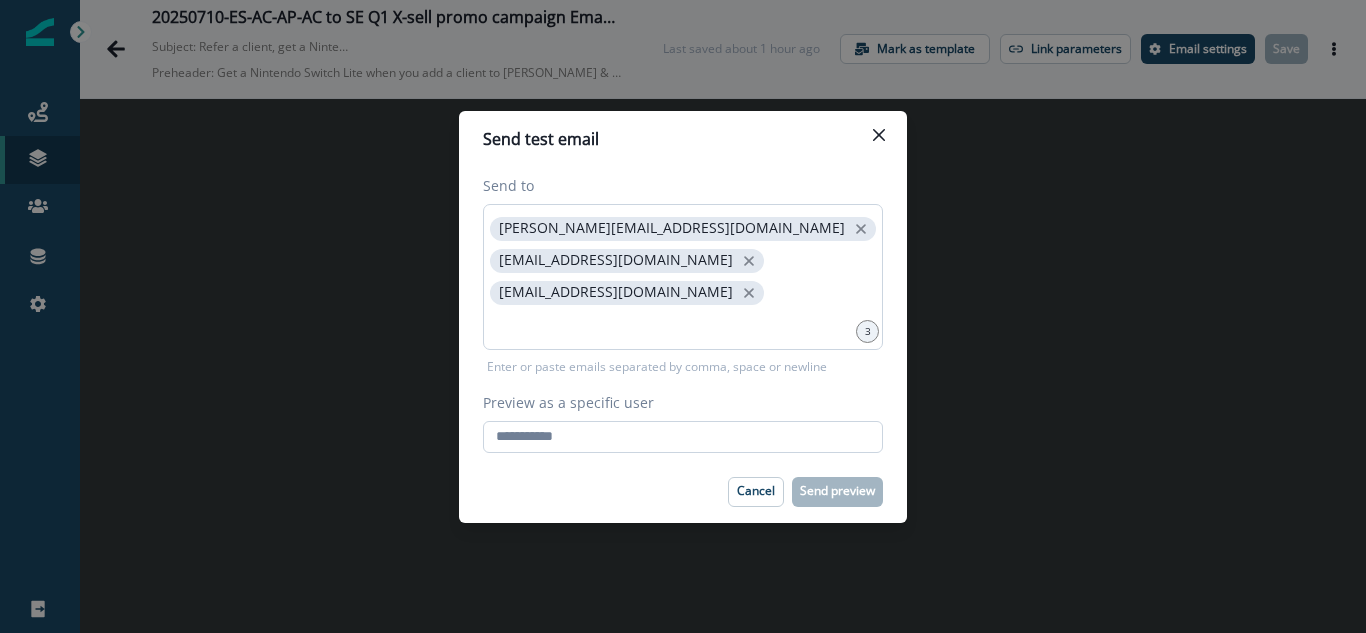 click on "Preview as a specific user" at bounding box center [683, 437] 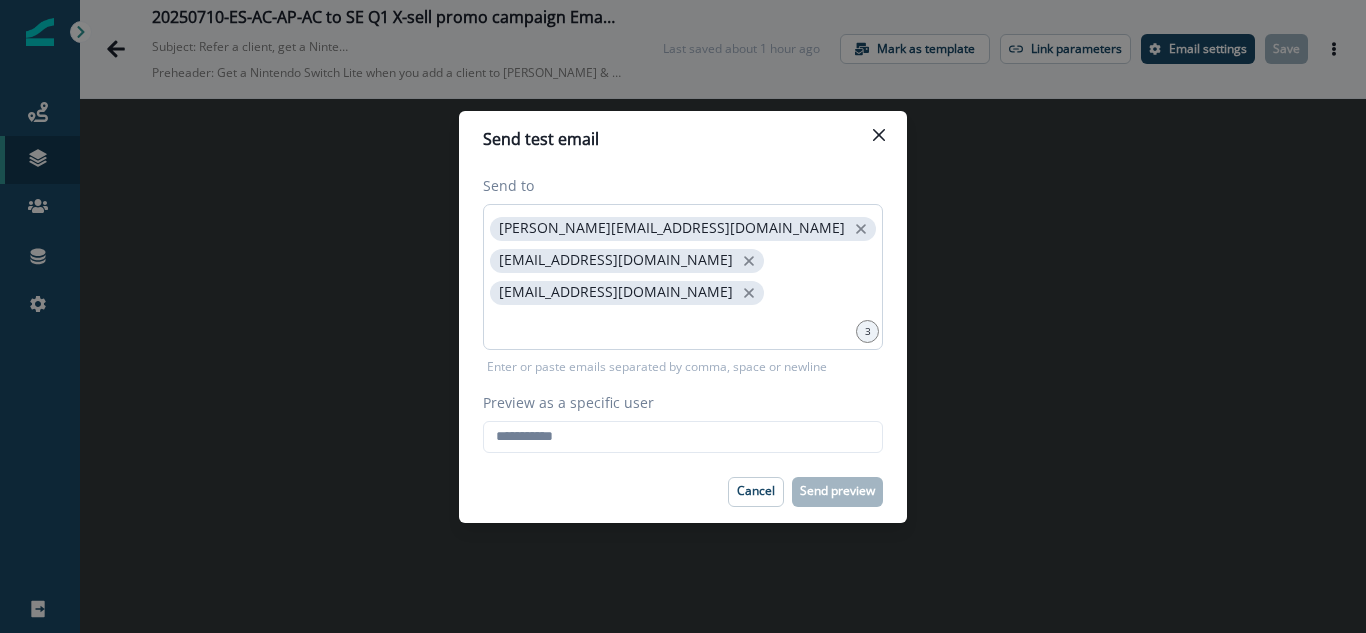 type on "**********" 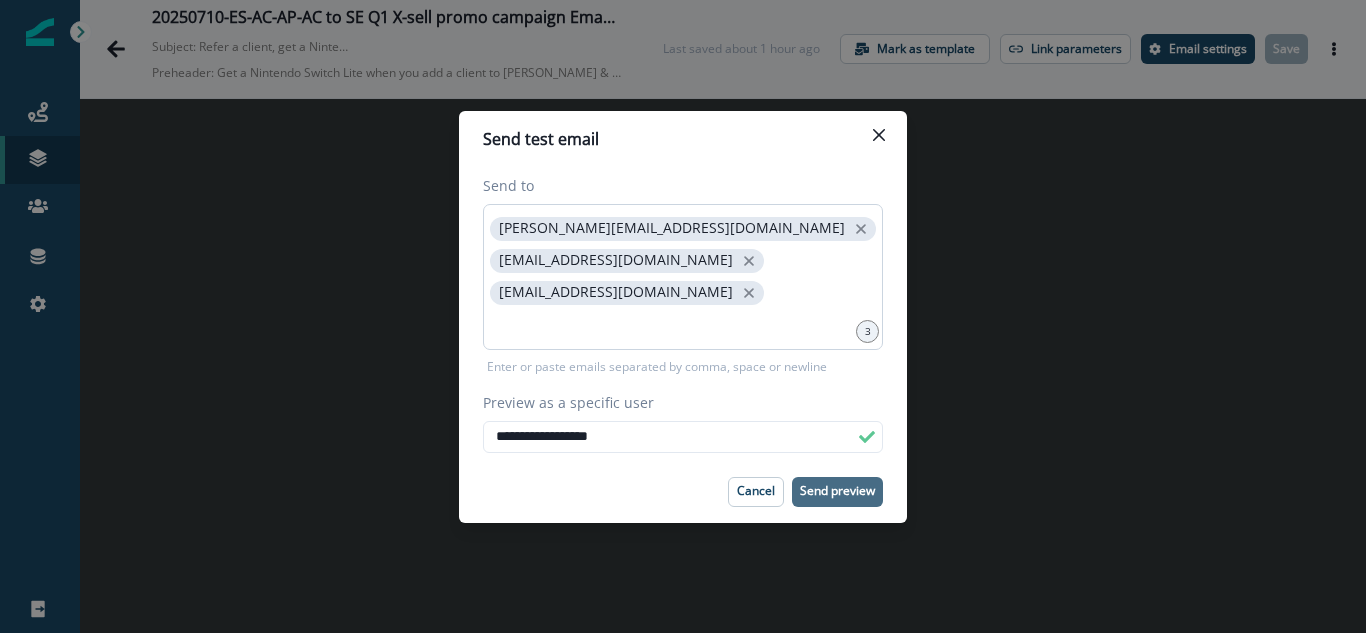 click on "Send preview" at bounding box center (837, 491) 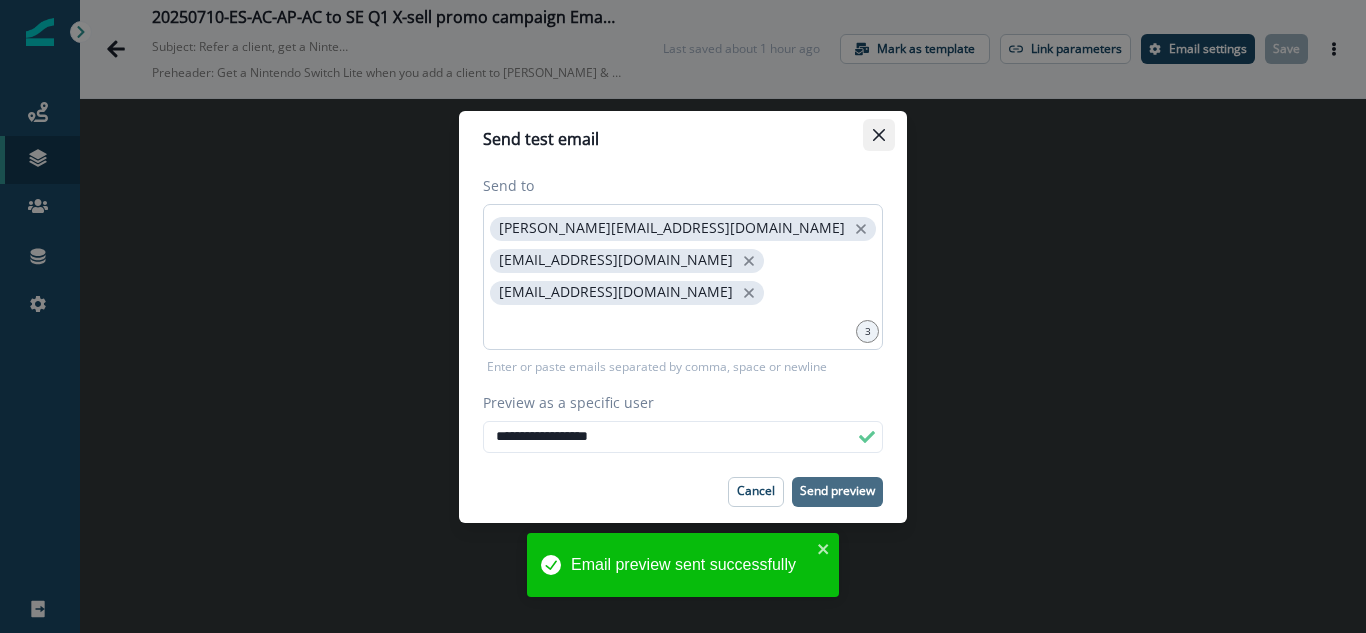 click at bounding box center [879, 135] 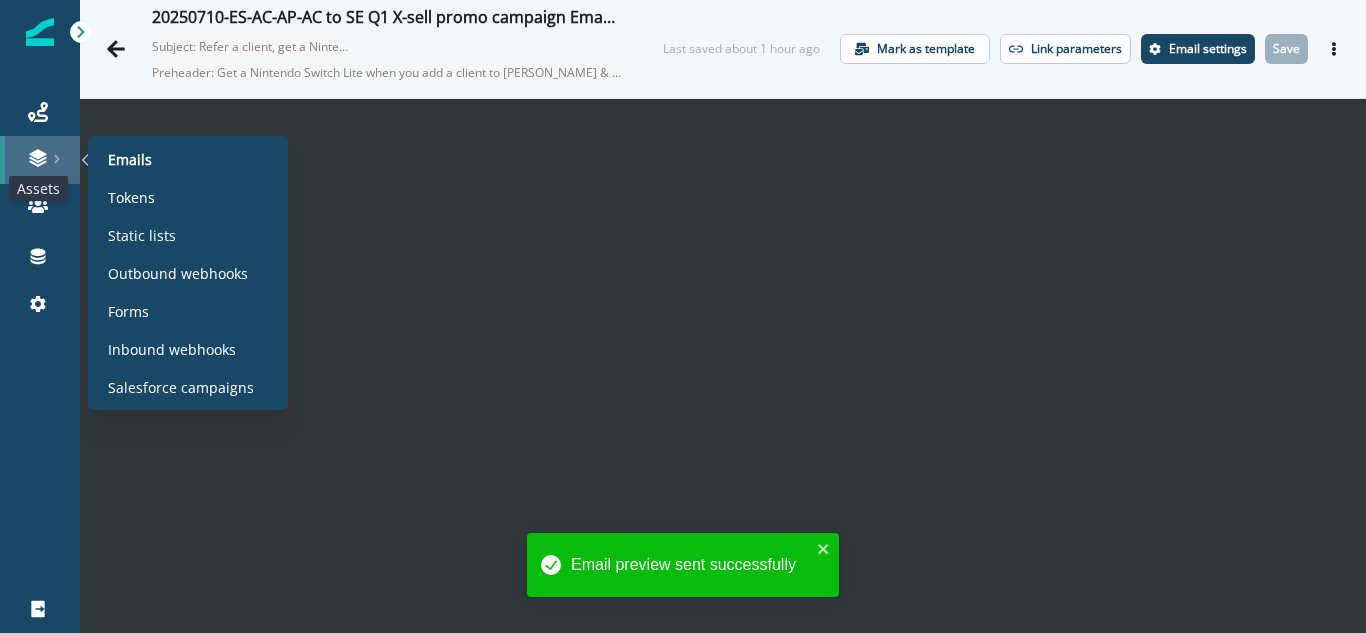 click 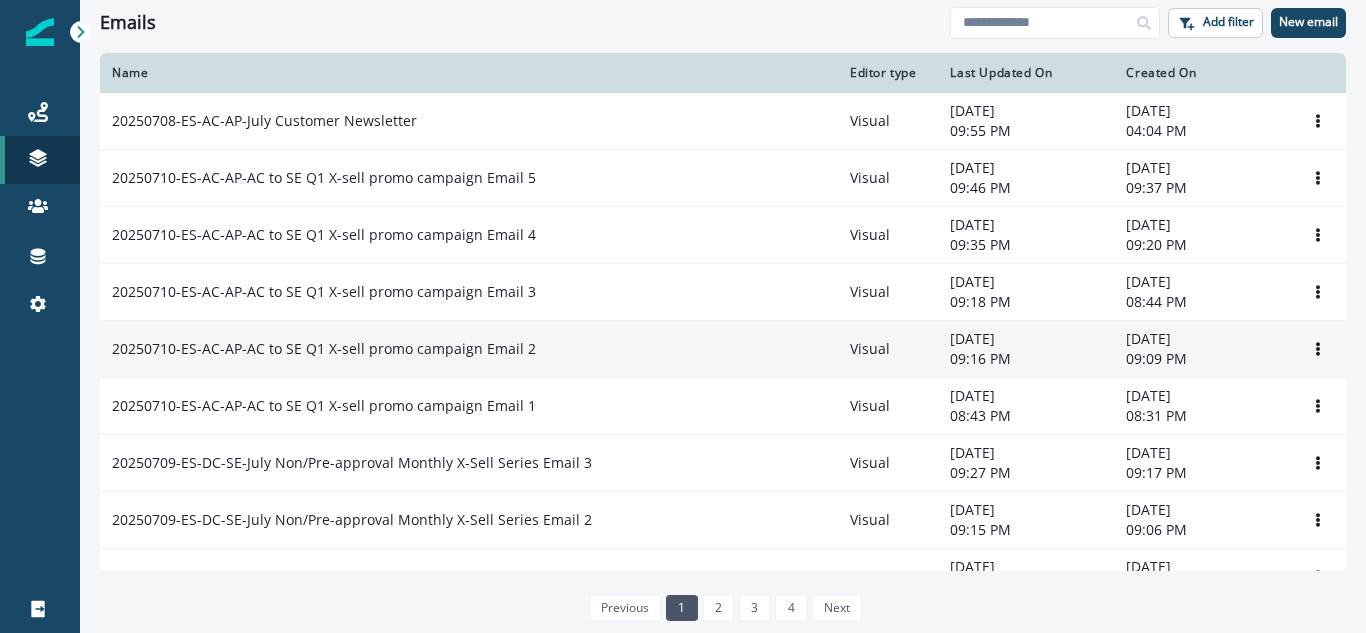 click on "20250710-ES-AC-AP-AC to SE Q1 X-sell promo campaign Email 2" at bounding box center [324, 349] 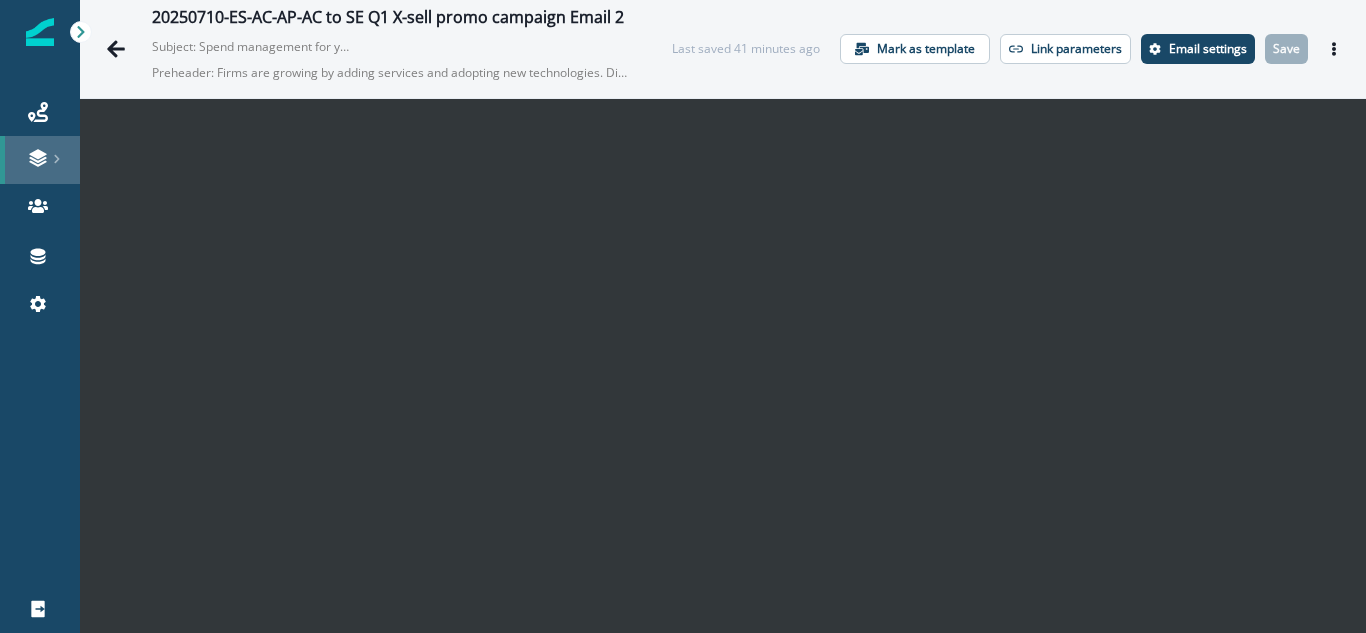 click at bounding box center (40, 160) 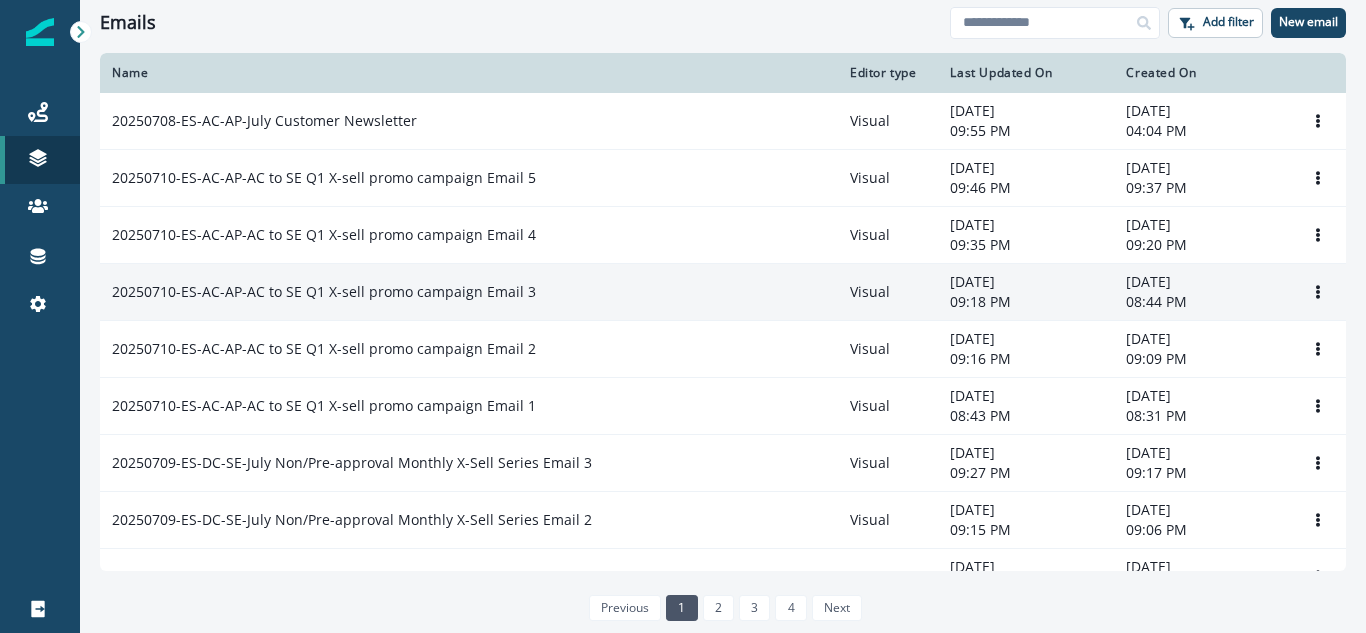 click on "20250710-ES-AC-AP-AC to SE Q1 X-sell promo campaign Email 3" at bounding box center (324, 292) 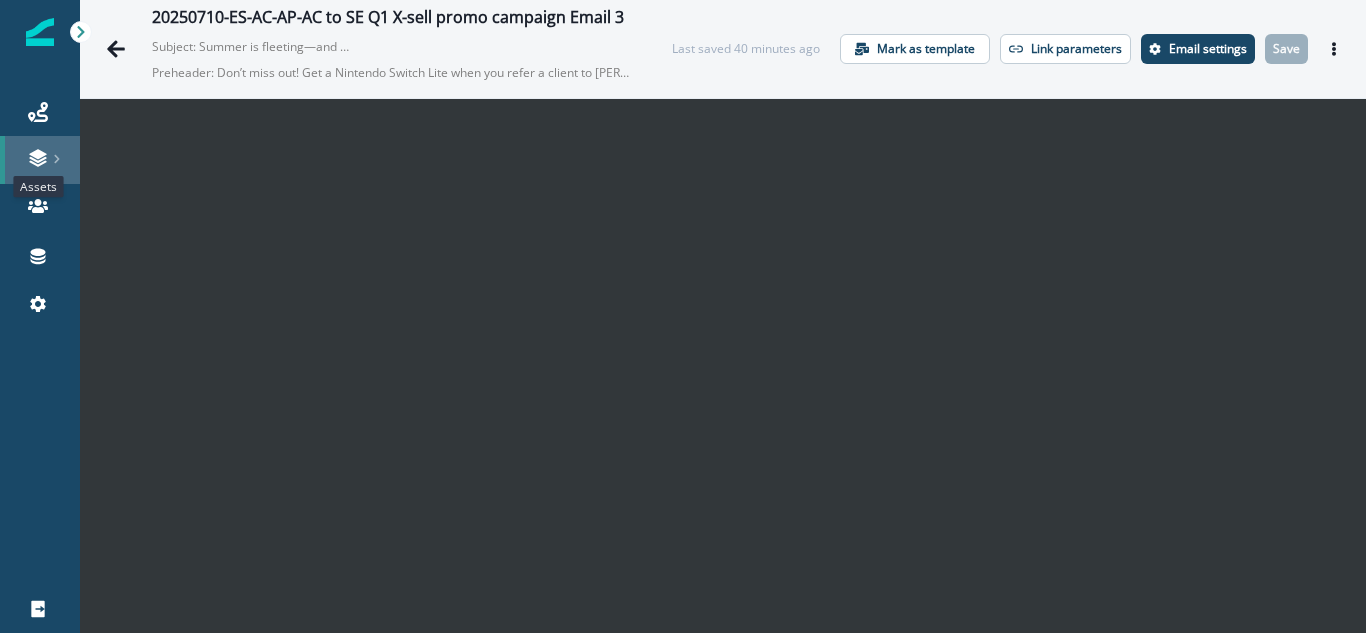 click 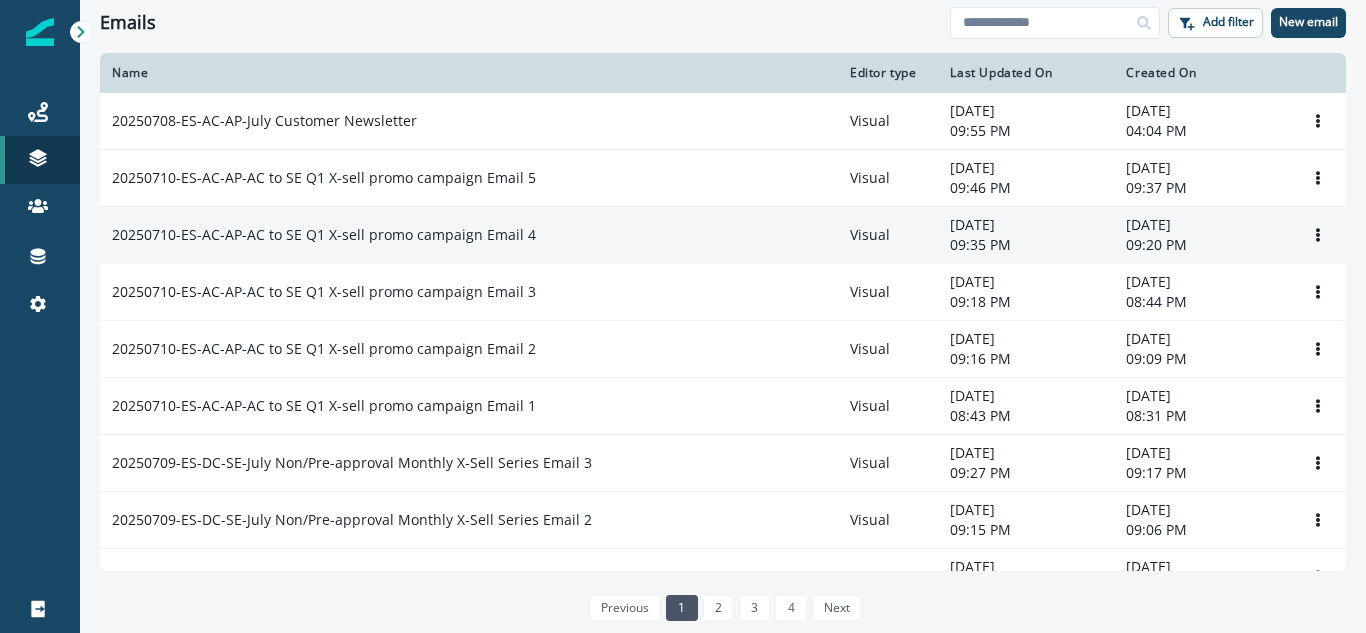 click on "20250710-ES-AC-AP-AC to SE Q1 X-sell promo campaign Email 4" at bounding box center [324, 235] 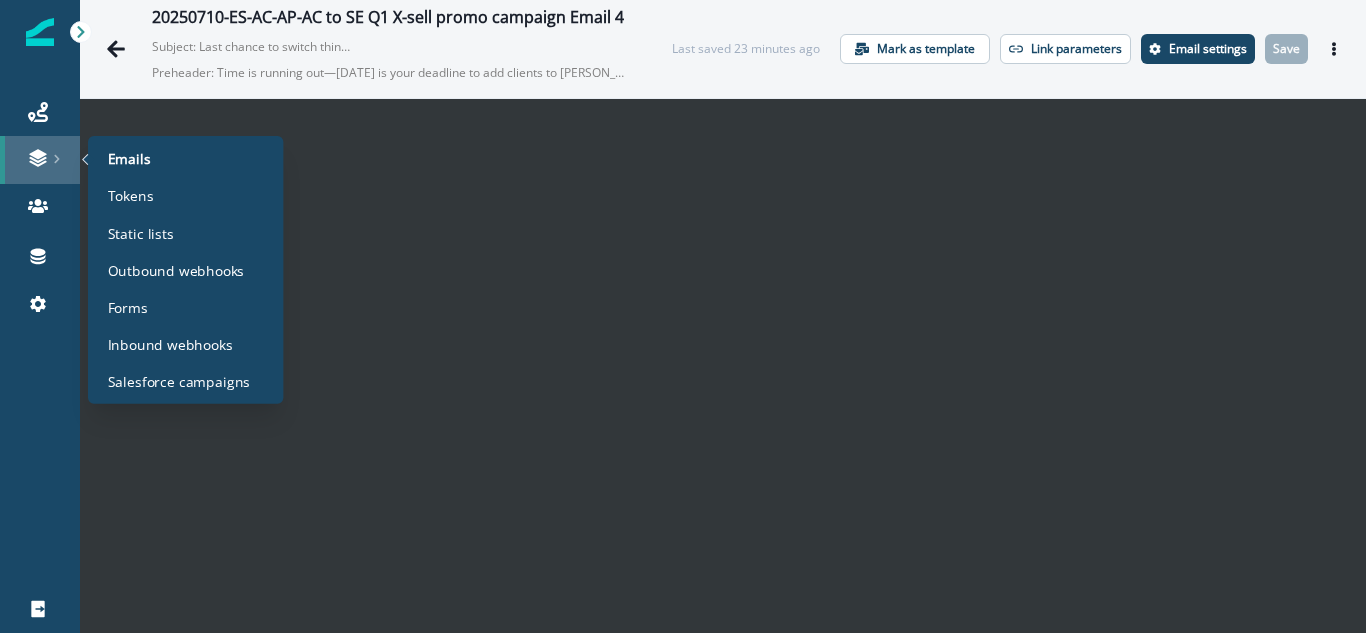 click at bounding box center (40, 158) 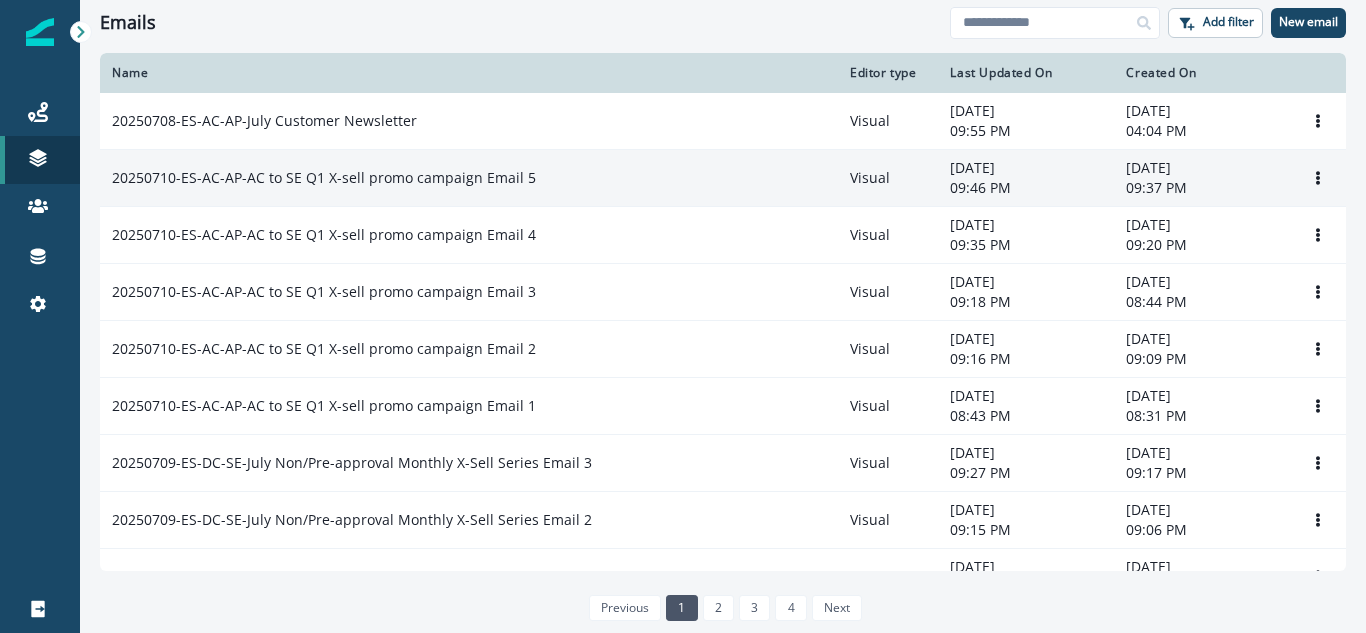 click on "20250710-ES-AC-AP-AC to SE Q1 X-sell promo campaign Email 5" at bounding box center [469, 178] 